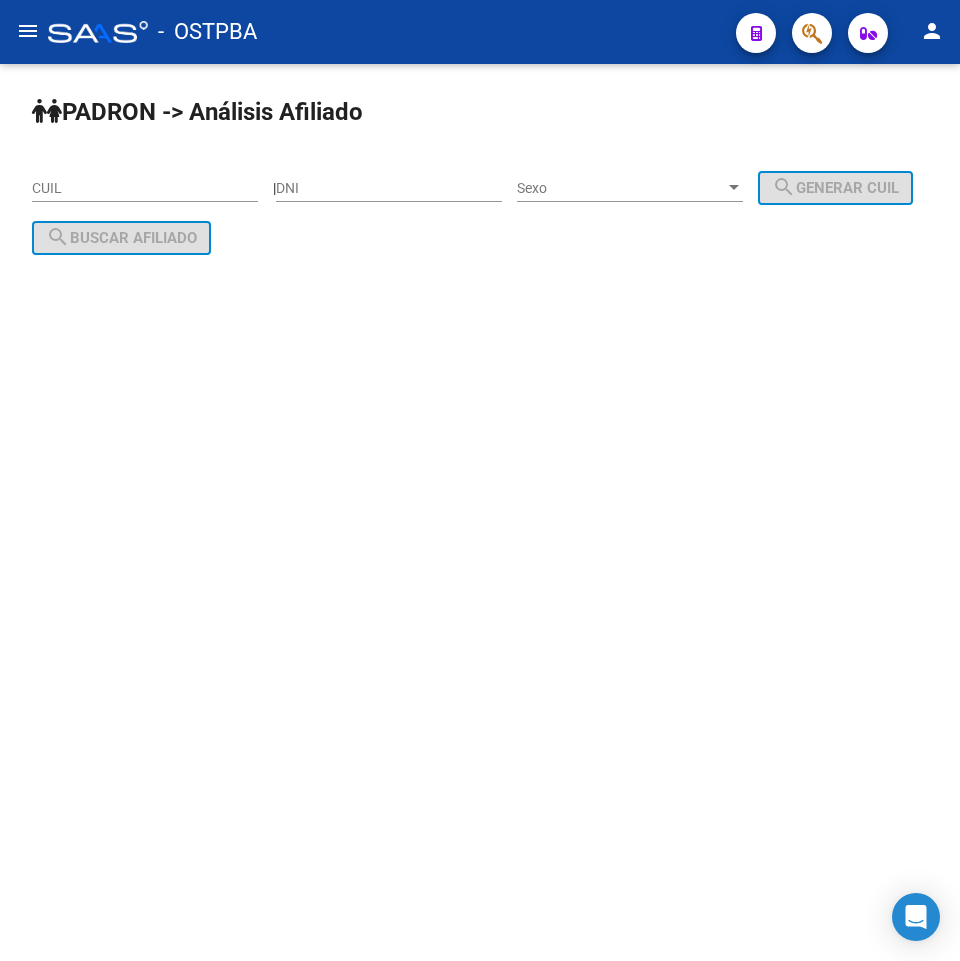 scroll, scrollTop: 0, scrollLeft: 0, axis: both 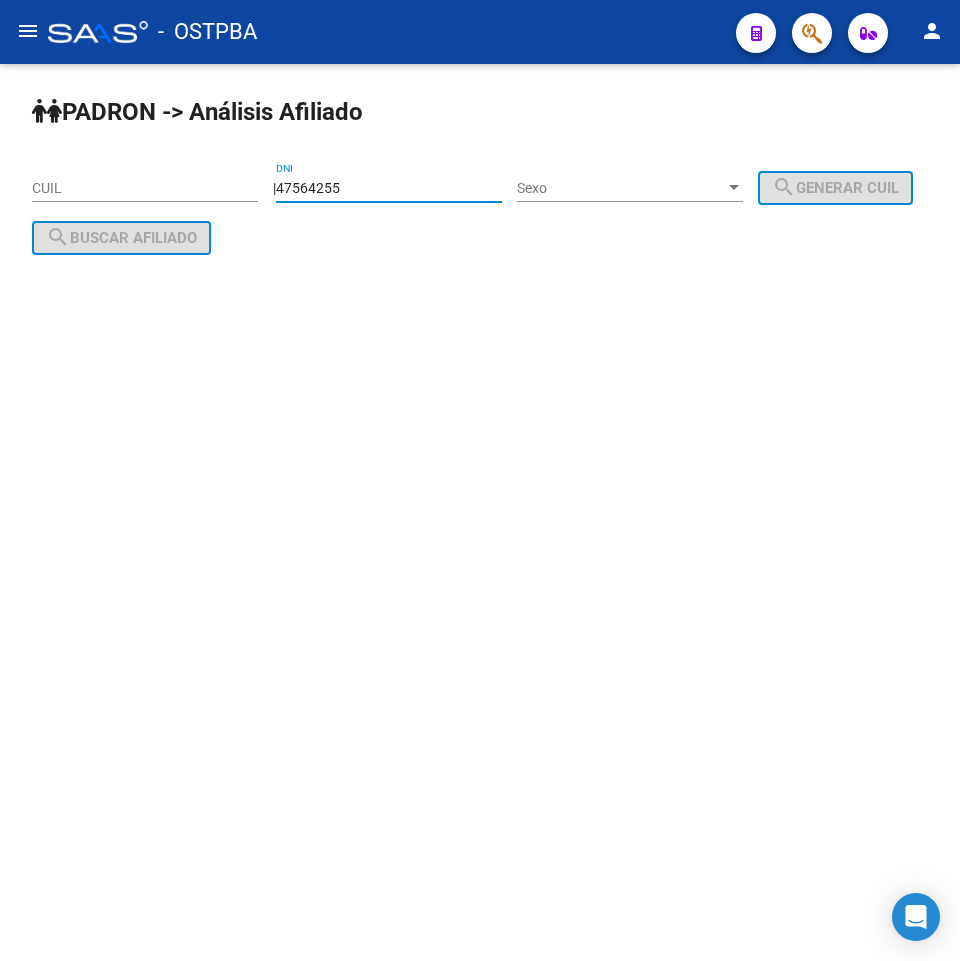 type on "47564255" 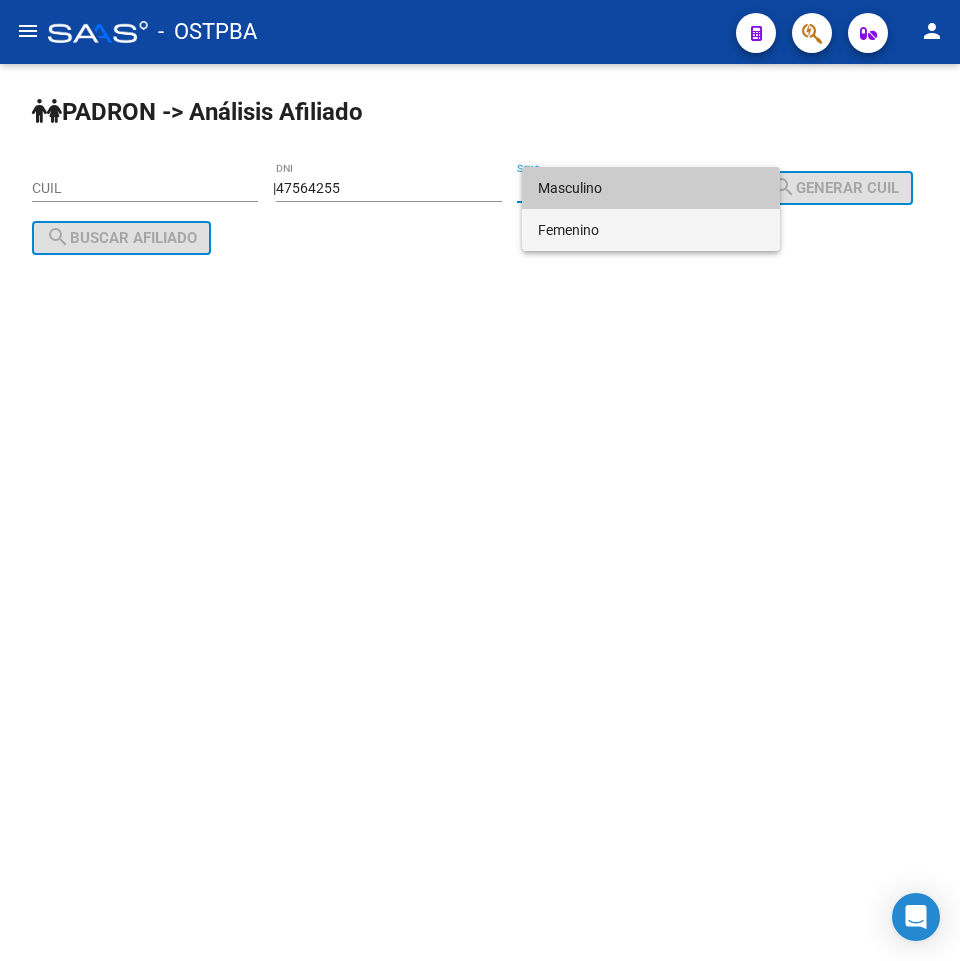 click on "Femenino" at bounding box center (651, 230) 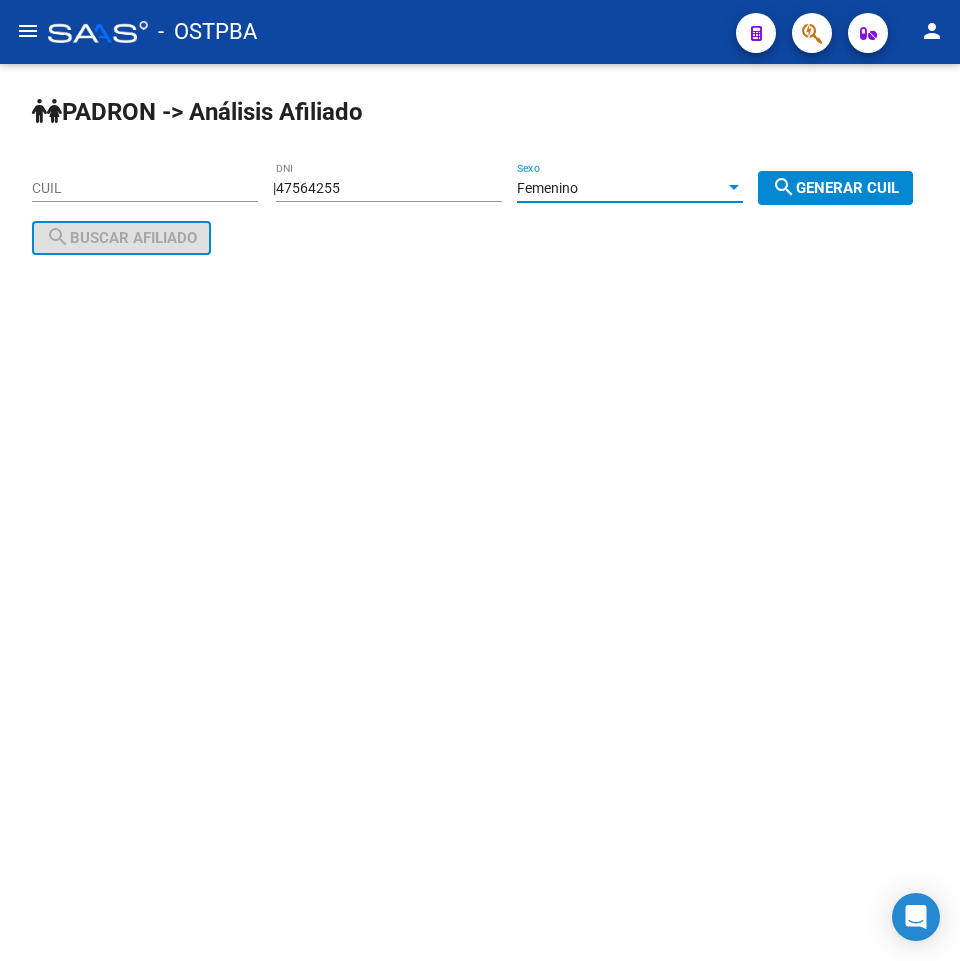 click on "search  Generar CUIL" 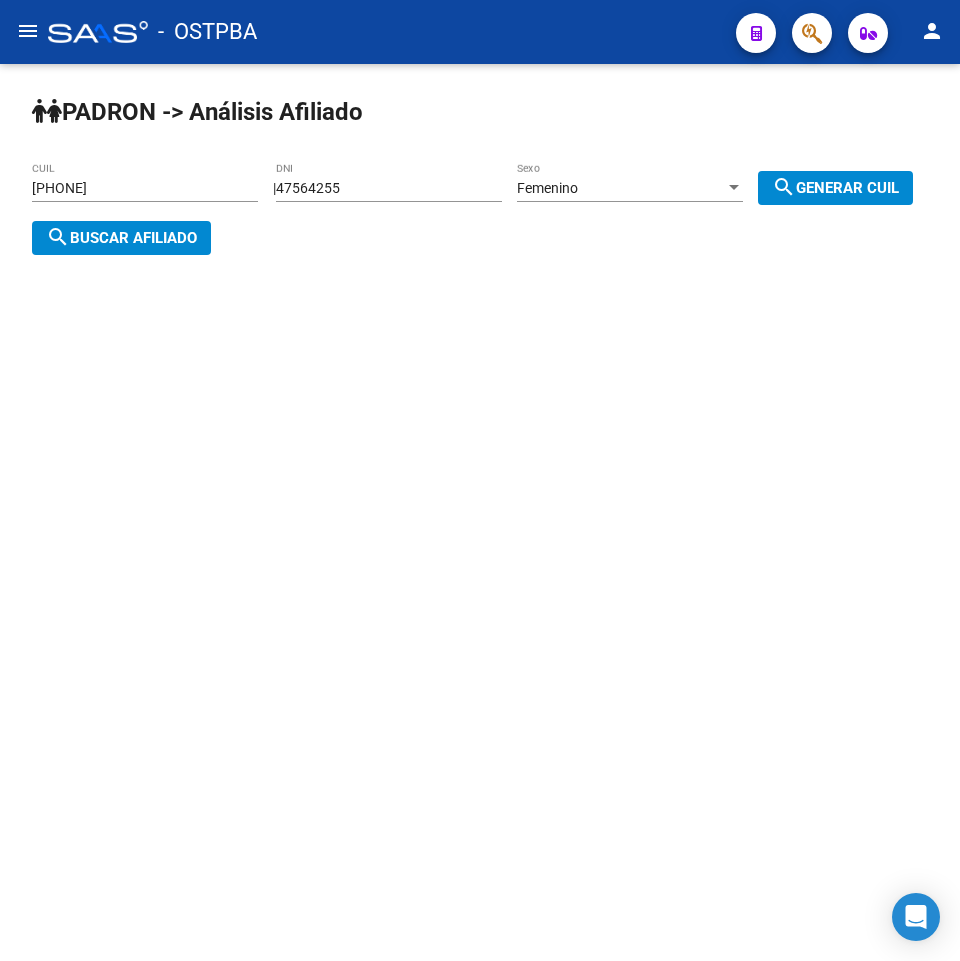 click on "search  Buscar afiliado" 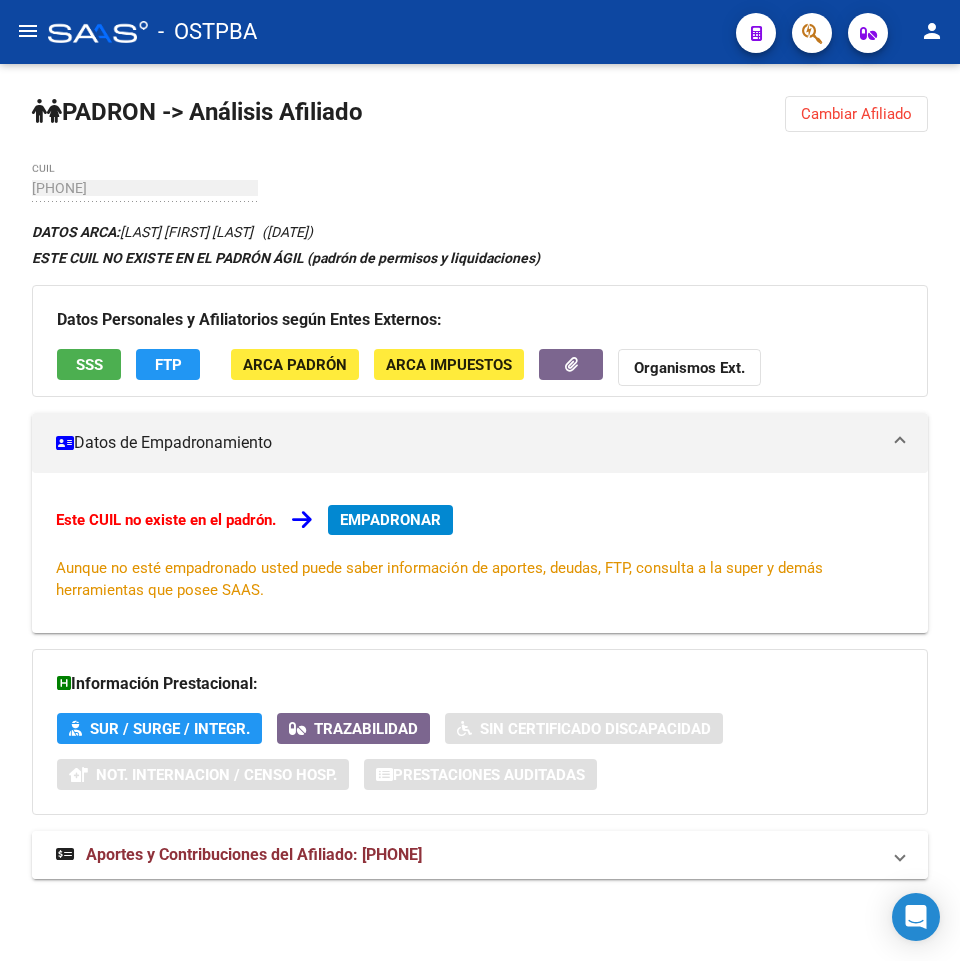 click on "Aportes y Contribuciones del Afiliado: 23475642554" at bounding box center [254, 854] 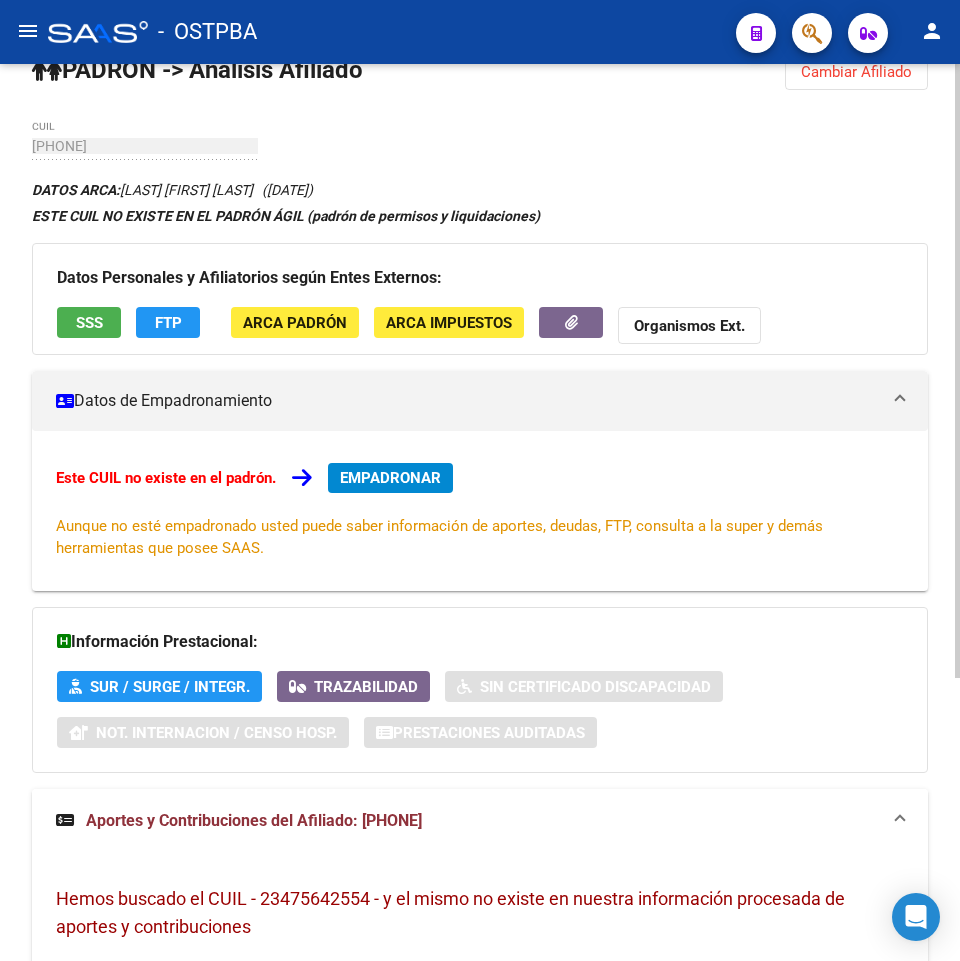 scroll, scrollTop: 0, scrollLeft: 0, axis: both 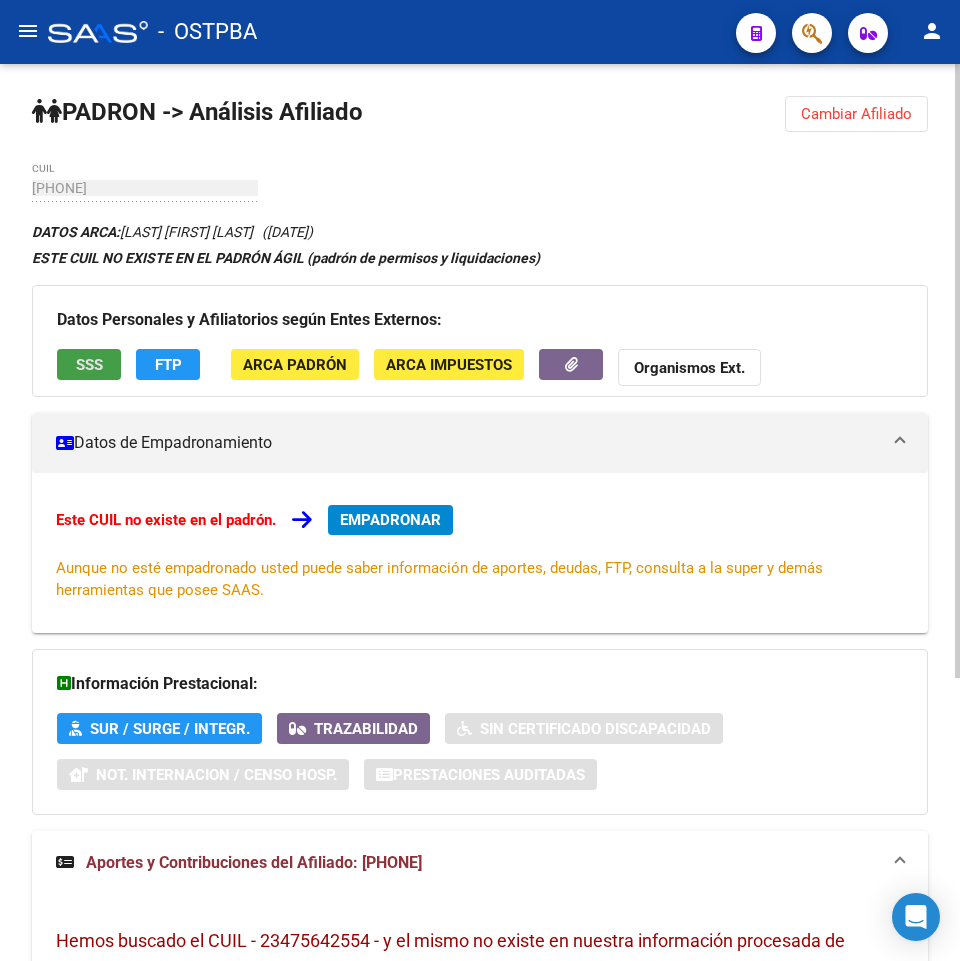 click on "SSS" 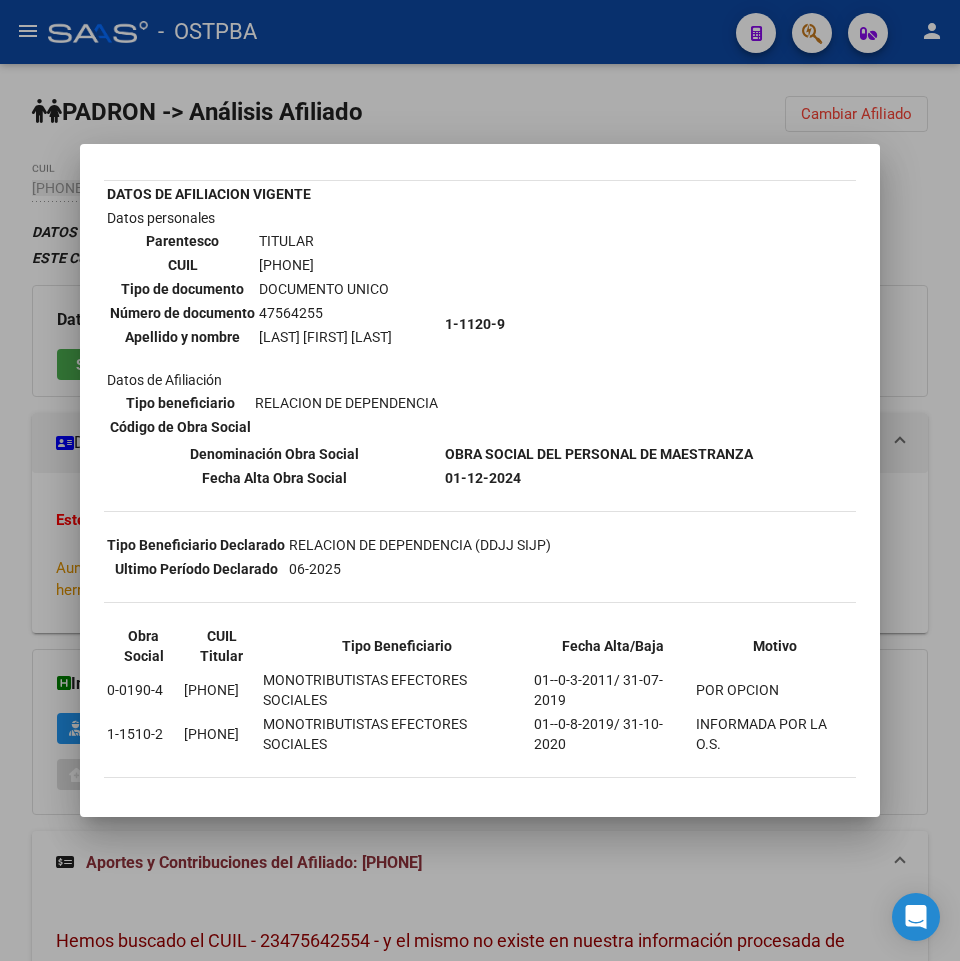 scroll, scrollTop: 105, scrollLeft: 0, axis: vertical 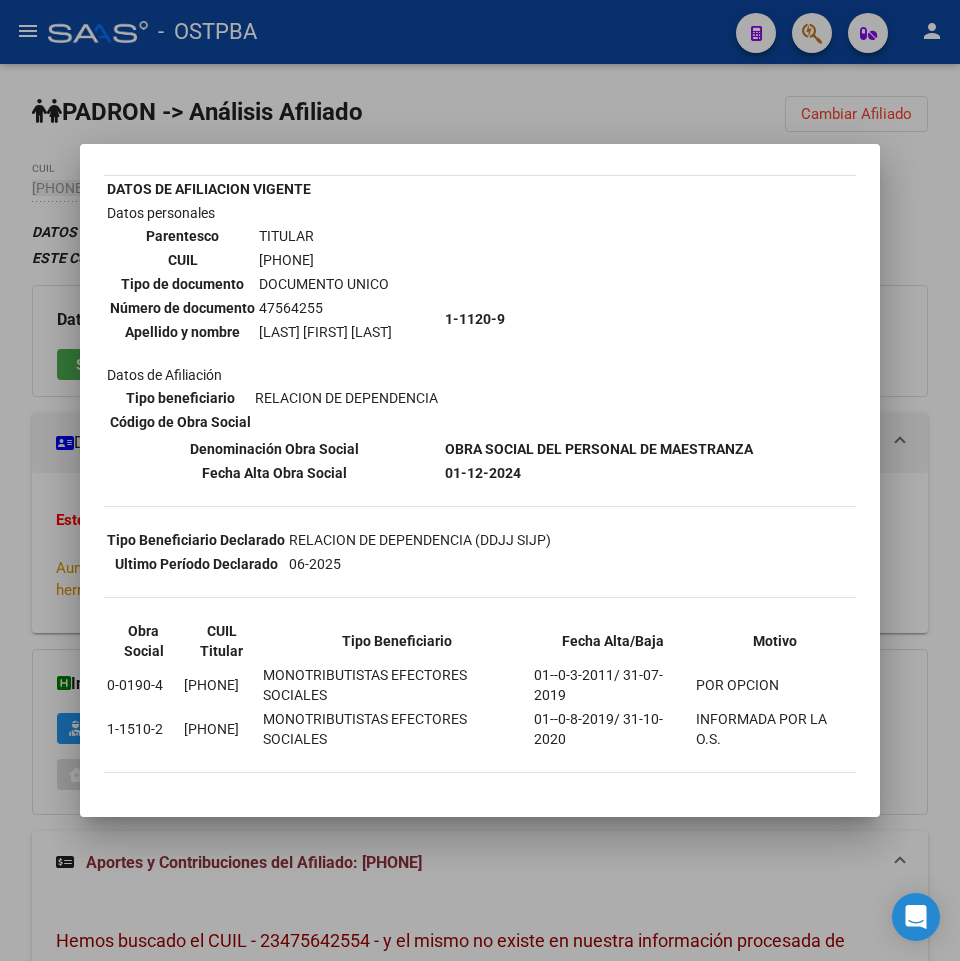 click at bounding box center [480, 480] 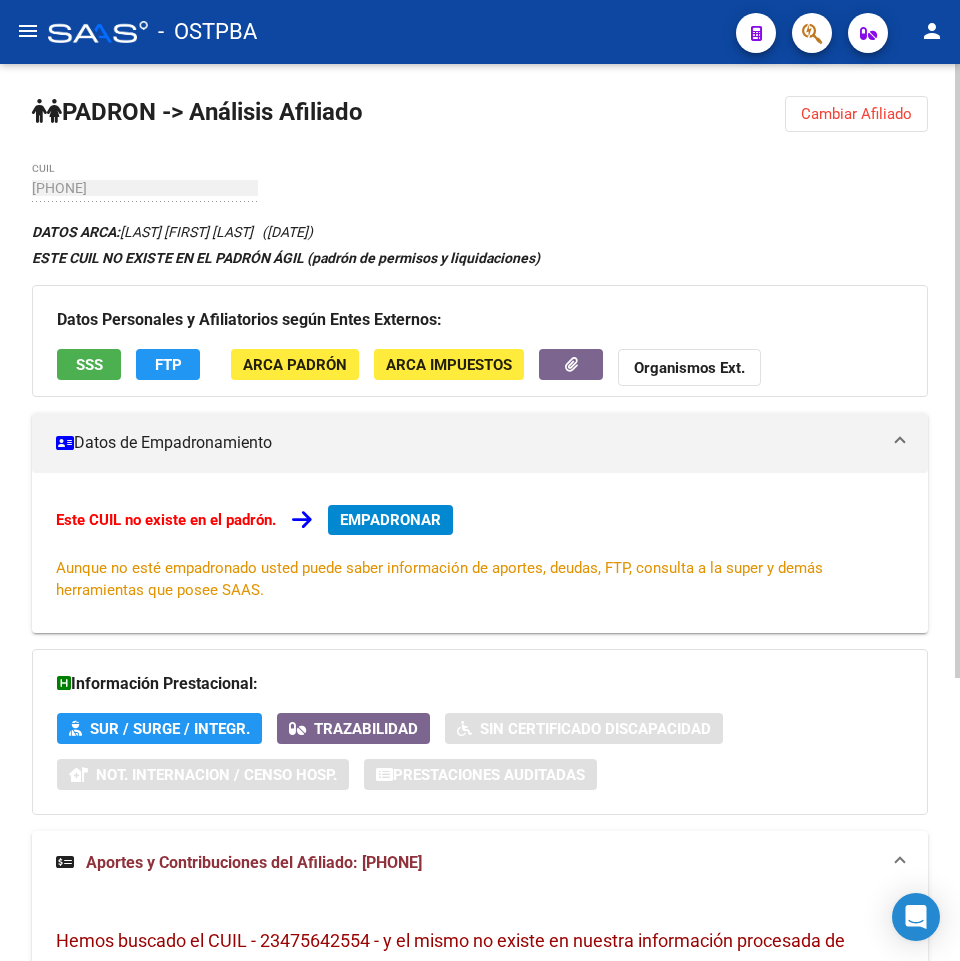 click on "SSS" 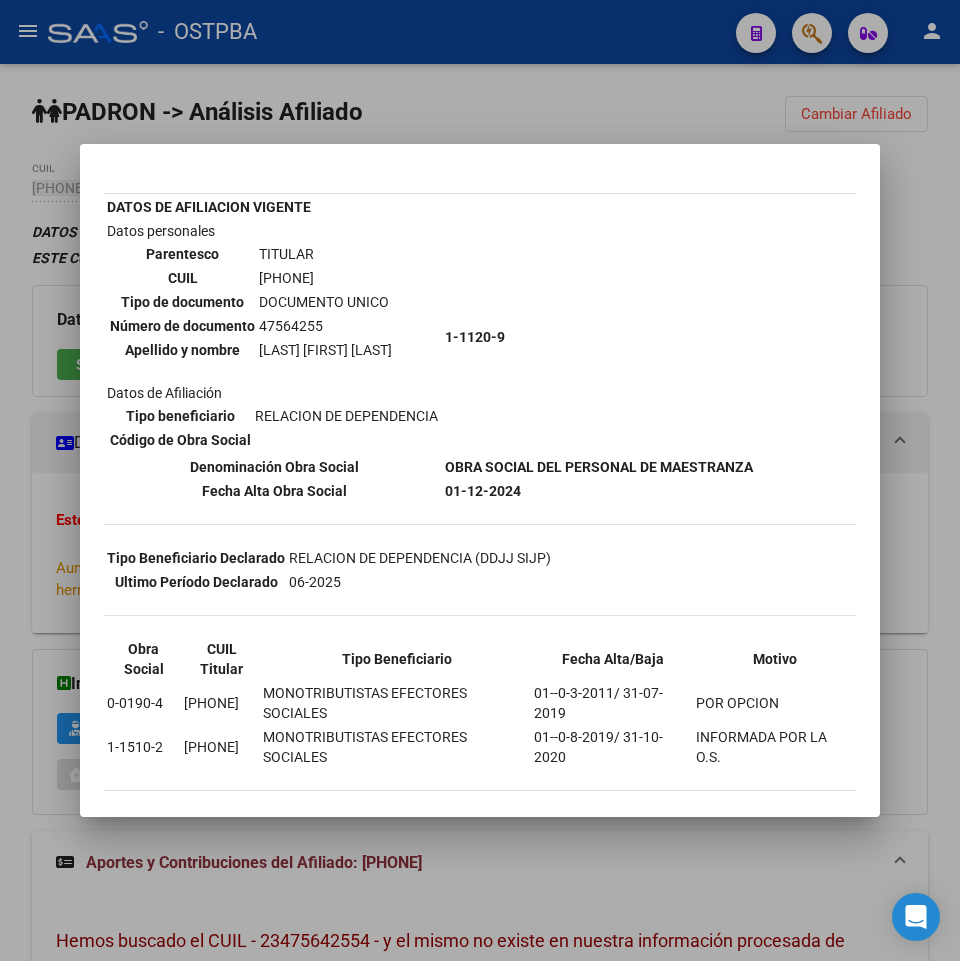 scroll, scrollTop: 105, scrollLeft: 0, axis: vertical 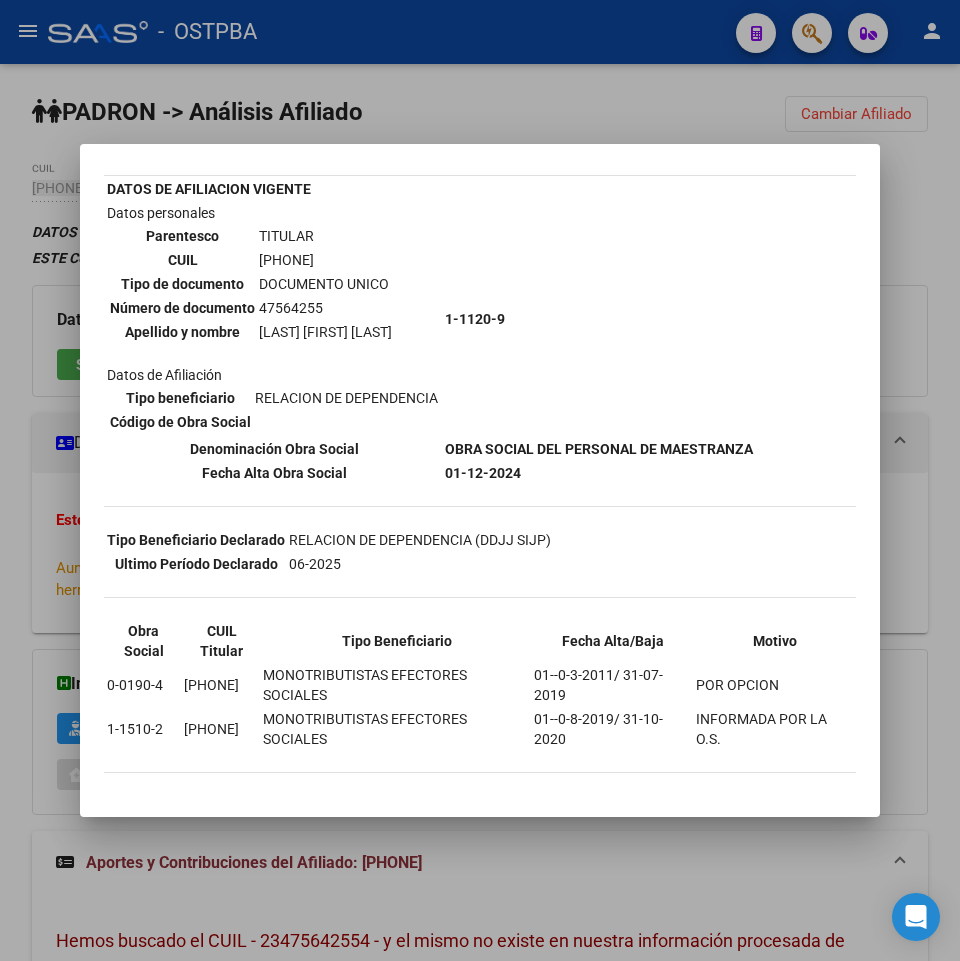 drag, startPoint x: 623, startPoint y: 714, endPoint x: 645, endPoint y: 748, distance: 40.496914 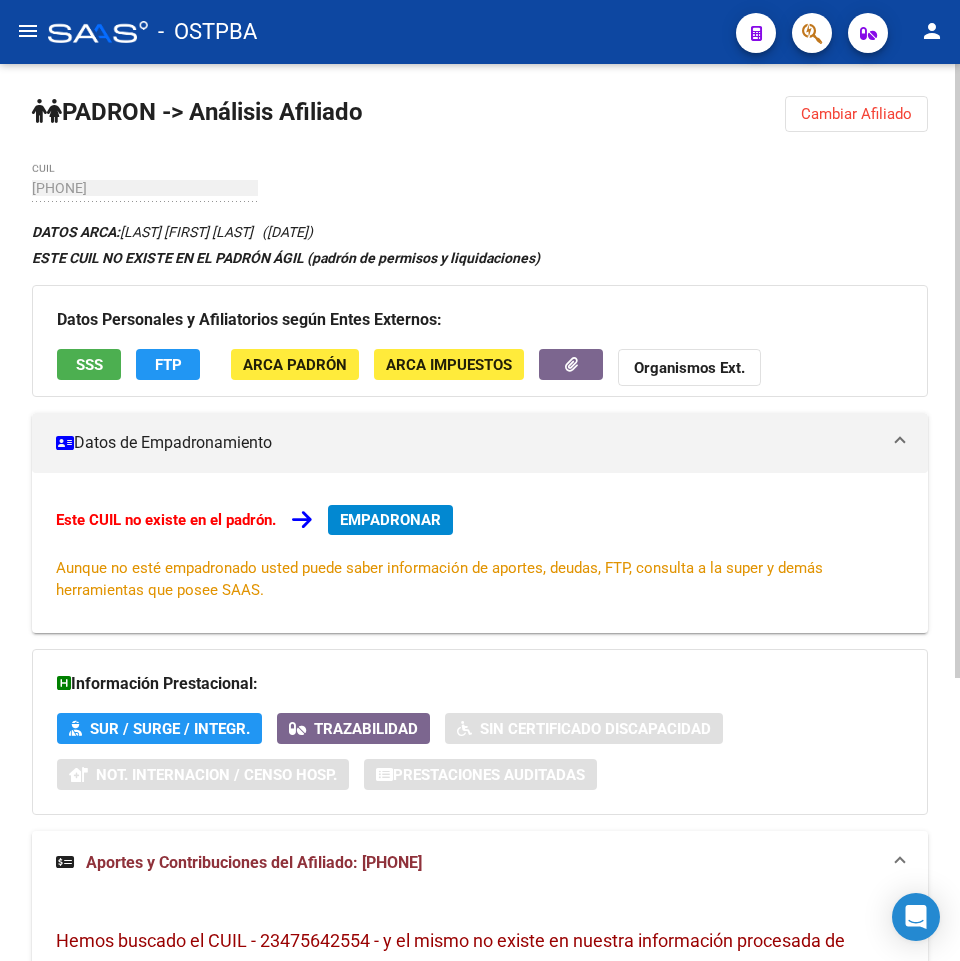 click on "PADRON -> Análisis Afiliado  Cambiar Afiliado
23-47564255-4 CUIL DATOS ARCA:  ORELLANA ZOE ALELI       (24/09/2006)  ESTE CUIL NO EXISTE EN EL PADRÓN ÁGIL (padrón de permisos y liquidaciones) Datos Personales y Afiliatorios según Entes Externos: SSS FTP ARCA Padrón ARCA Impuestos Organismos Ext.    Datos de Empadronamiento  Este CUIL no existe en el padrón.   EMPADRONAR
Aunque no esté empadronado usted puede saber información de aportes, deudas, FTP, consulta a la super y demás herramientas que posee SAAS.   Información Prestacional:       SUR / SURGE / INTEGR.    Trazabilidad    Sin Certificado Discapacidad    Not. Internacion / Censo Hosp.  Prestaciones Auditadas     Aportes y Contribuciones del Afiliado: 23475642554 Hemos buscado el CUIL - 23475642554 - y el mismo no existe en nuestra información procesada de aportes y contribuciones  El mismo fue buscado en:  Cuenta Corriente Devengada de Régimen General Cuenta Corriente Devengada de Monotributo / Personal Doméstico" 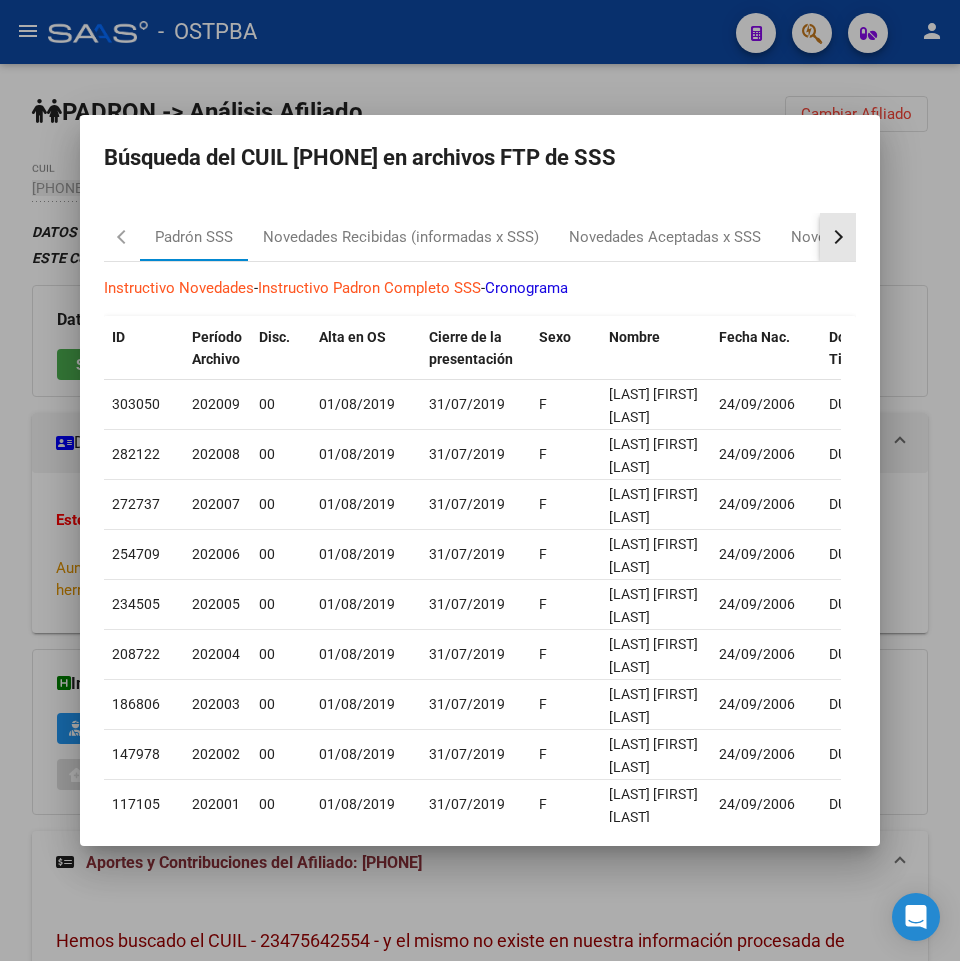 click at bounding box center [838, 237] 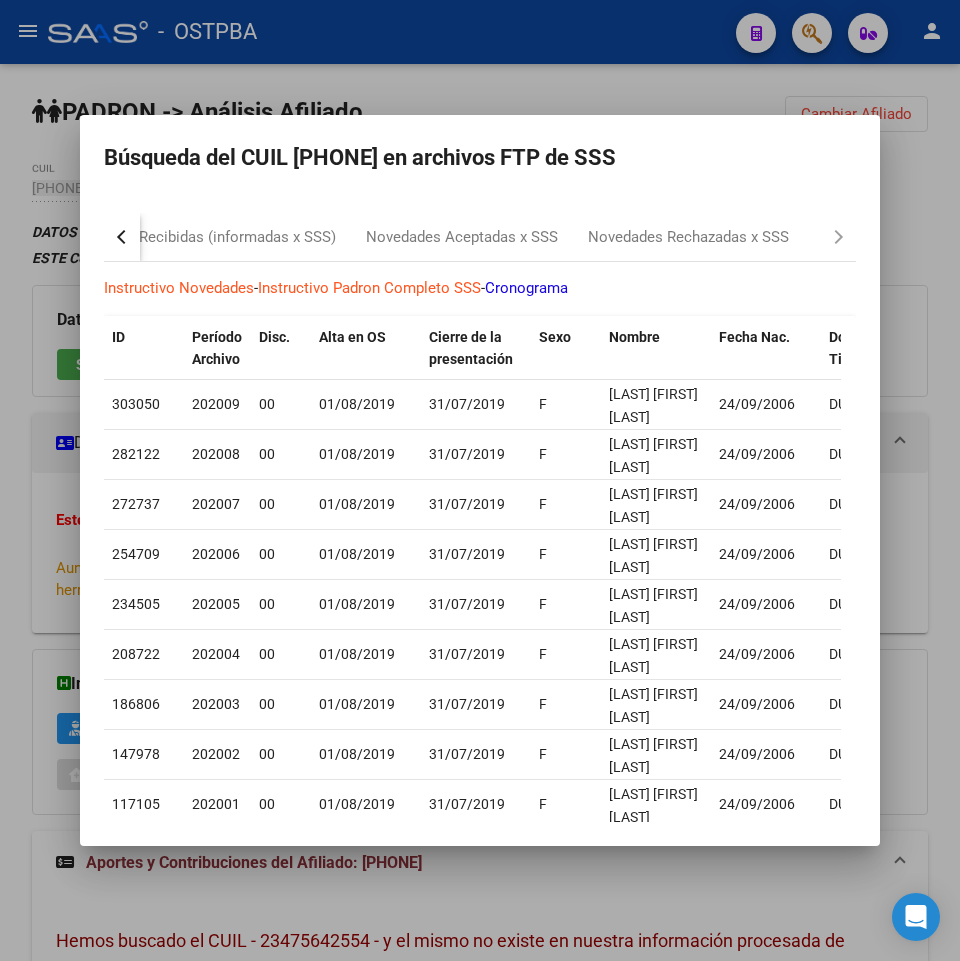 click at bounding box center [480, 480] 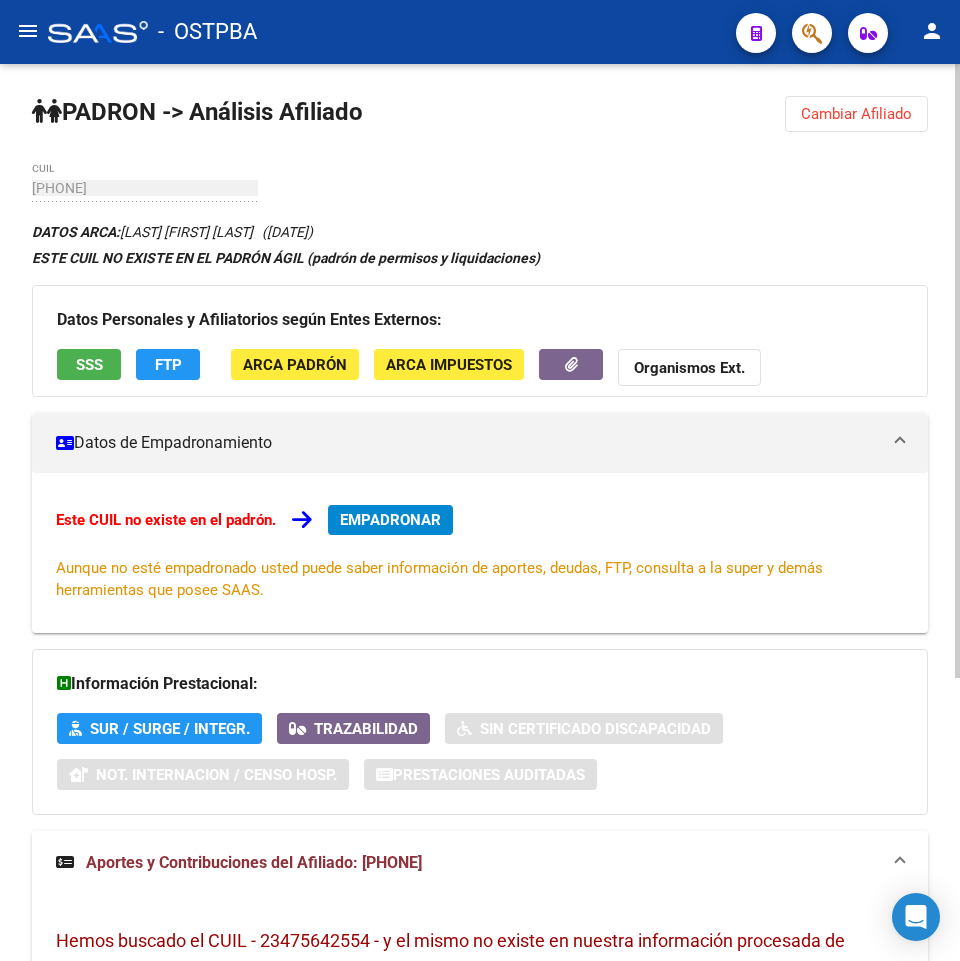 click on "ARCA Impuestos" 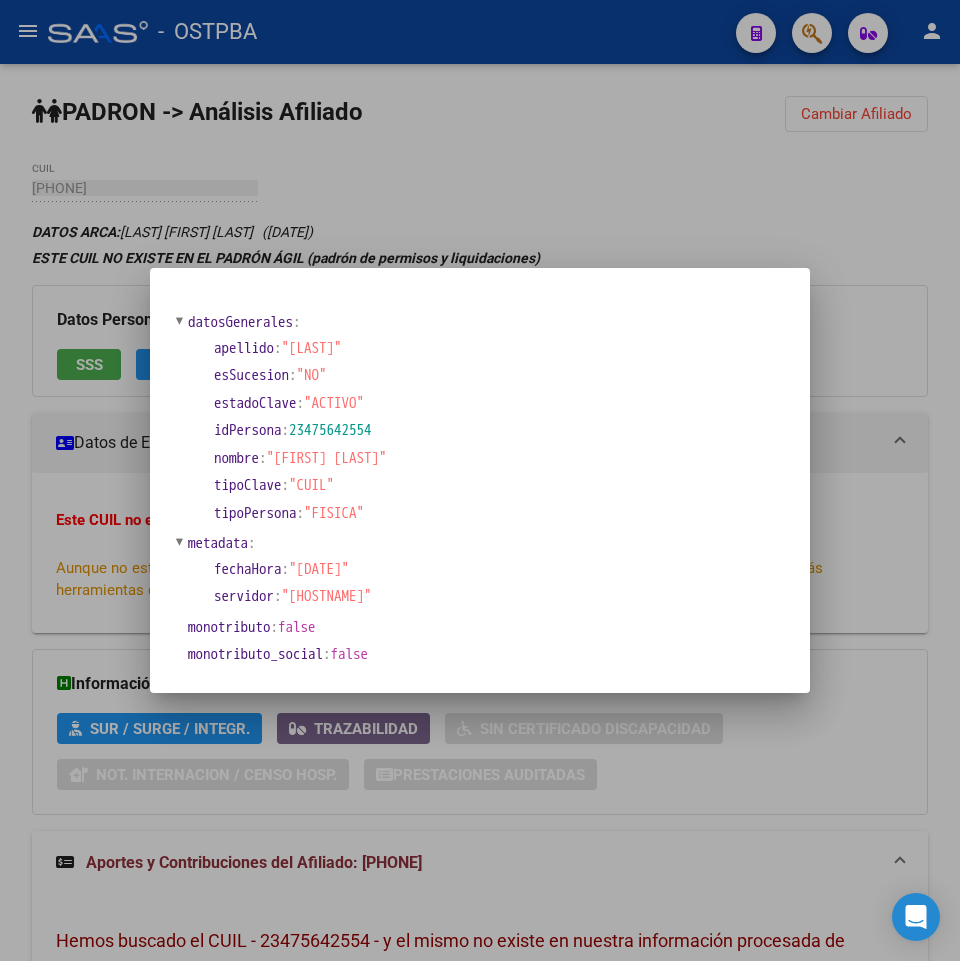click at bounding box center (480, 480) 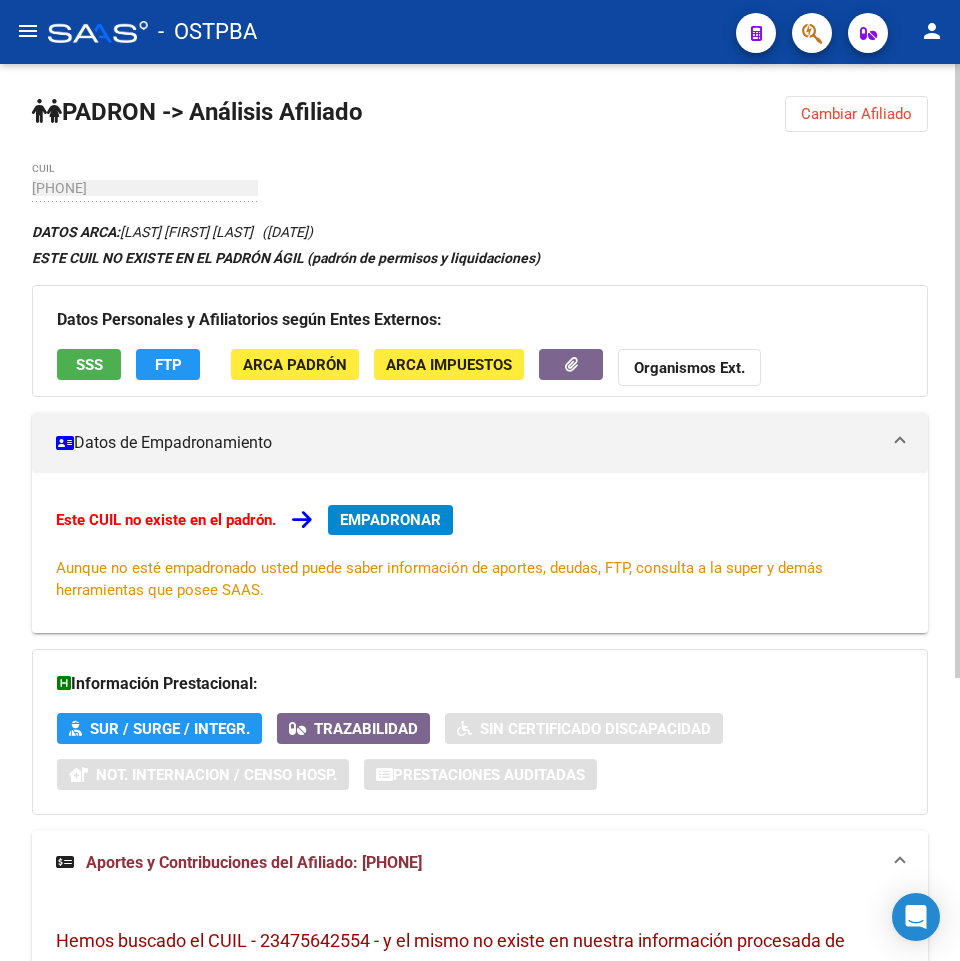 click on "FTP" 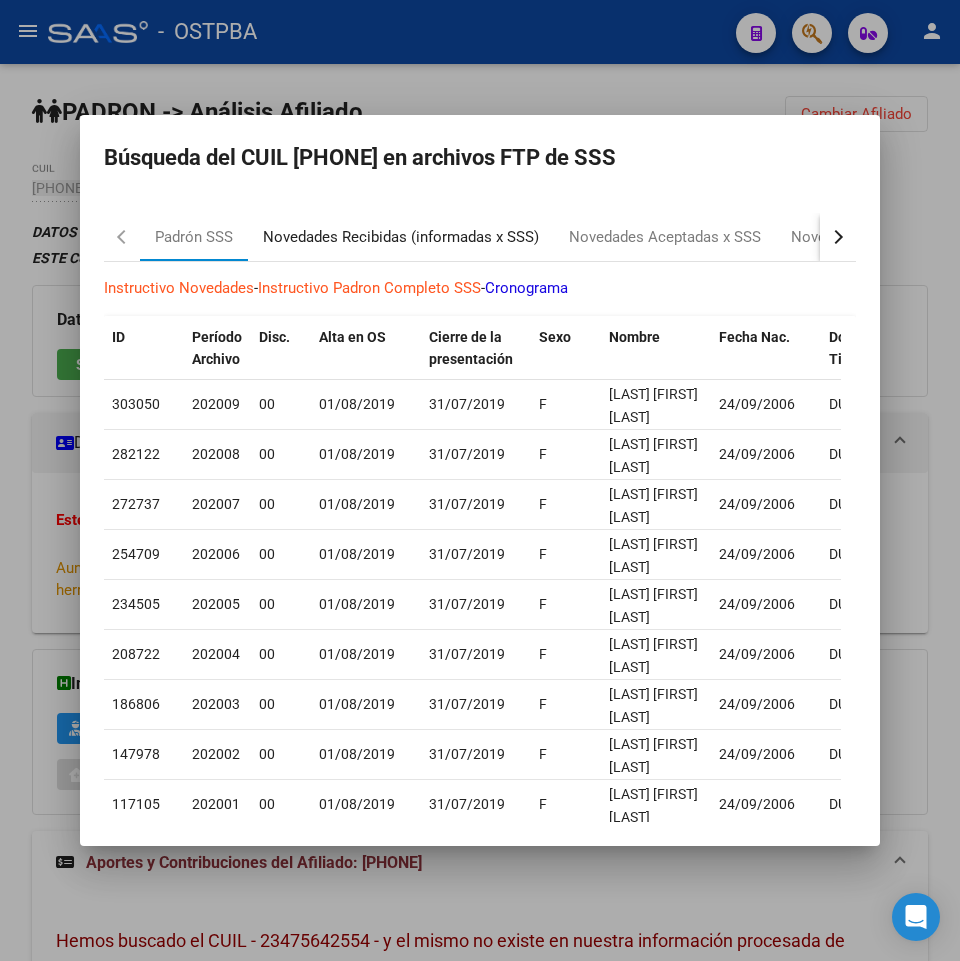 click on "Novedades Recibidas (informadas x SSS)" at bounding box center [401, 237] 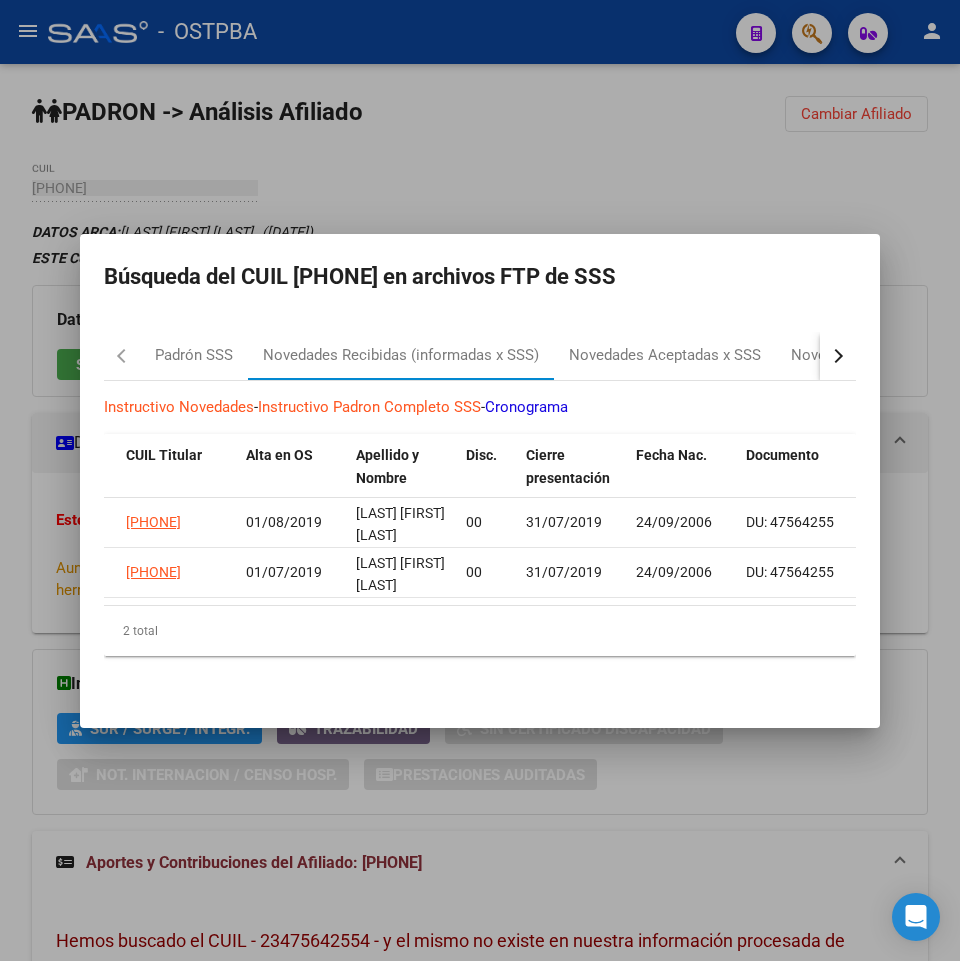 scroll, scrollTop: 0, scrollLeft: 632, axis: horizontal 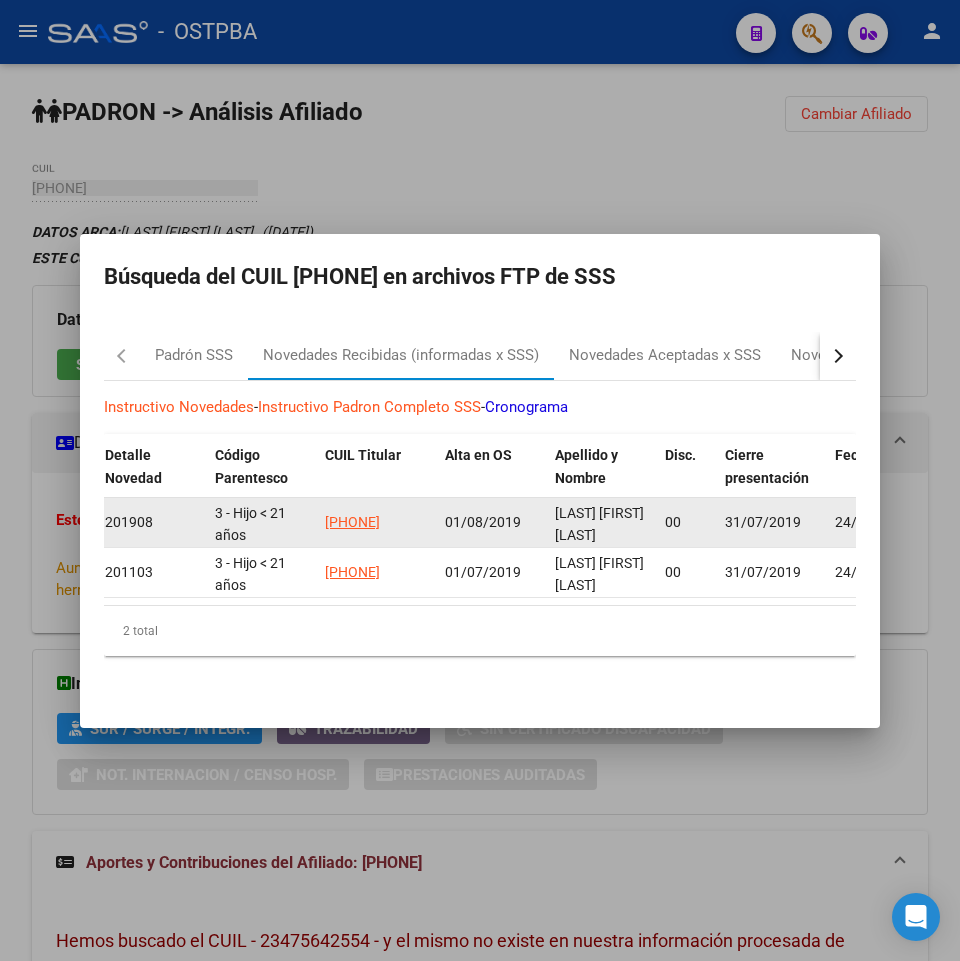 click on "27351195296" 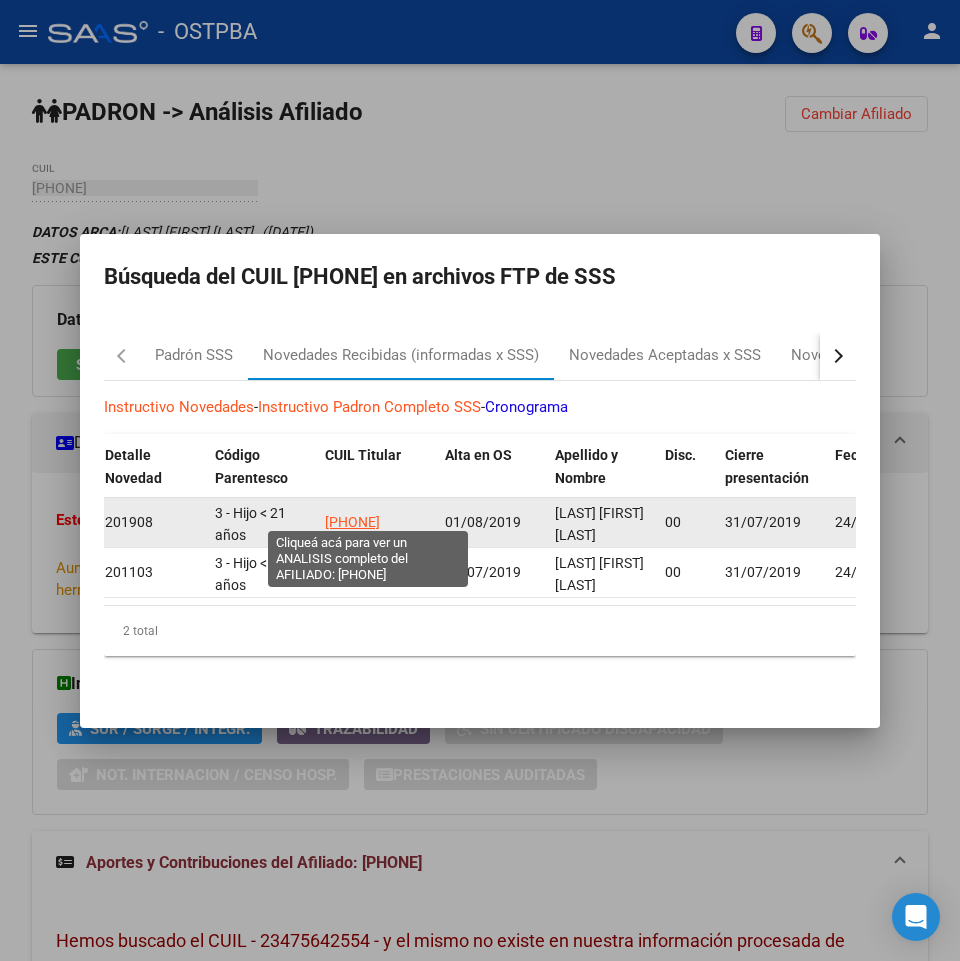 click on "27351195296" 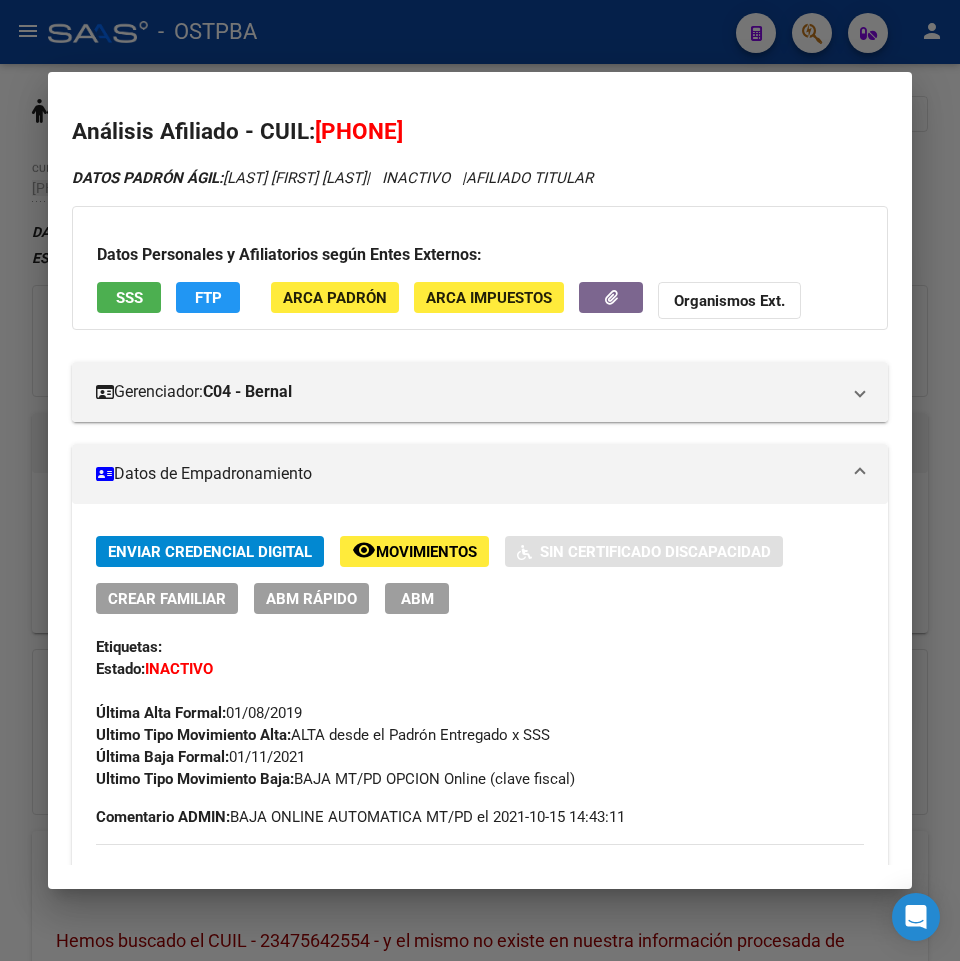 drag, startPoint x: 463, startPoint y: 140, endPoint x: 313, endPoint y: 140, distance: 150 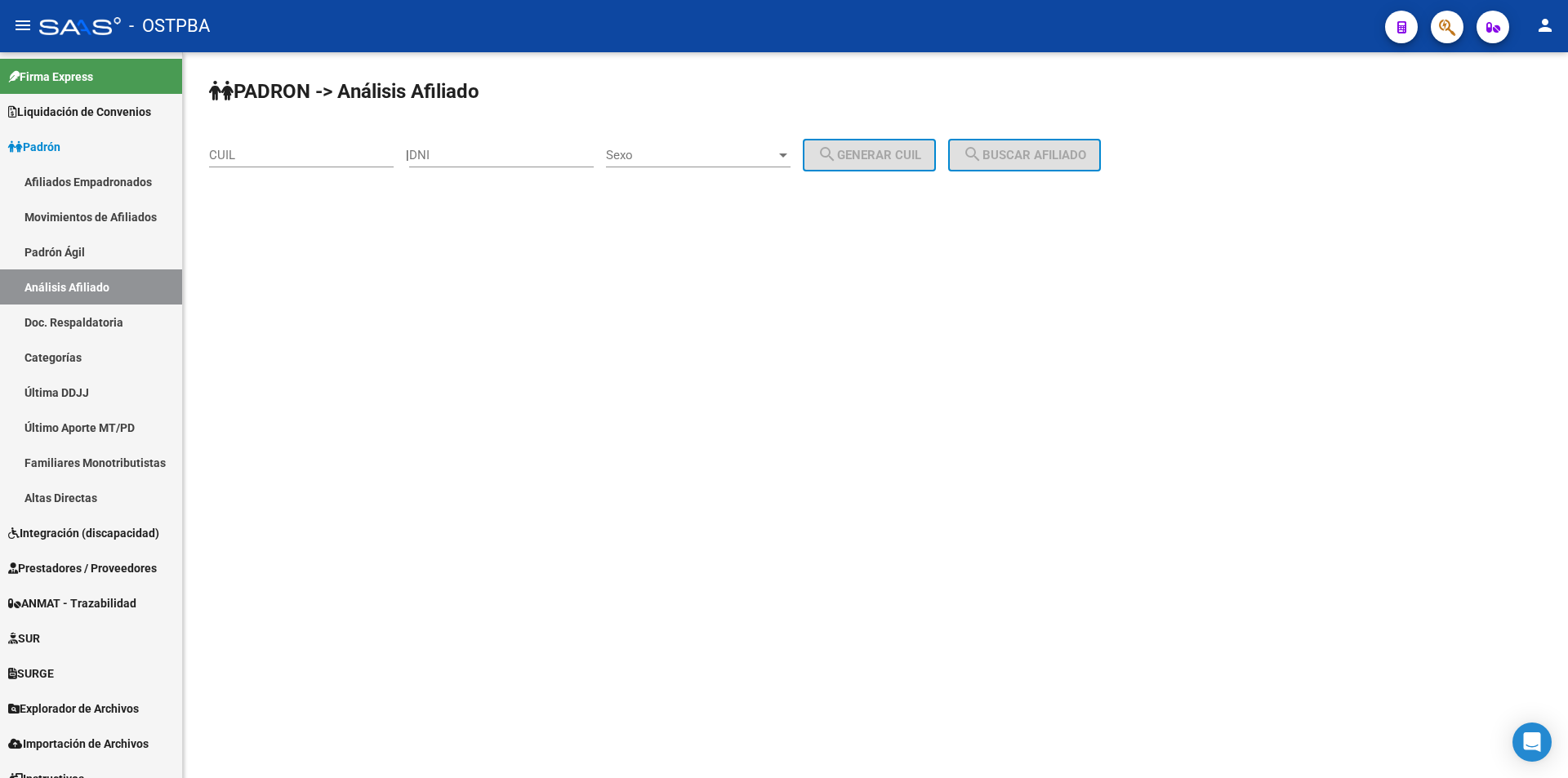 scroll, scrollTop: 0, scrollLeft: 0, axis: both 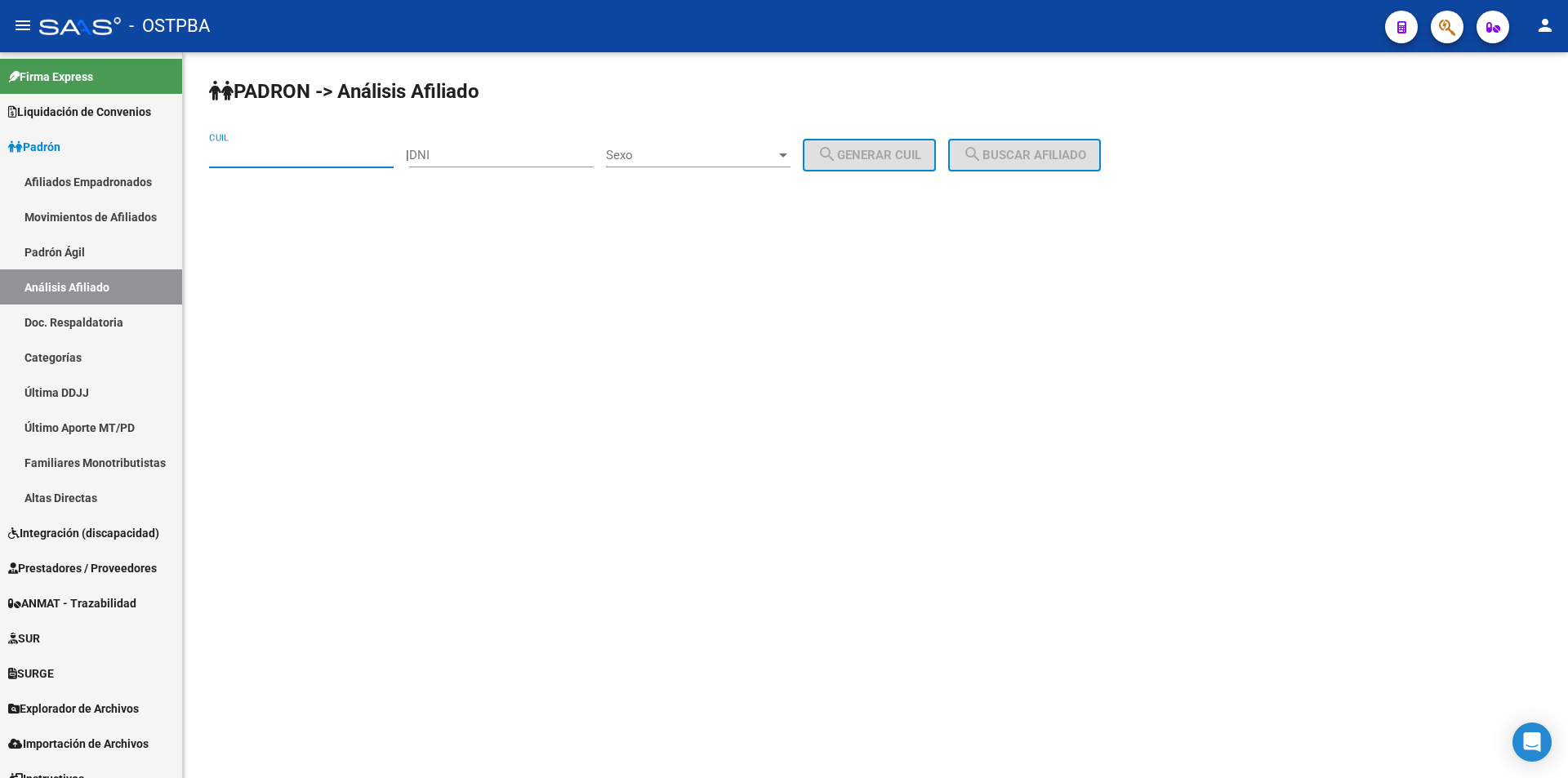 paste on "[PHONE]" 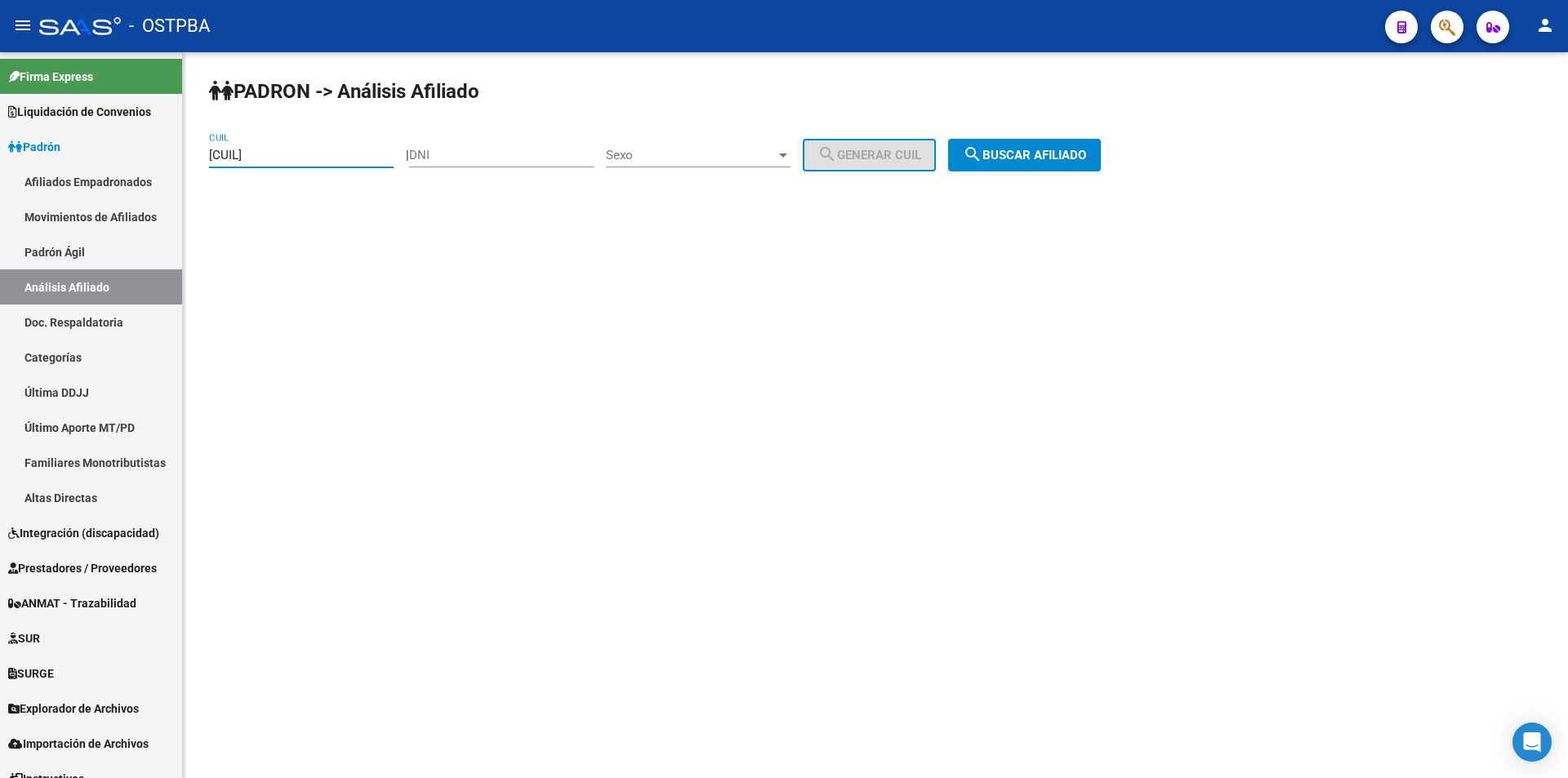 type on "[PHONE]" 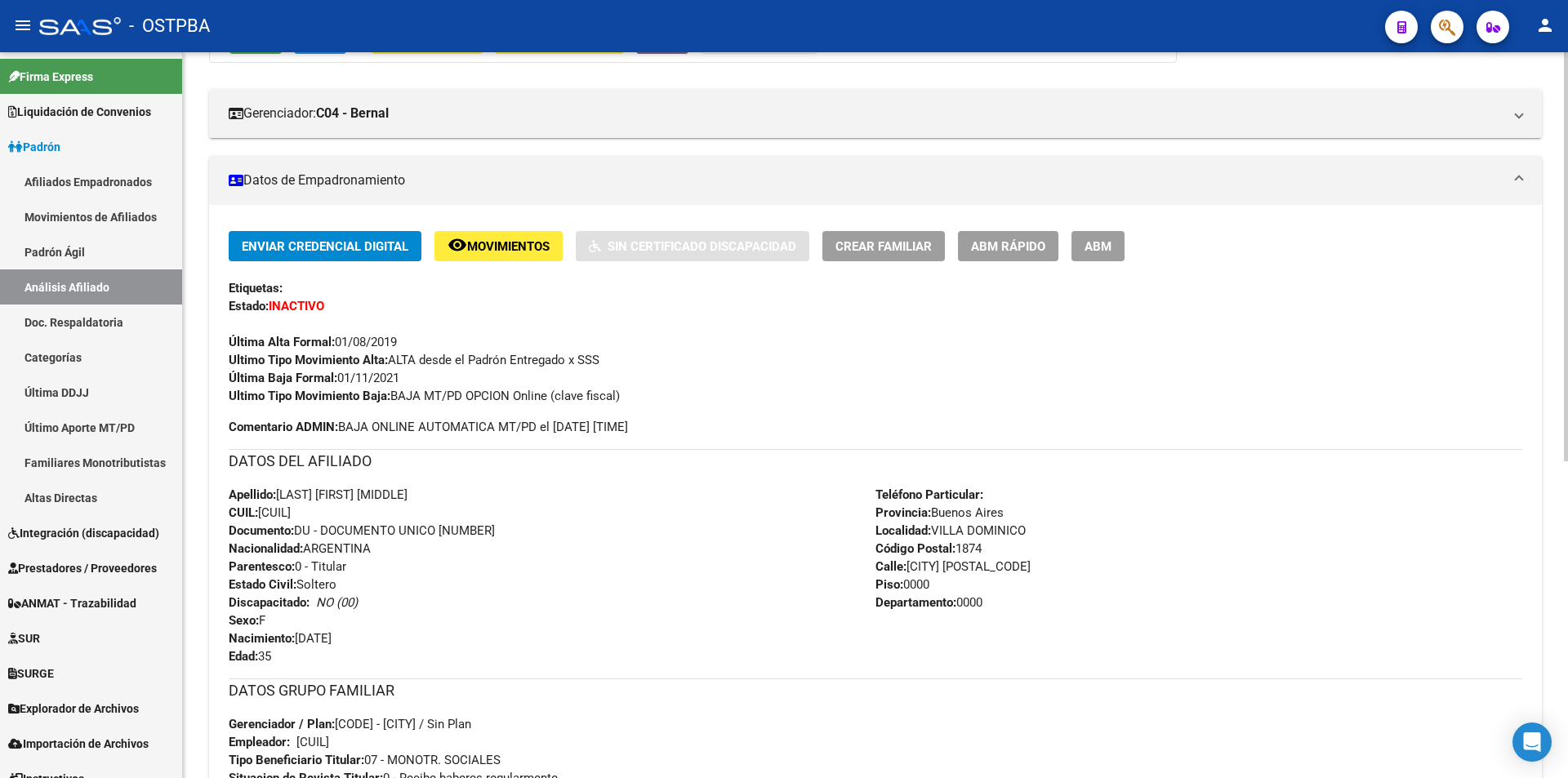 scroll, scrollTop: 245, scrollLeft: 0, axis: vertical 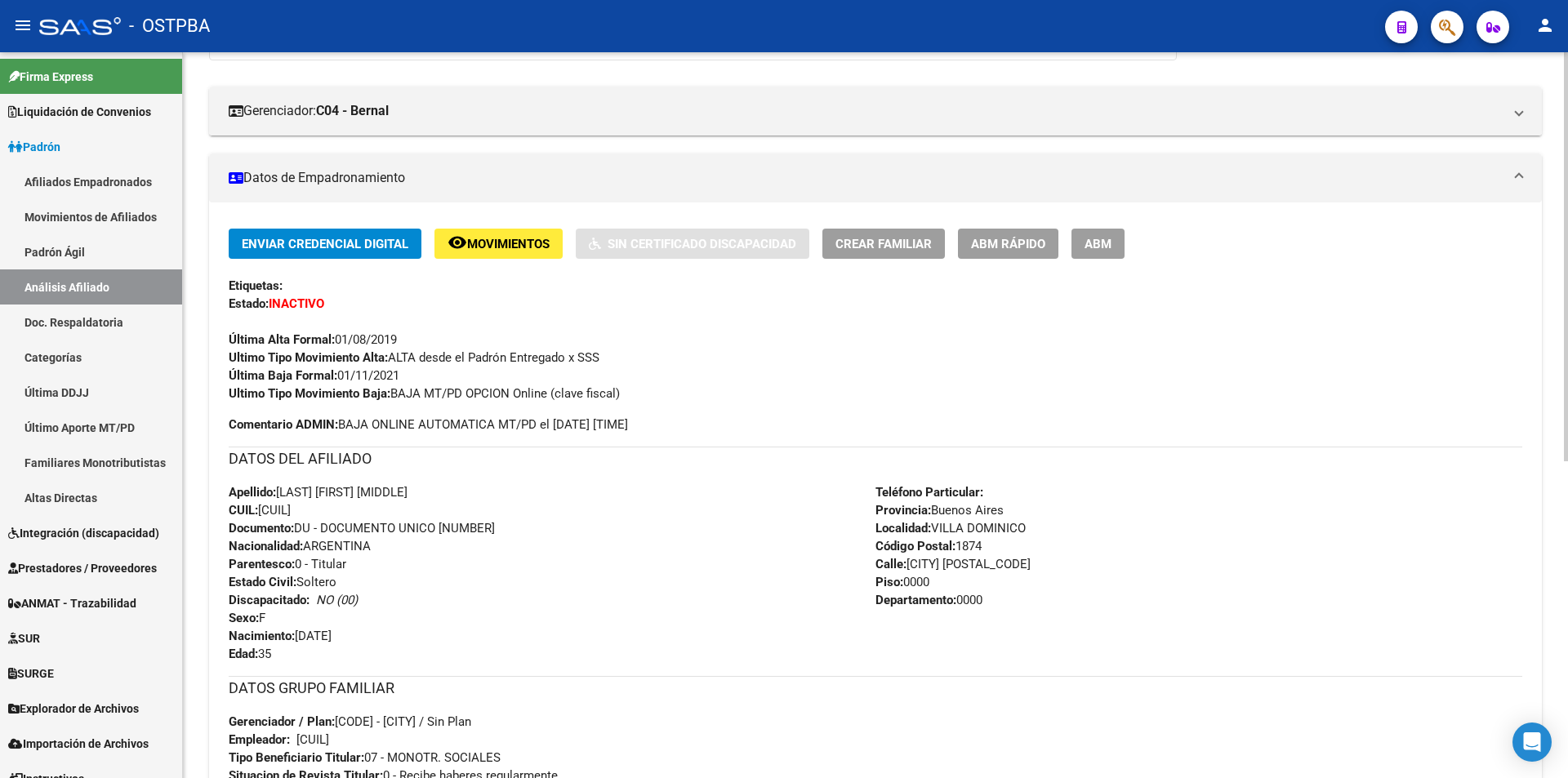 click on "Apellido:   ORELLANA LEONELA ALEXANDRA     CUIL:  27351195296 Documento:  DU - DOCUMENTO UNICO 35119529  Nacionalidad:  ARGENTINA Parentesco:  0 - Titular Estado Civil:  Soltero Discapacitado:    NO (00) Sexo:  F Nacimiento:  23/01/1990 Edad:  35" at bounding box center (552, 573) 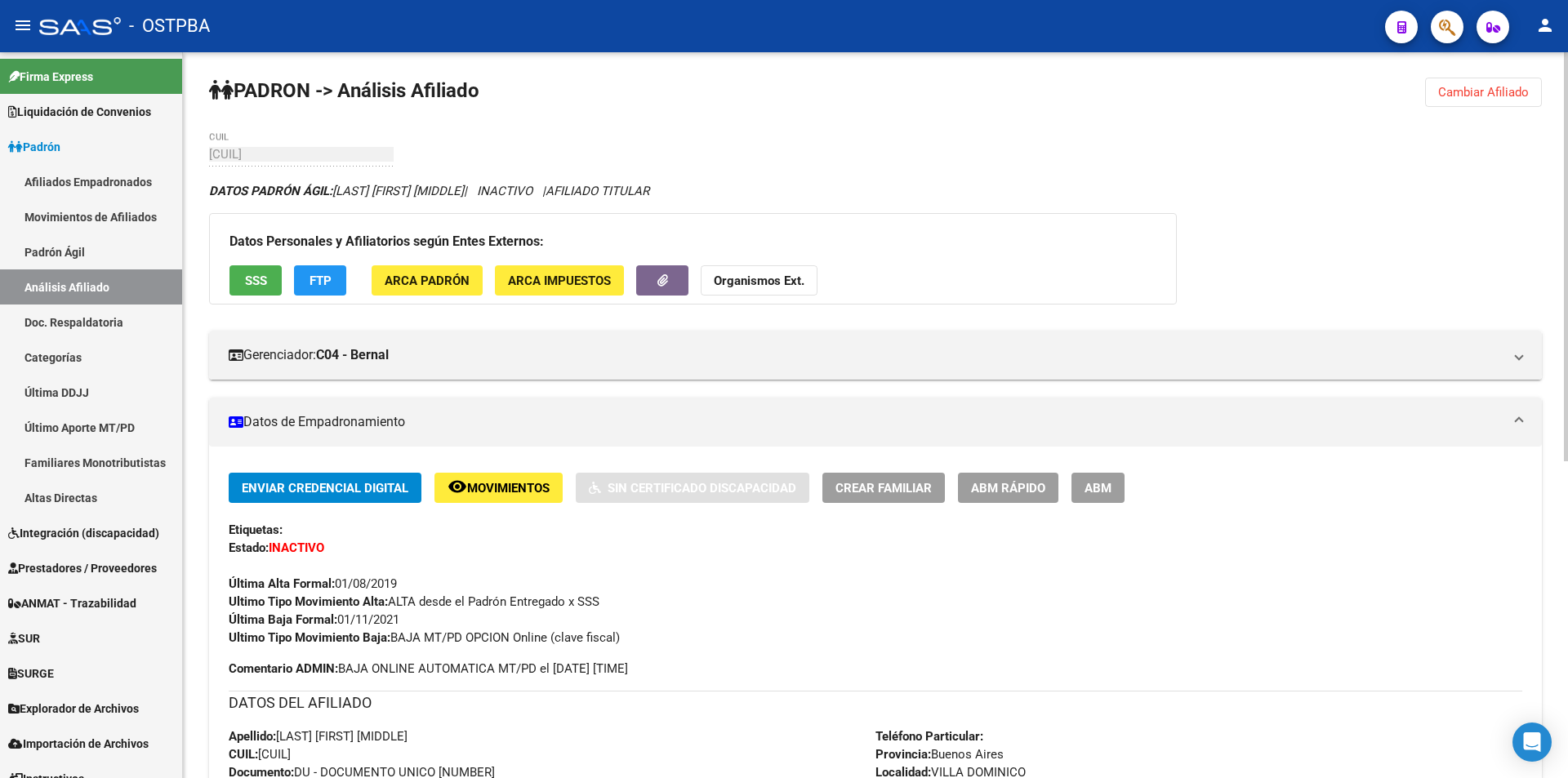 scroll, scrollTop: 0, scrollLeft: 0, axis: both 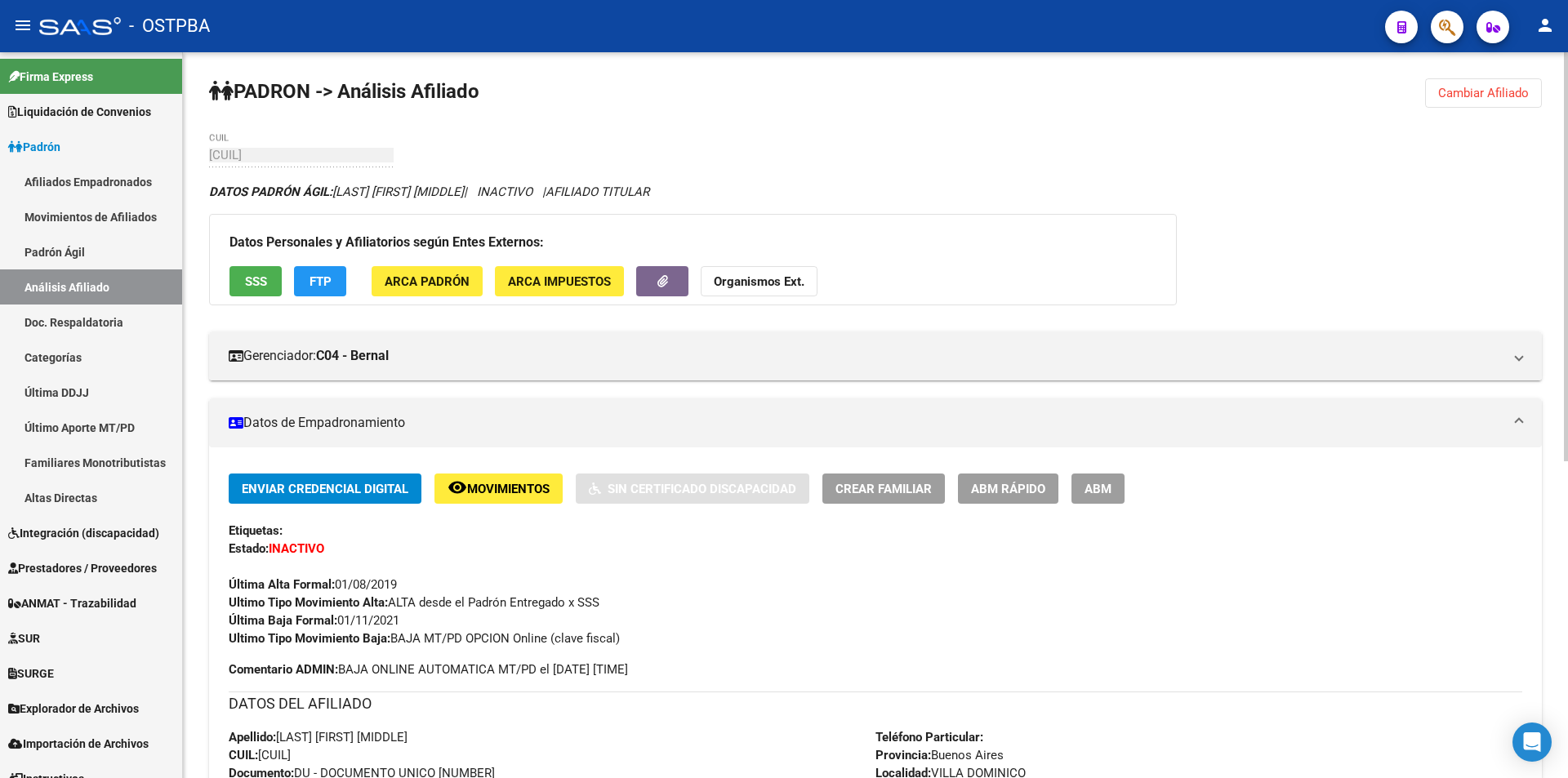 click on "SSS" 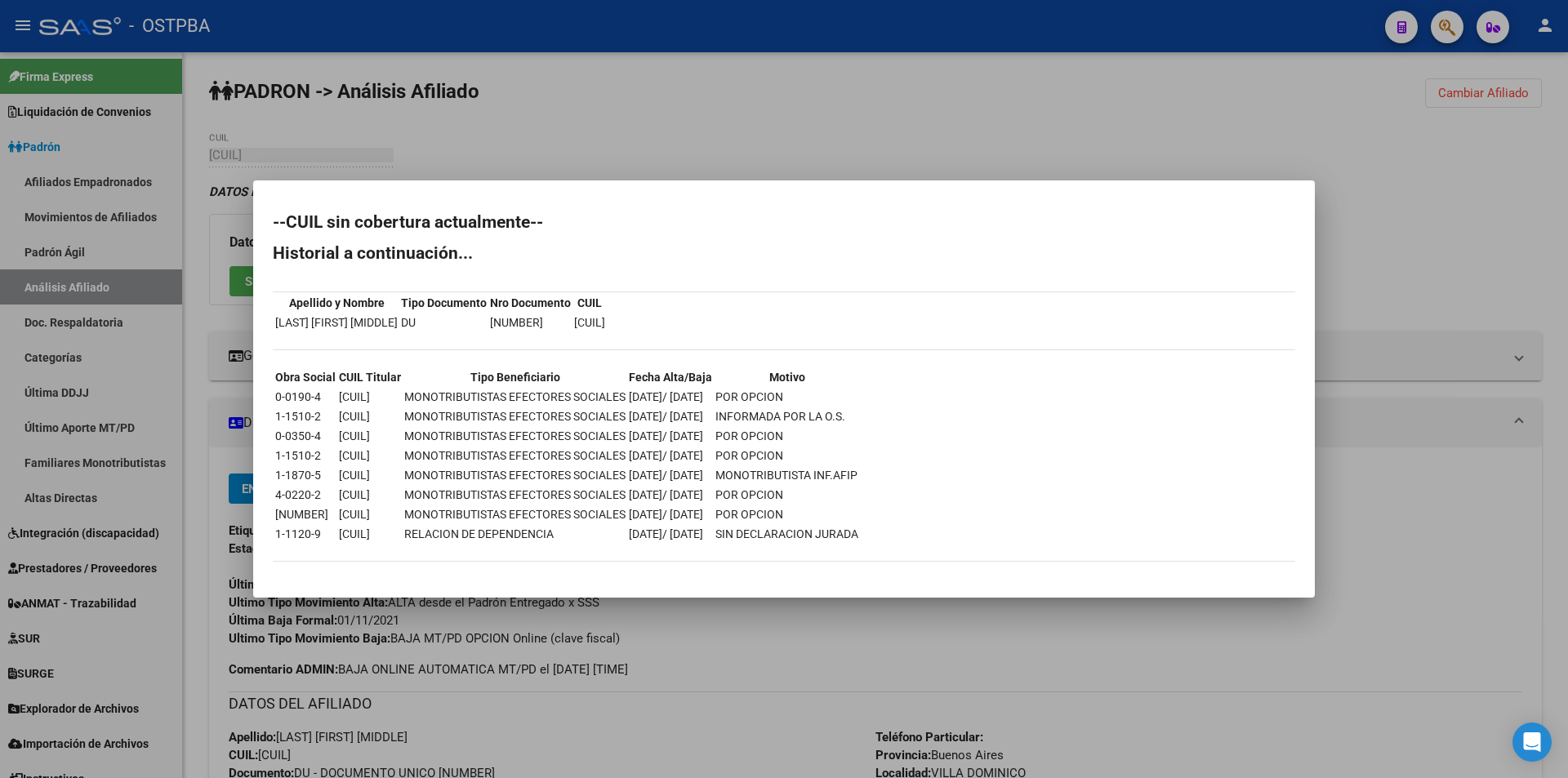 click at bounding box center [784, 389] 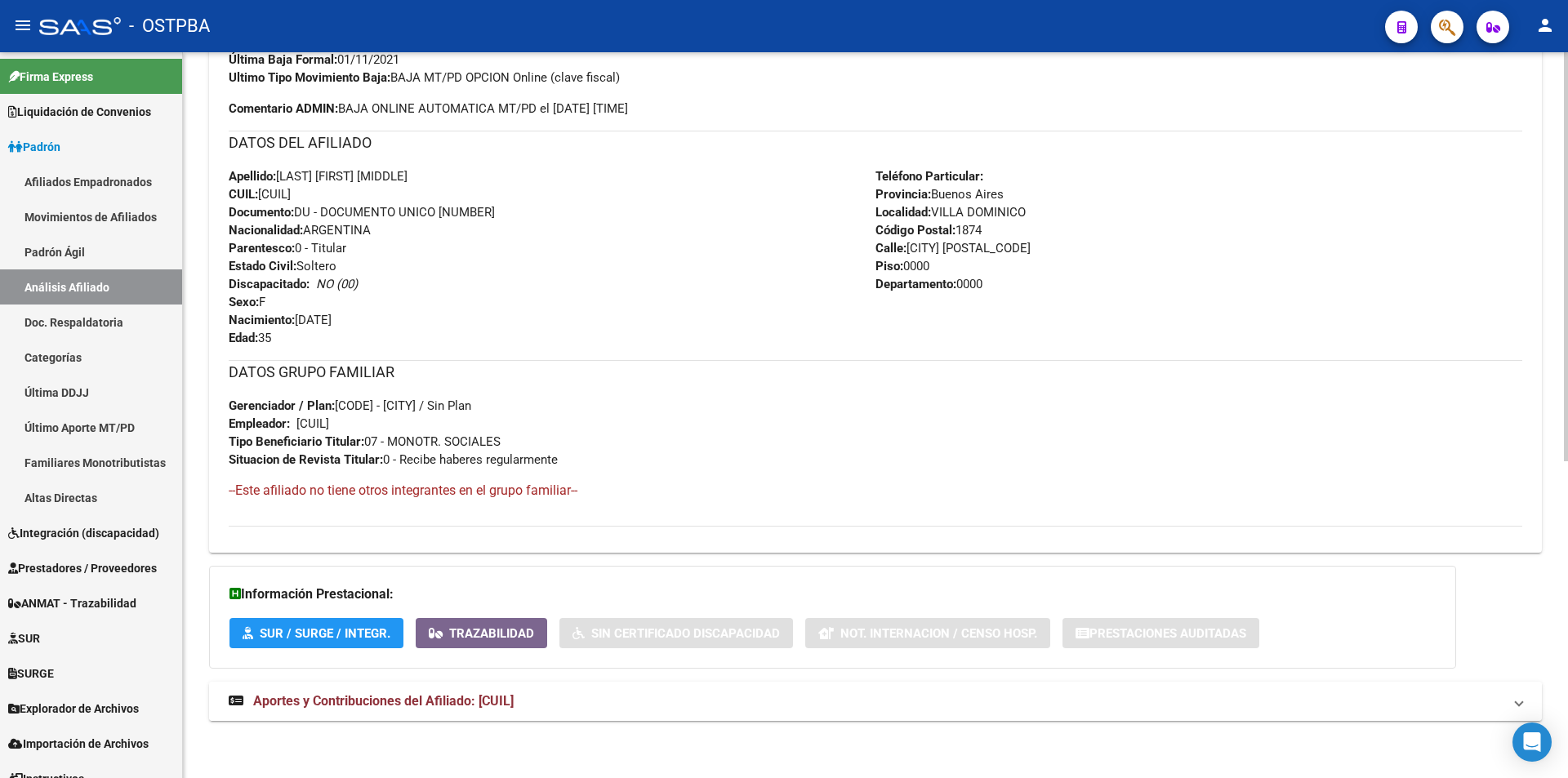 click on "Aportes y Contribuciones del Afiliado: [PHONE]" at bounding box center (383, 700) 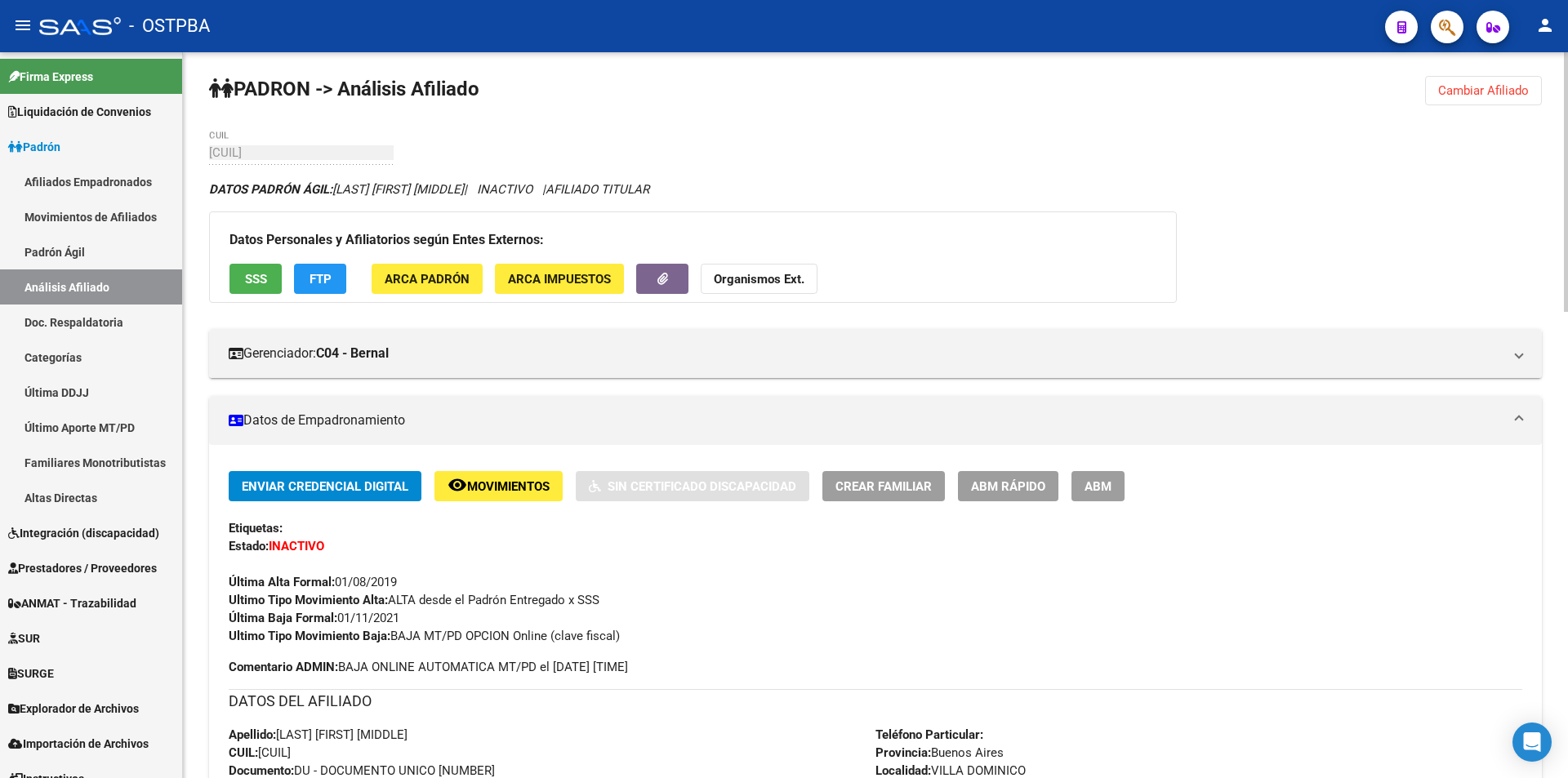 scroll, scrollTop: 0, scrollLeft: 0, axis: both 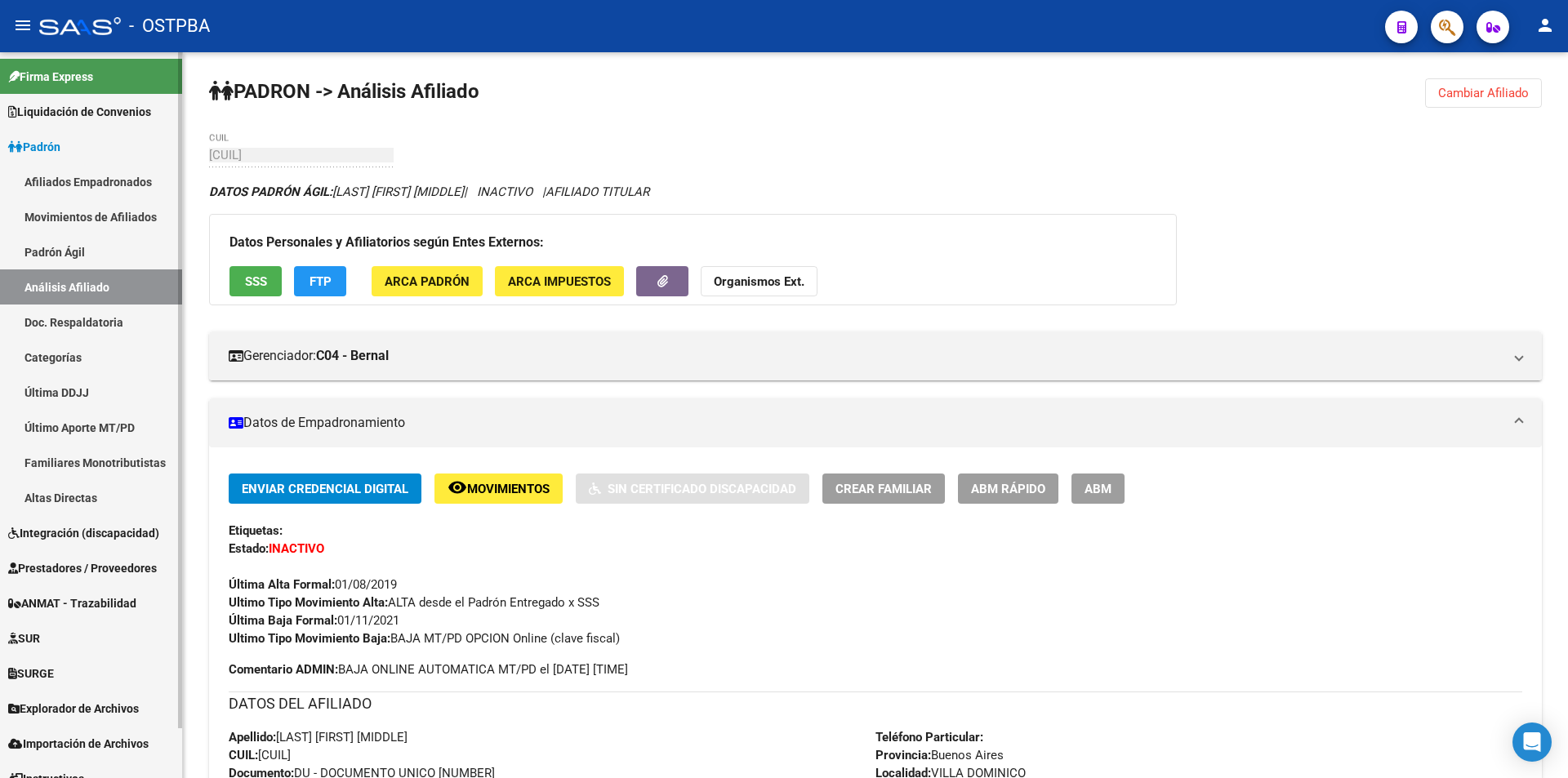 click on "Afiliados Empadronados" at bounding box center (91, 181) 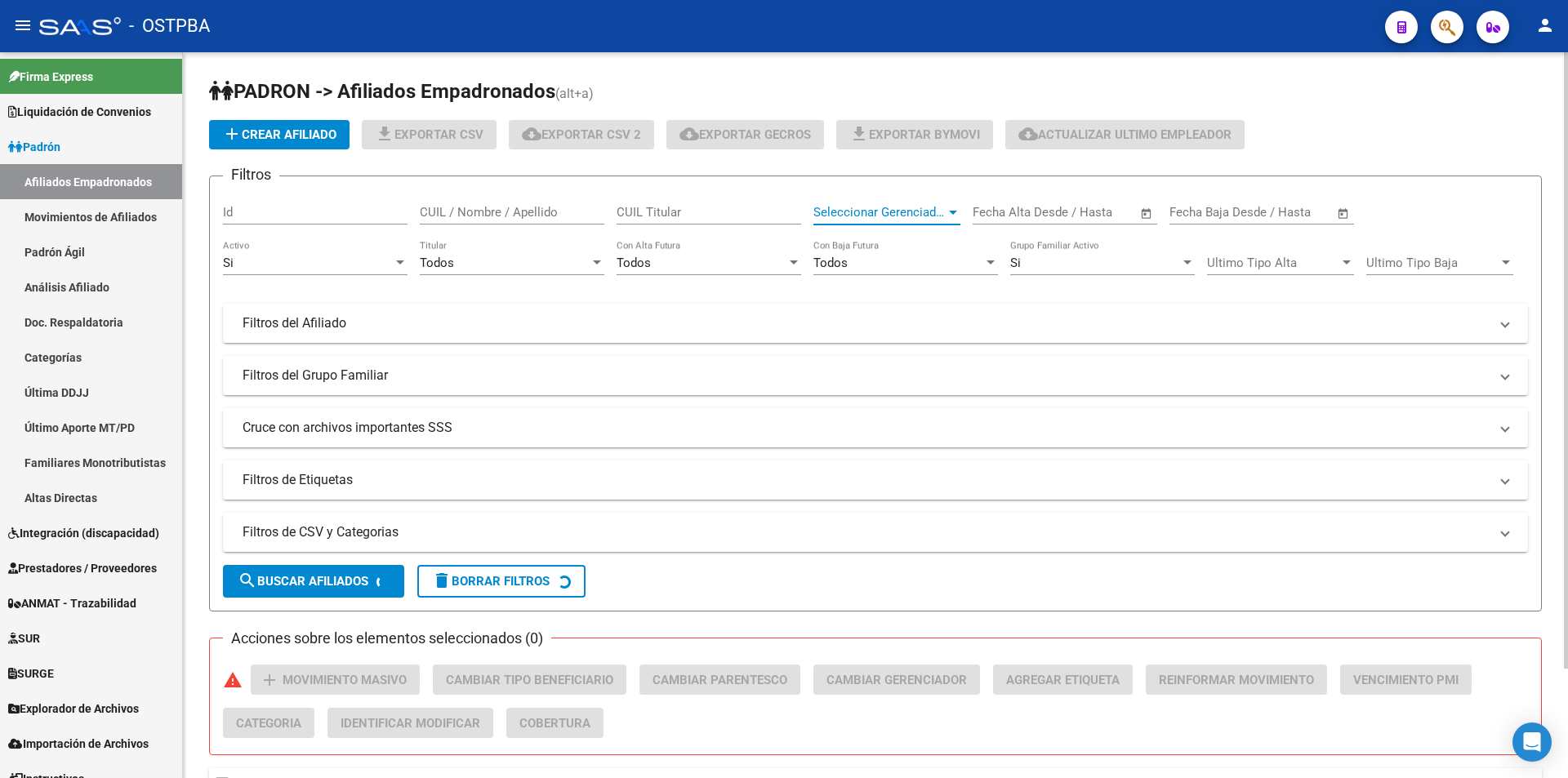 click on "Seleccionar Gerenciador" at bounding box center (880, 212) 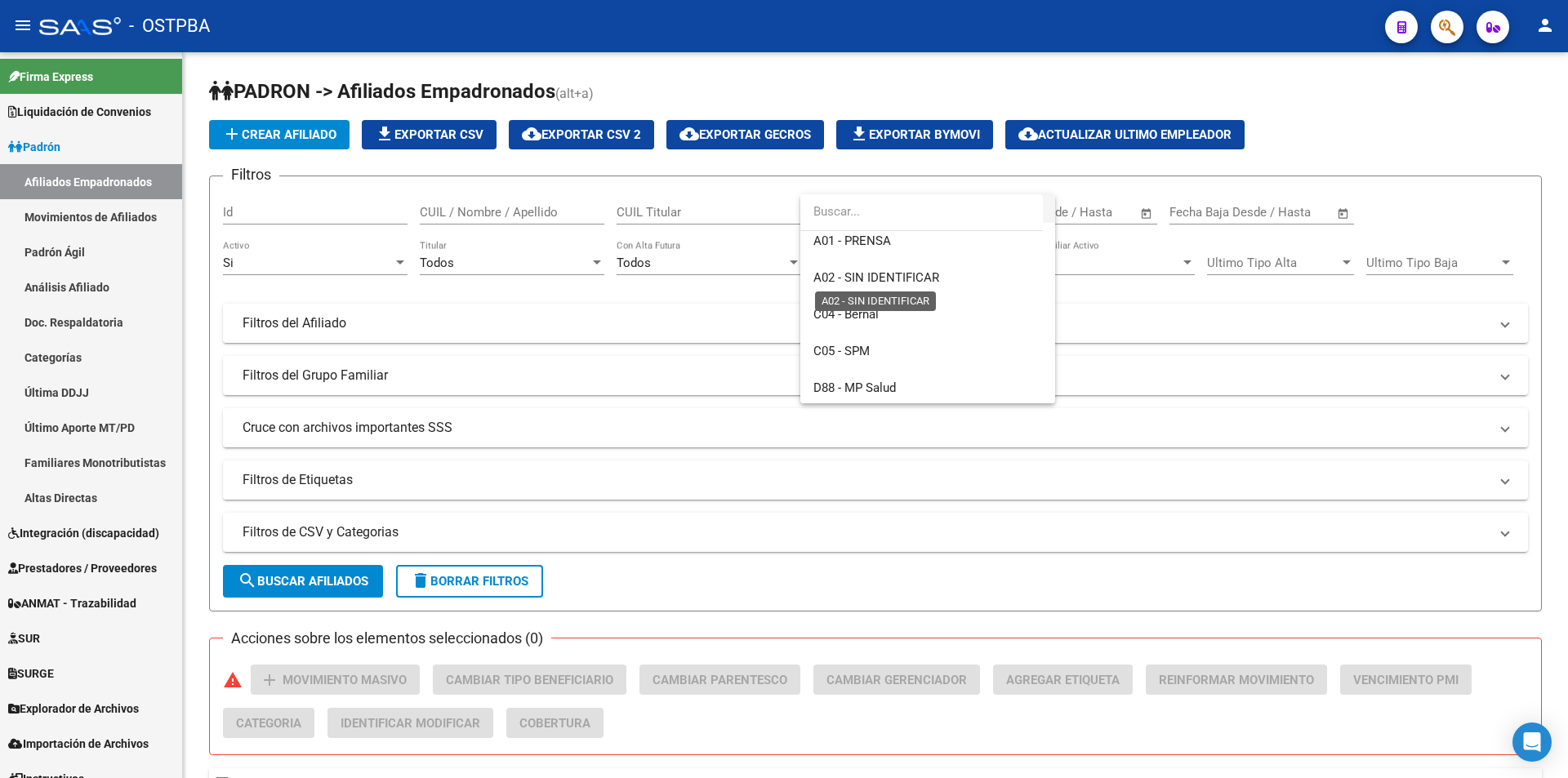 scroll, scrollTop: 163, scrollLeft: 0, axis: vertical 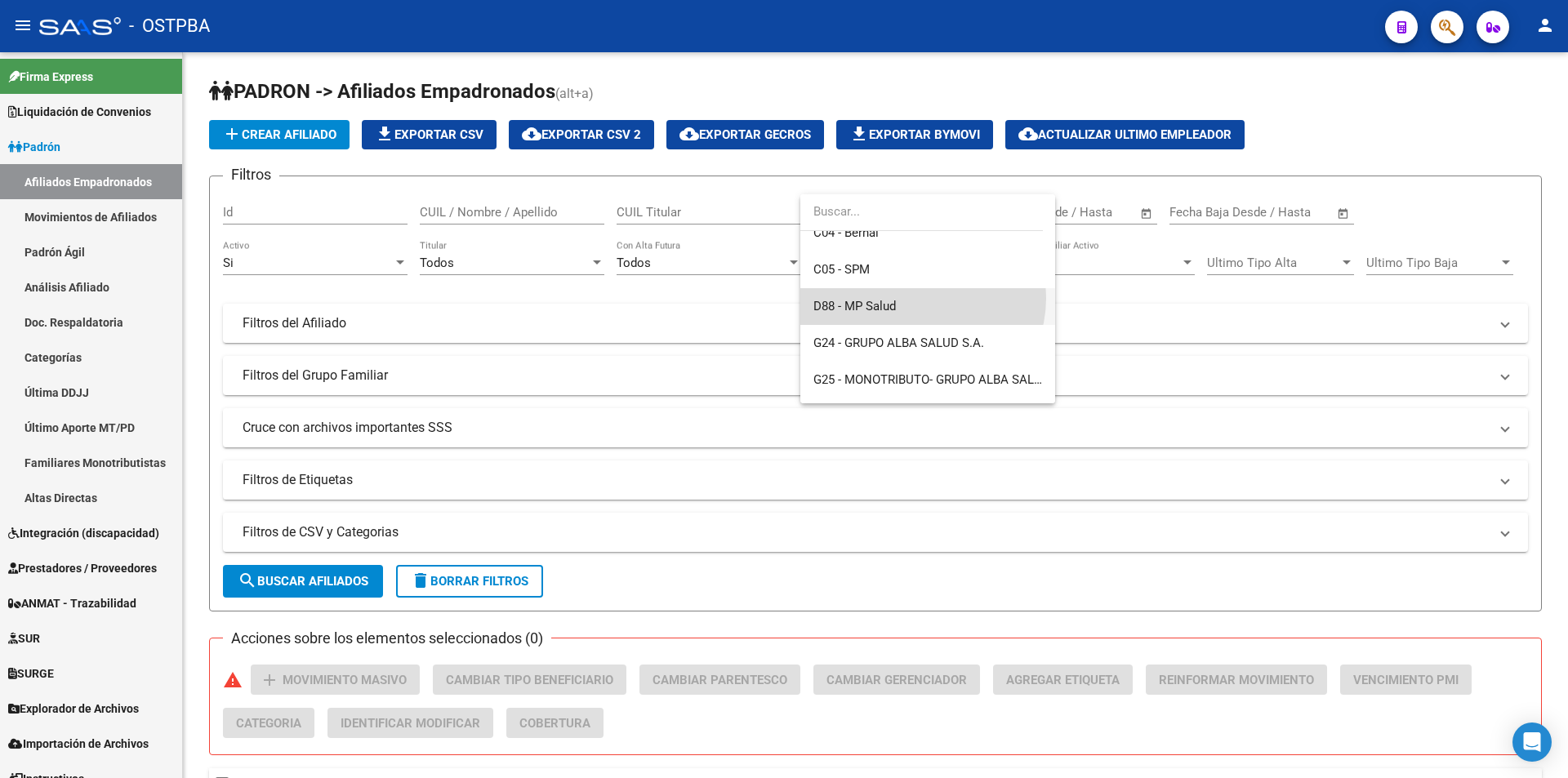 click on "D88 - MP Salud" at bounding box center (928, 306) 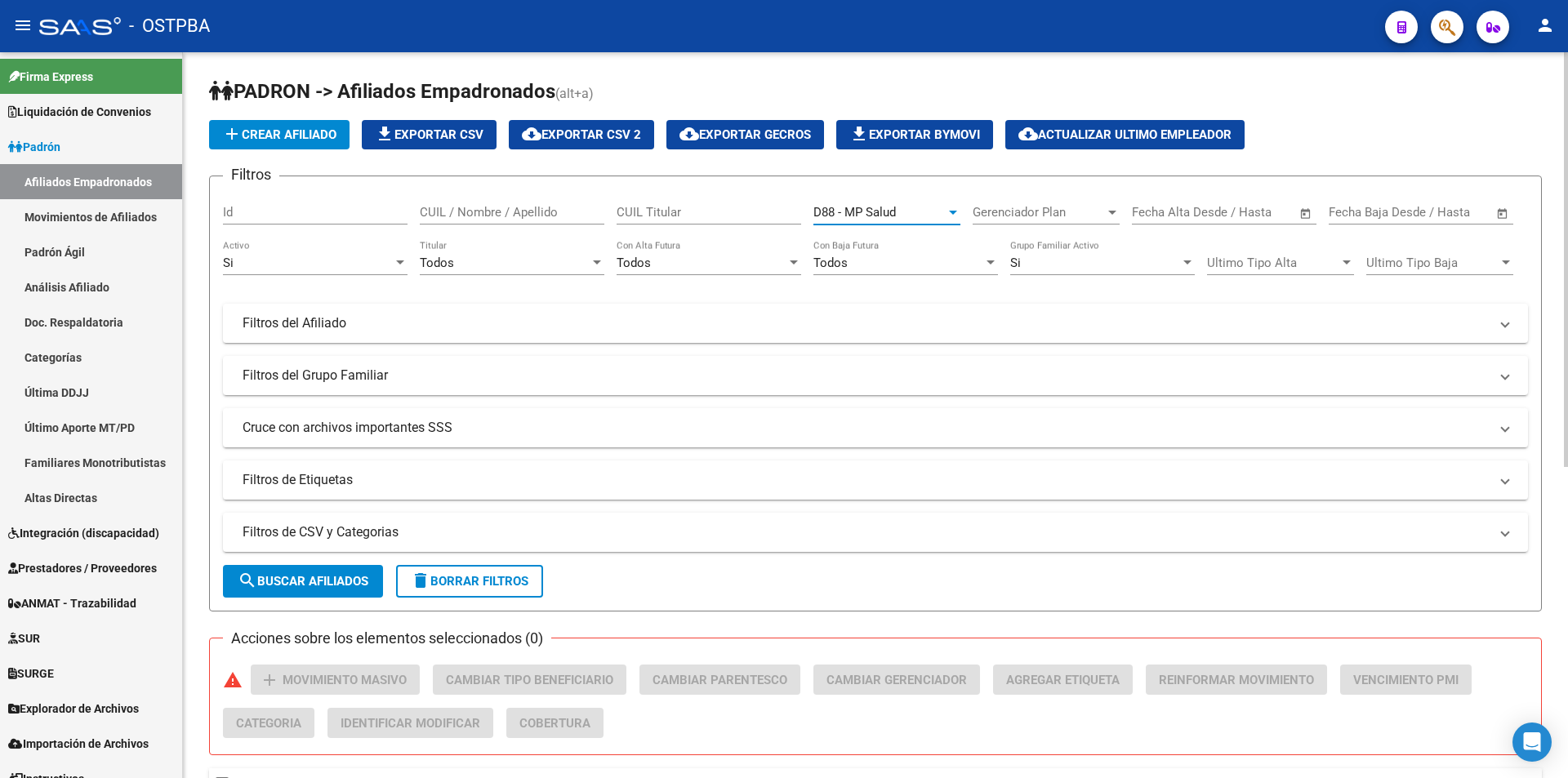 drag, startPoint x: 343, startPoint y: 592, endPoint x: 378, endPoint y: 562, distance: 46.097722 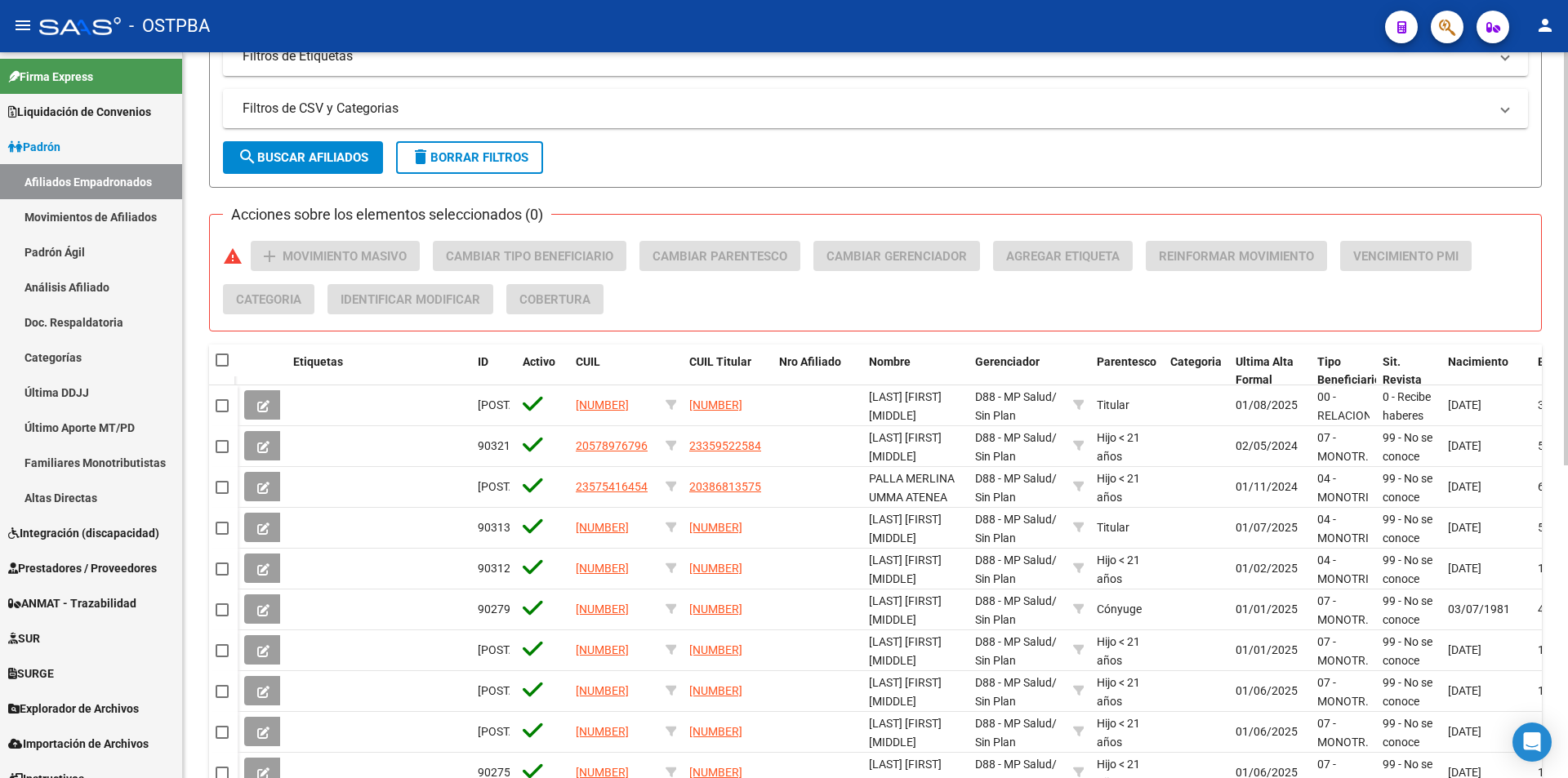 scroll, scrollTop: 545, scrollLeft: 0, axis: vertical 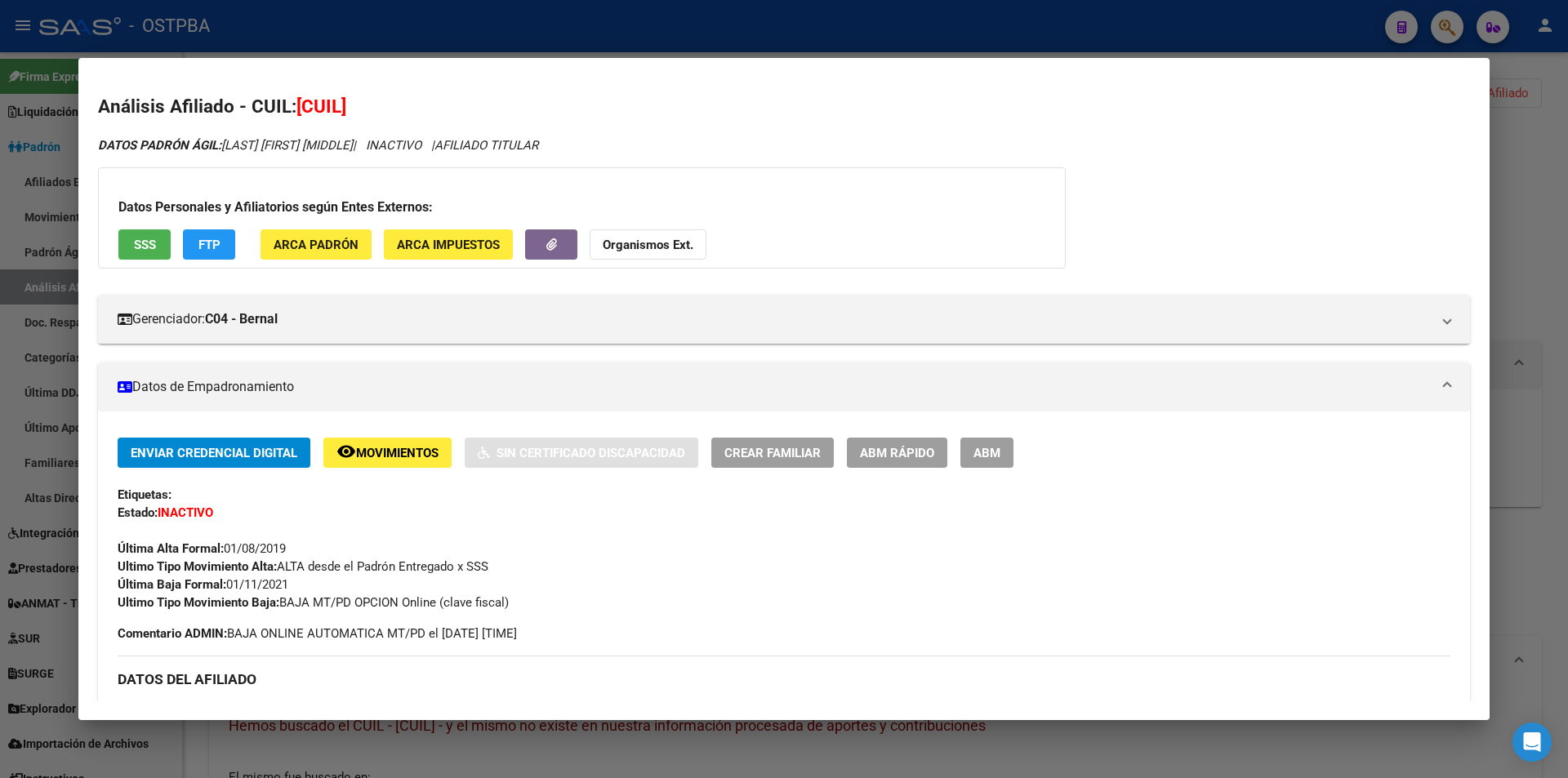 click at bounding box center [784, 389] 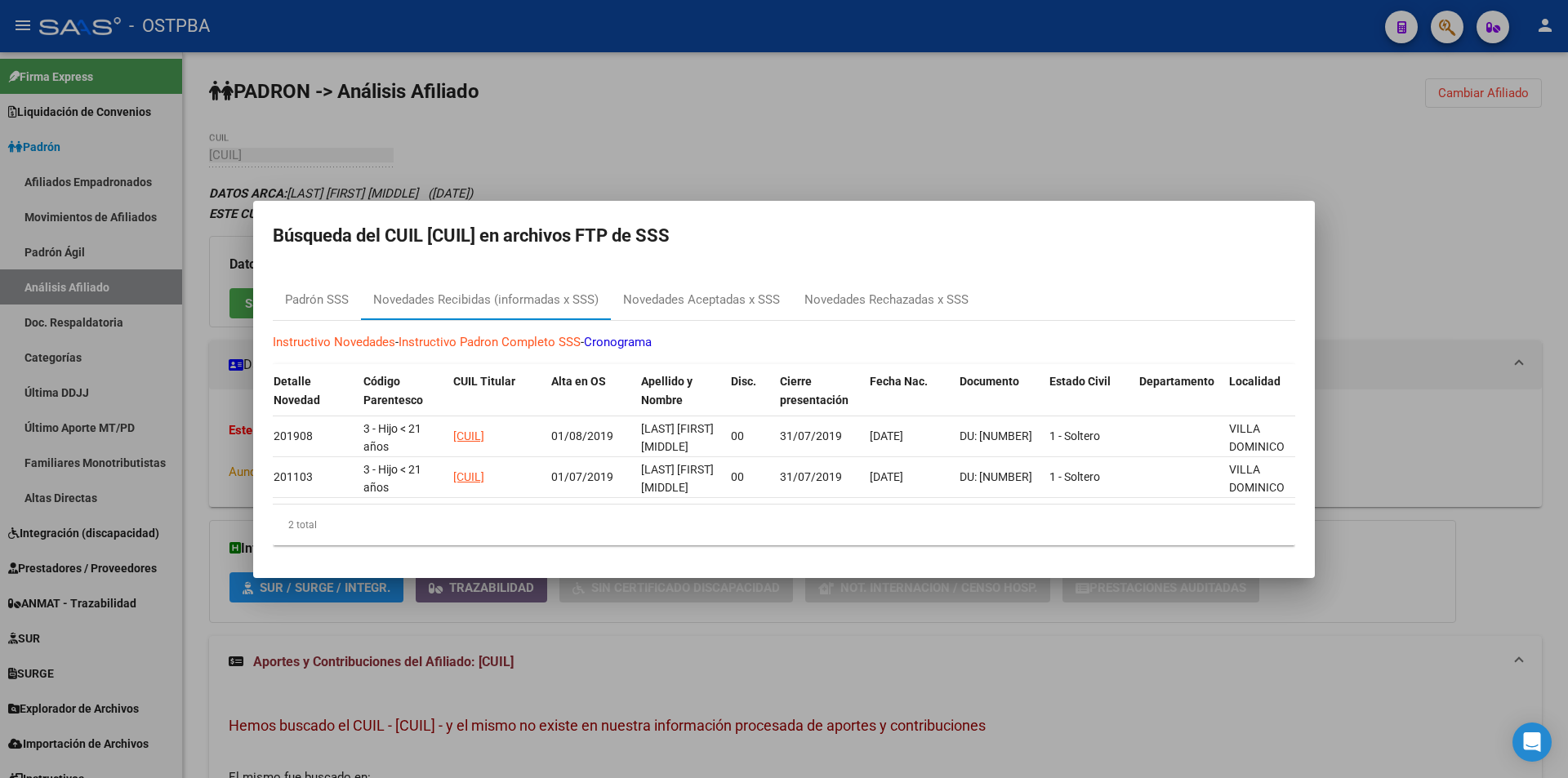click at bounding box center [784, 389] 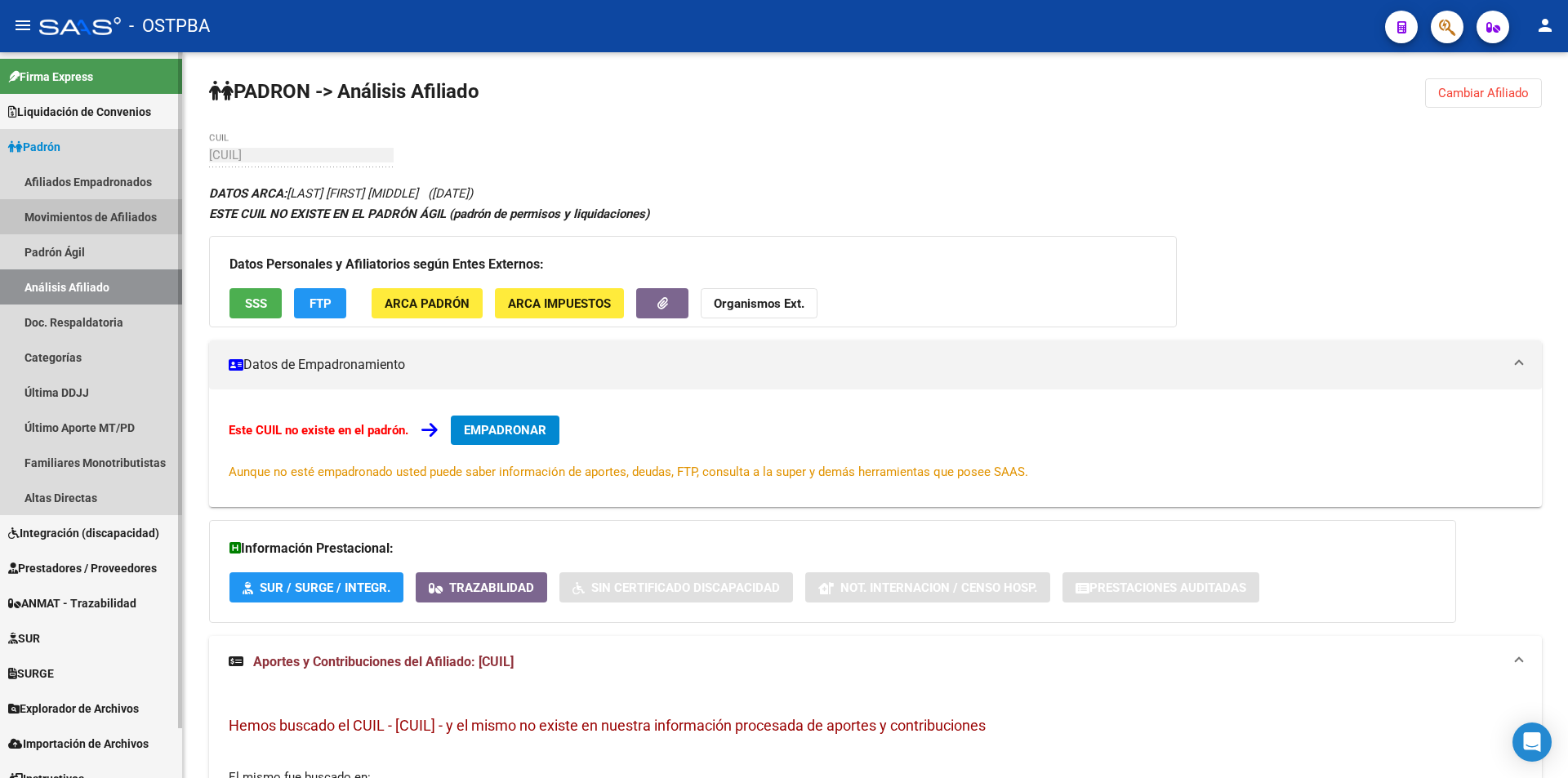 click on "Movimientos de Afiliados" at bounding box center [91, 216] 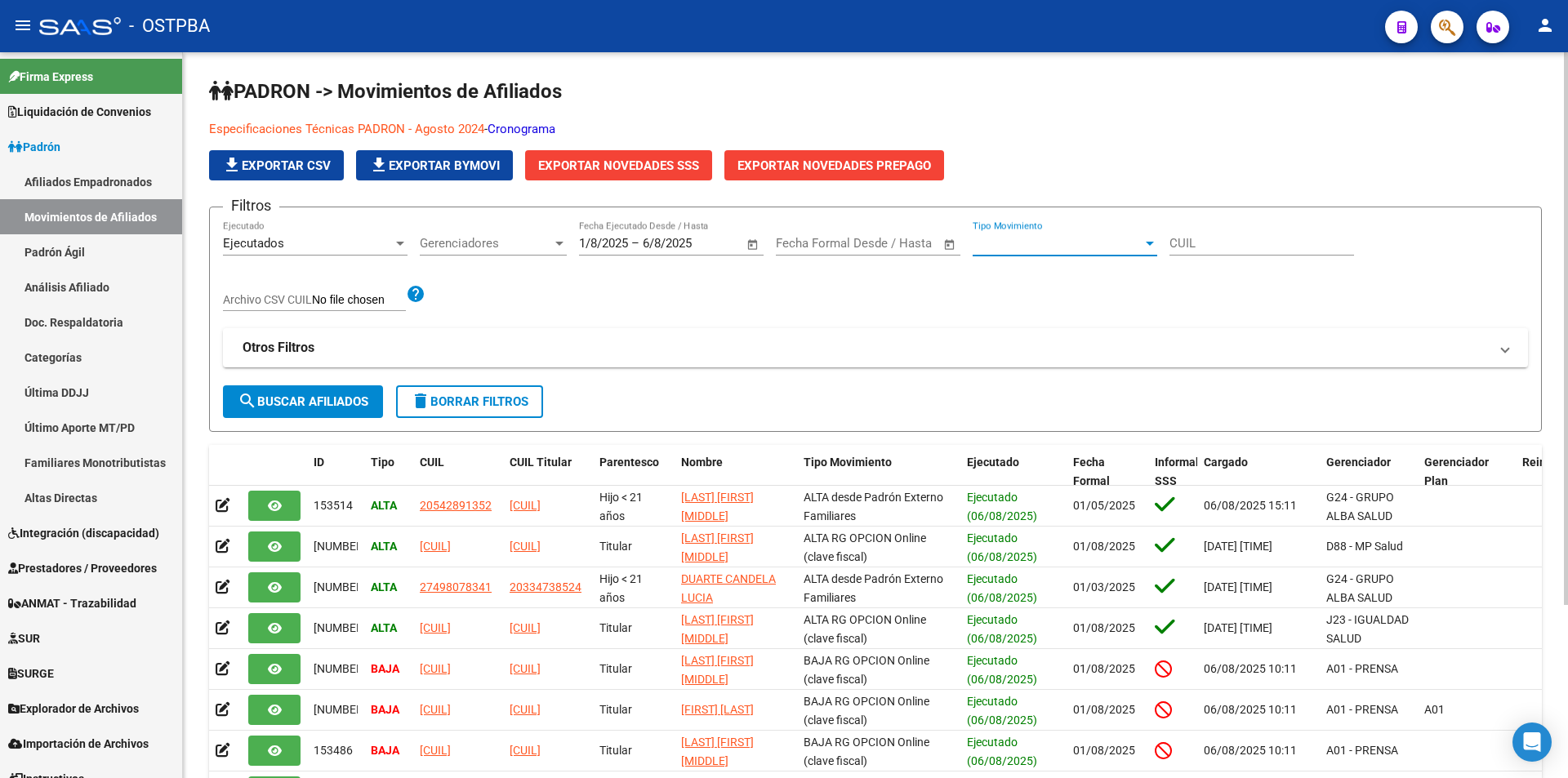 click on "Tipo Movimiento" at bounding box center (1058, 243) 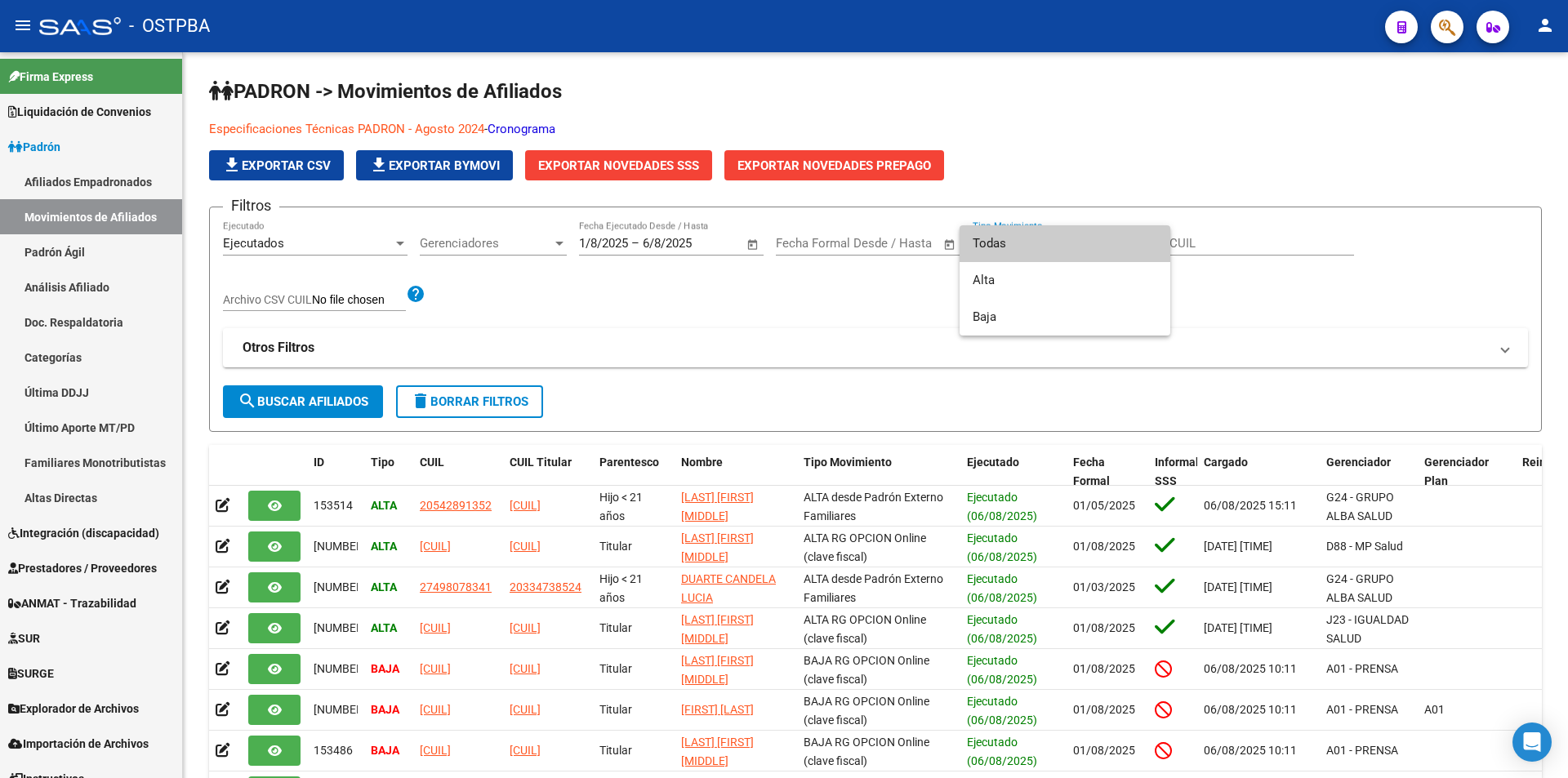 click at bounding box center [784, 389] 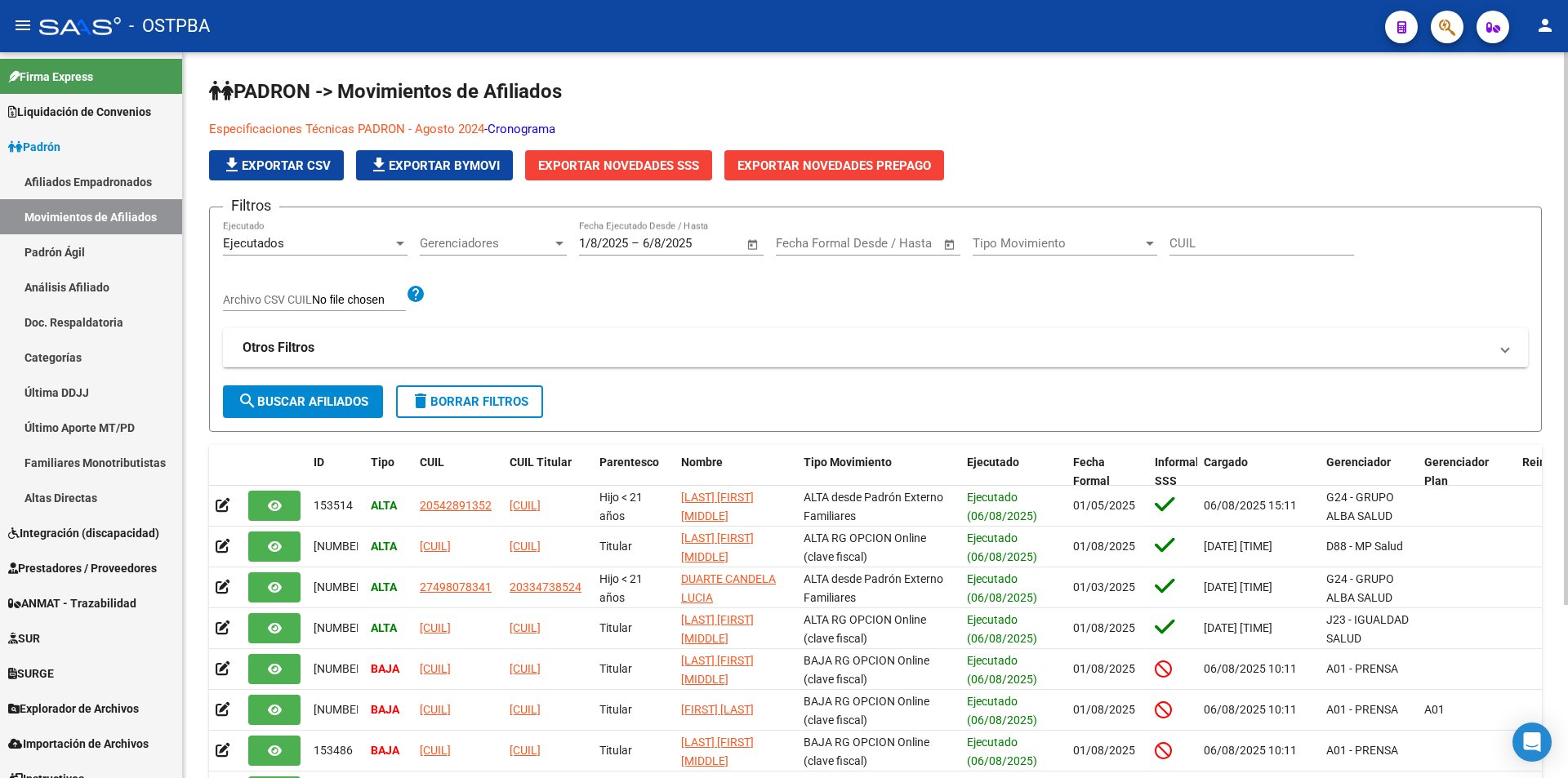 click on "Gerenciadores" at bounding box center [486, 243] 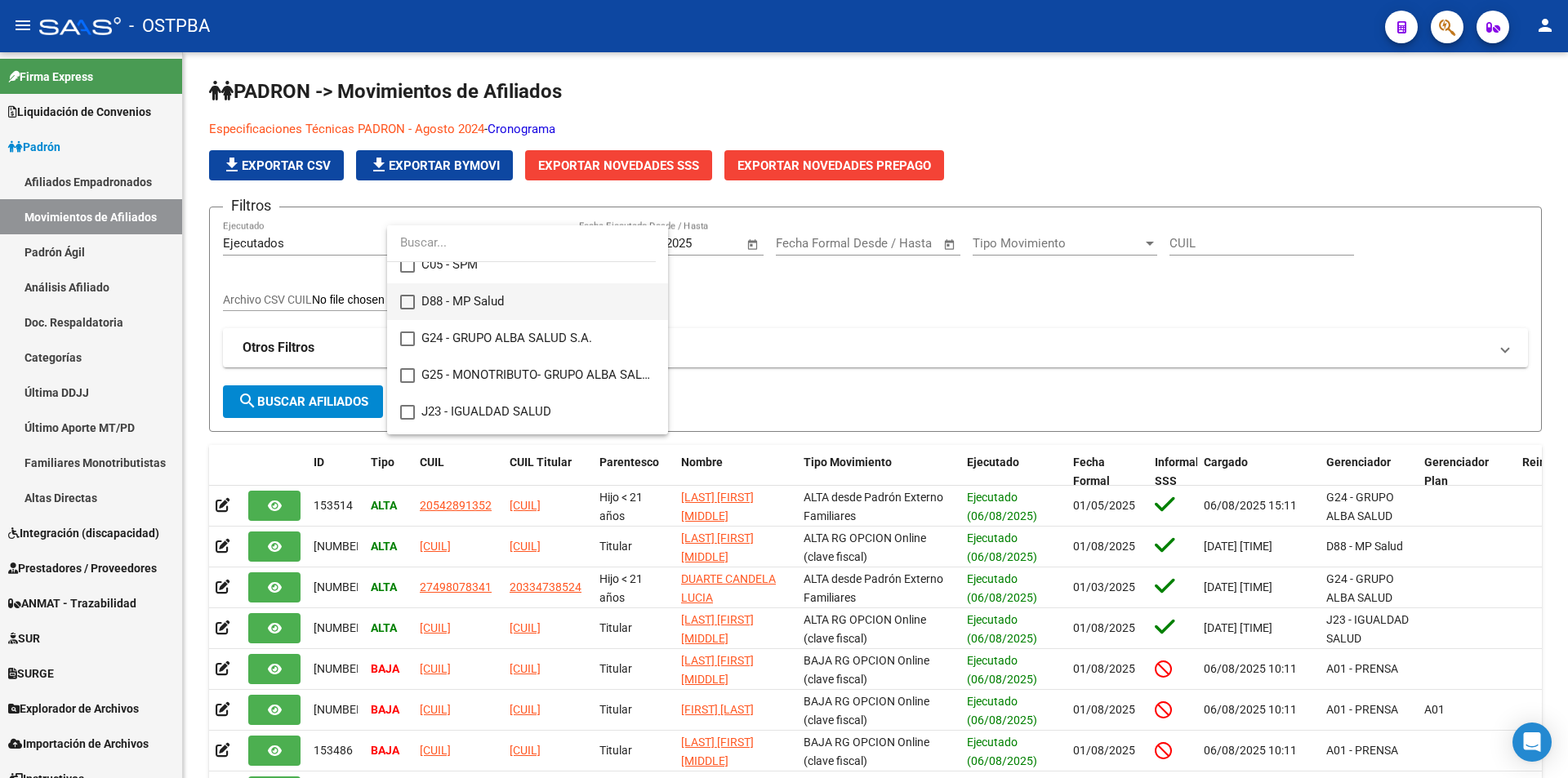 scroll, scrollTop: 163, scrollLeft: 0, axis: vertical 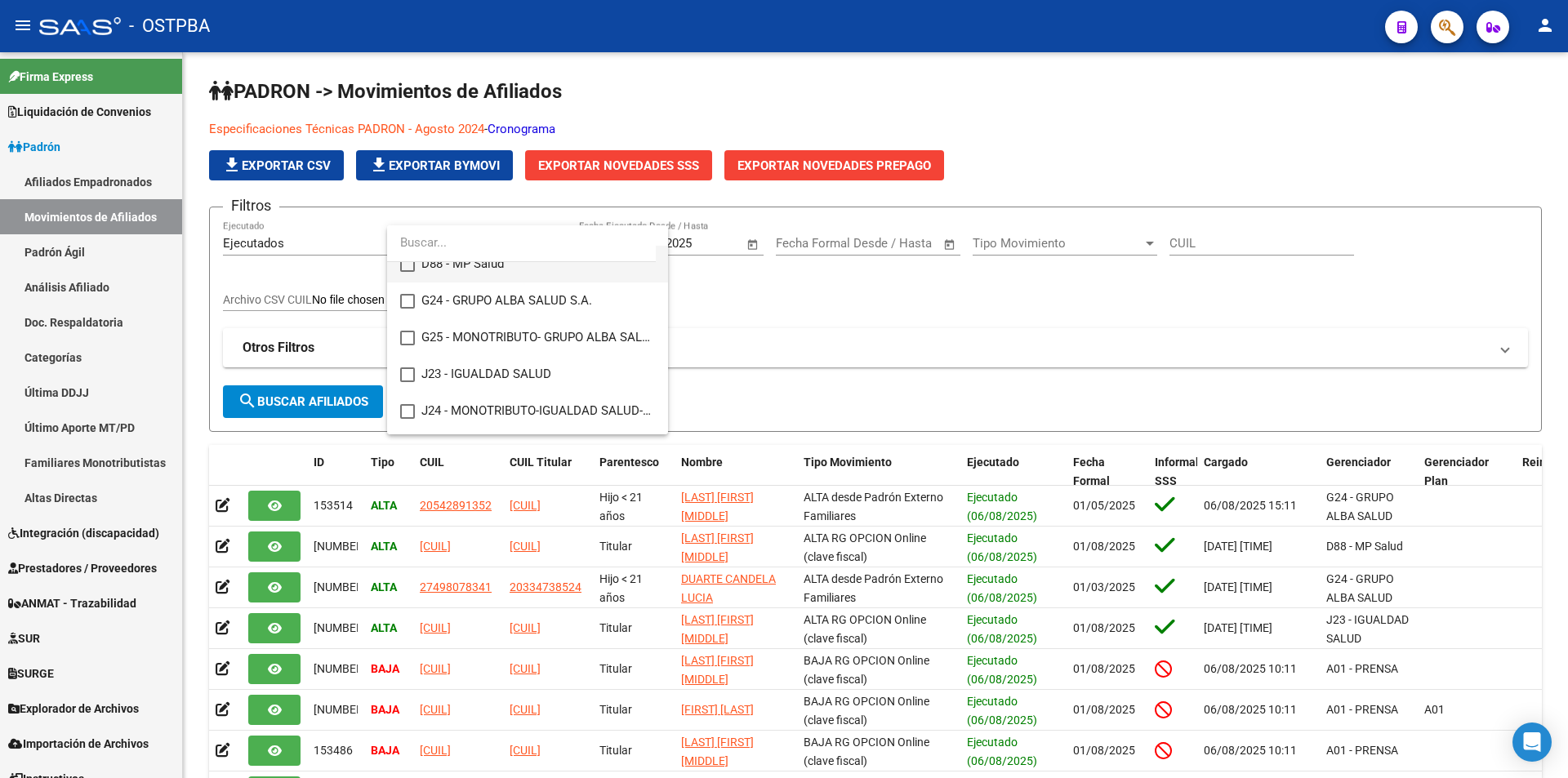 click on "D88 - MP Salud" at bounding box center [538, 264] 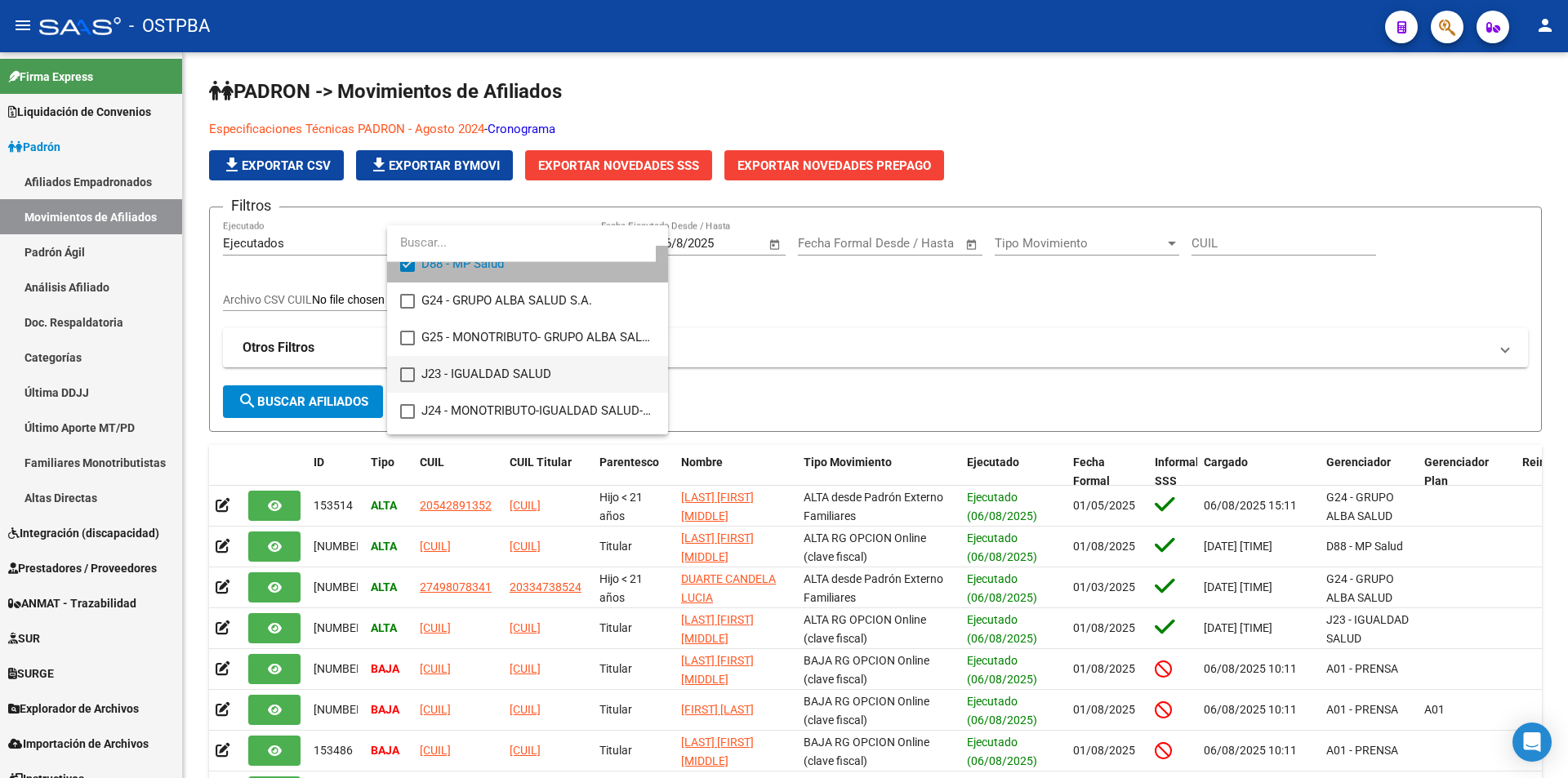 scroll, scrollTop: 147, scrollLeft: 0, axis: vertical 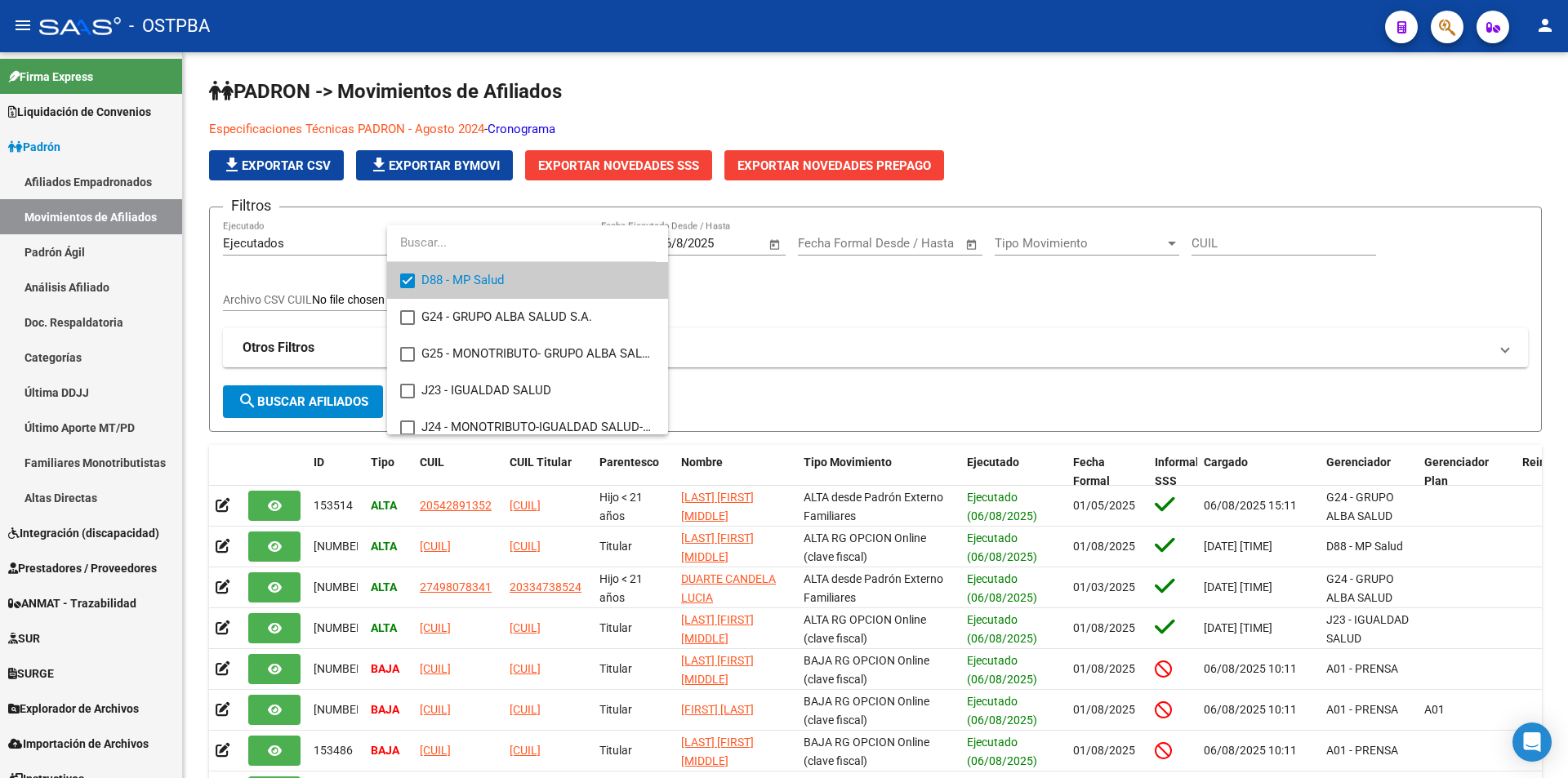 click at bounding box center [784, 389] 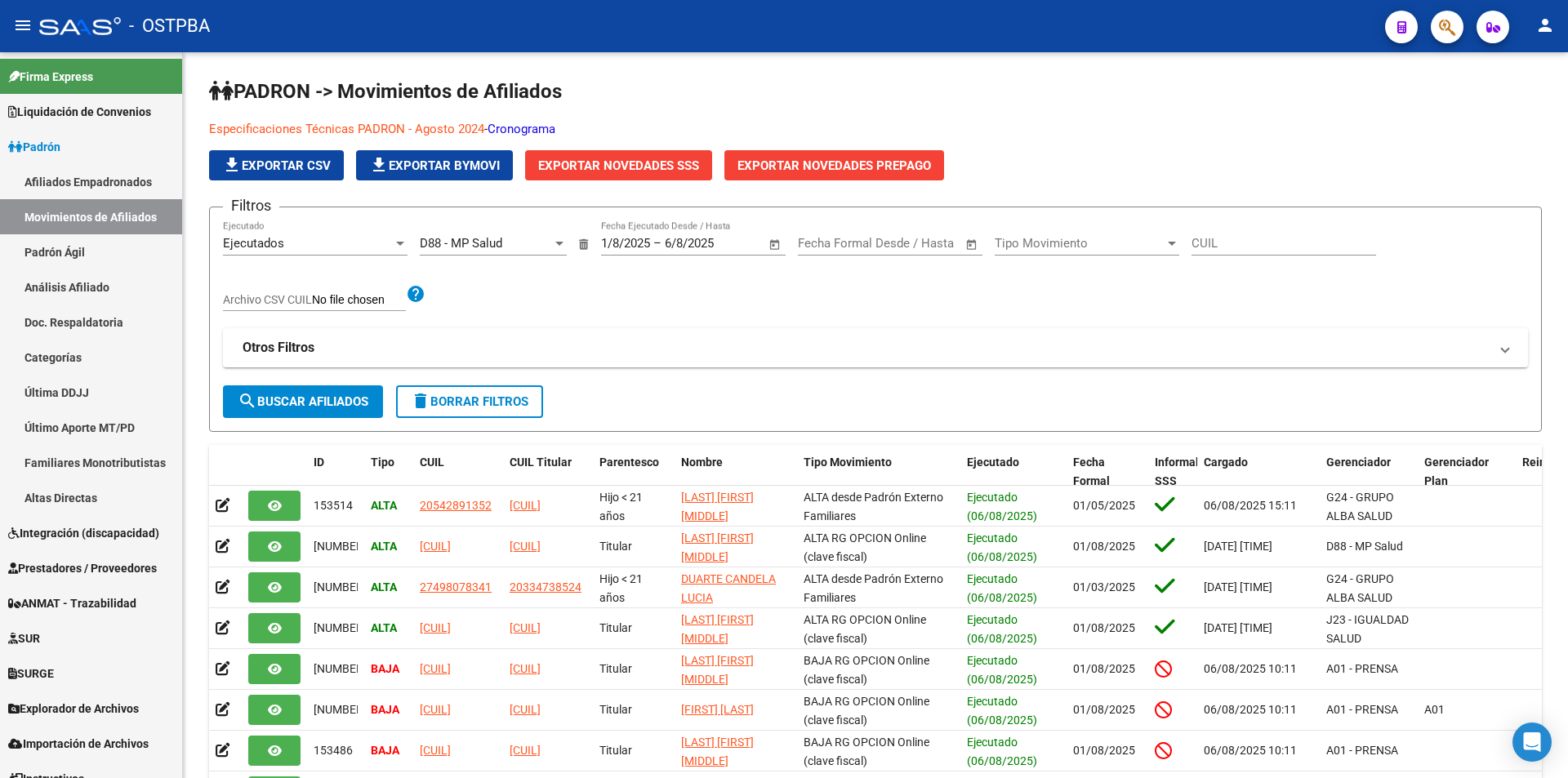 click on "search  Buscar Afiliados" 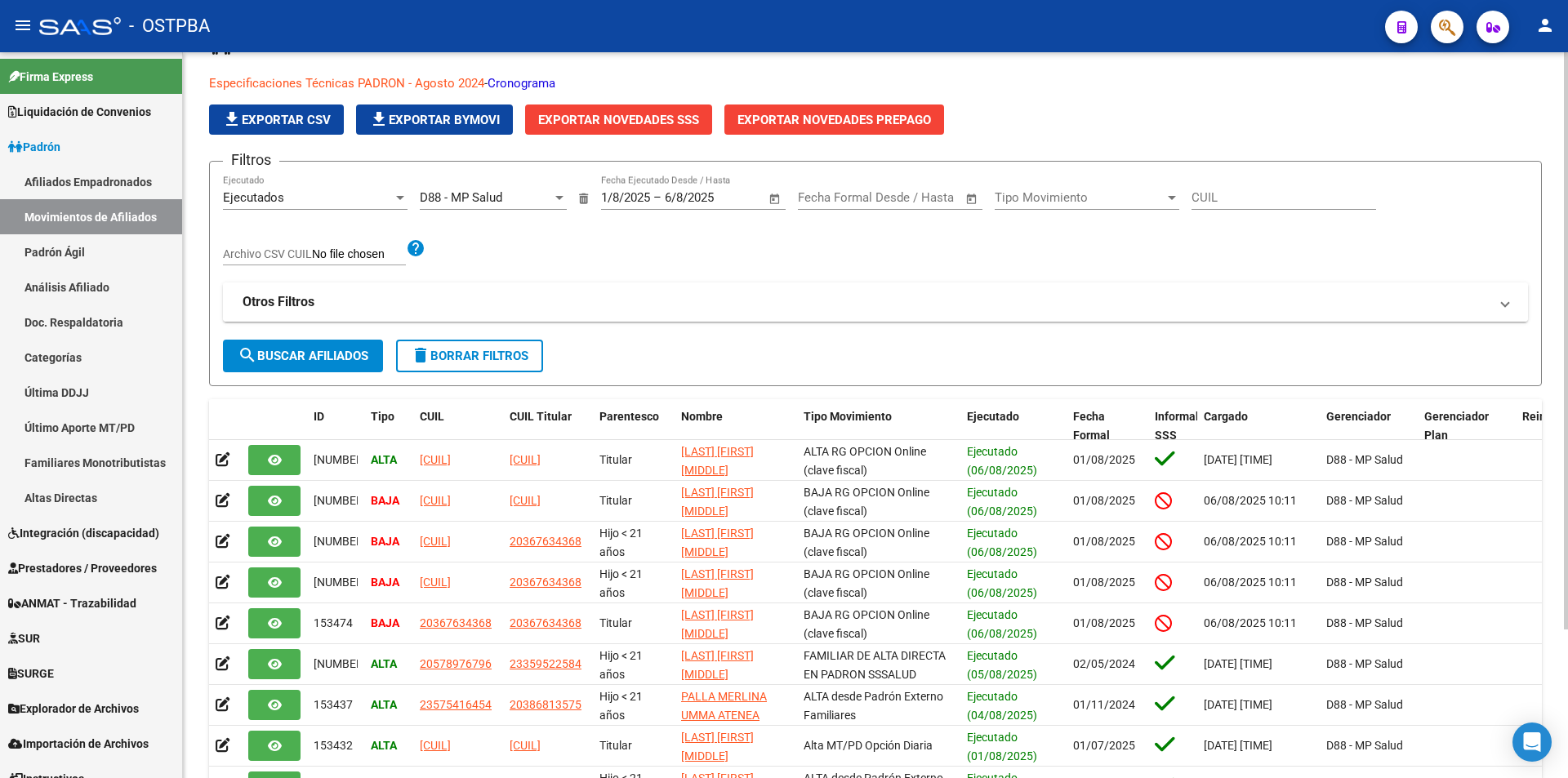 scroll, scrollTop: 24, scrollLeft: 0, axis: vertical 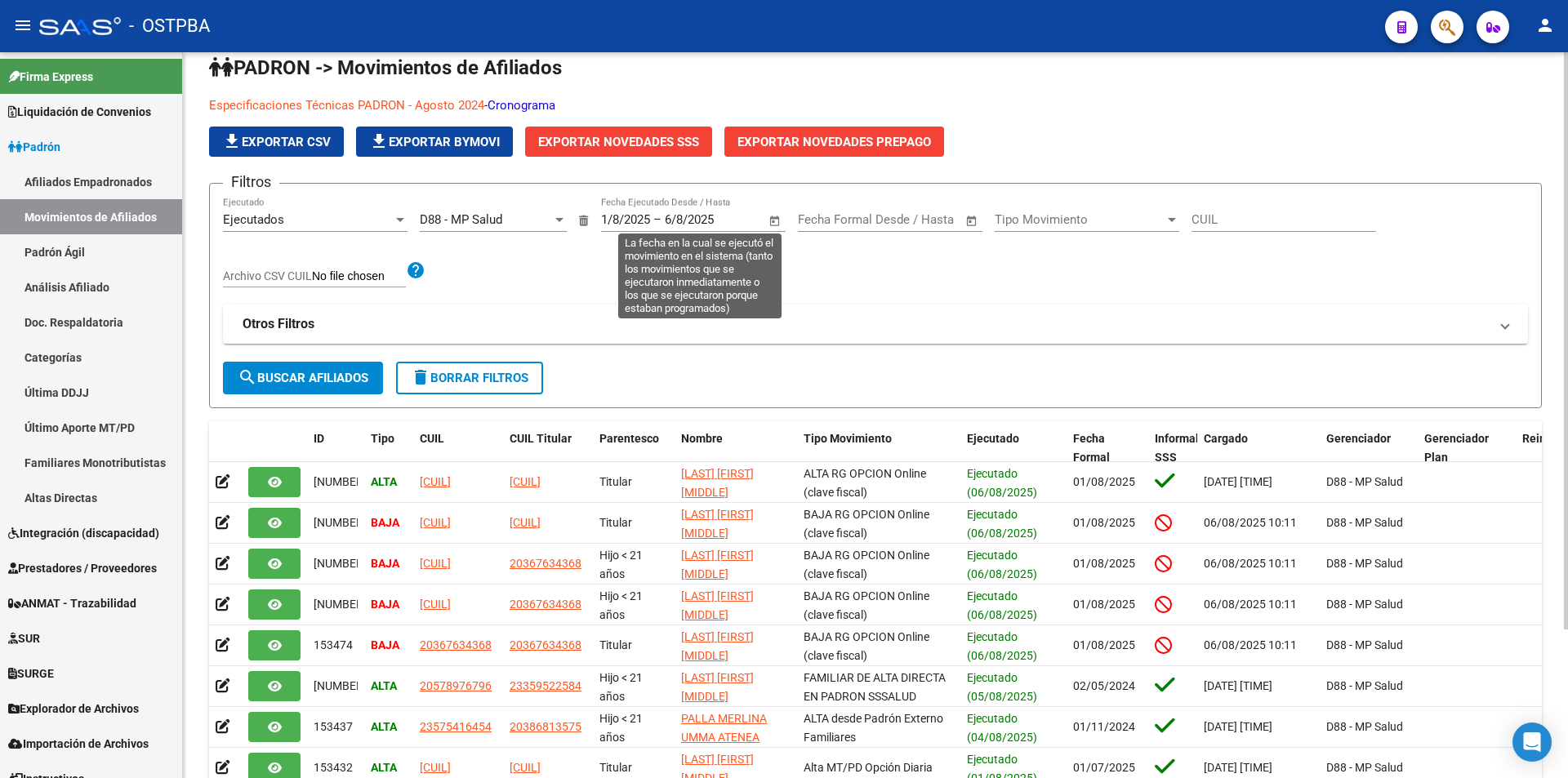 click 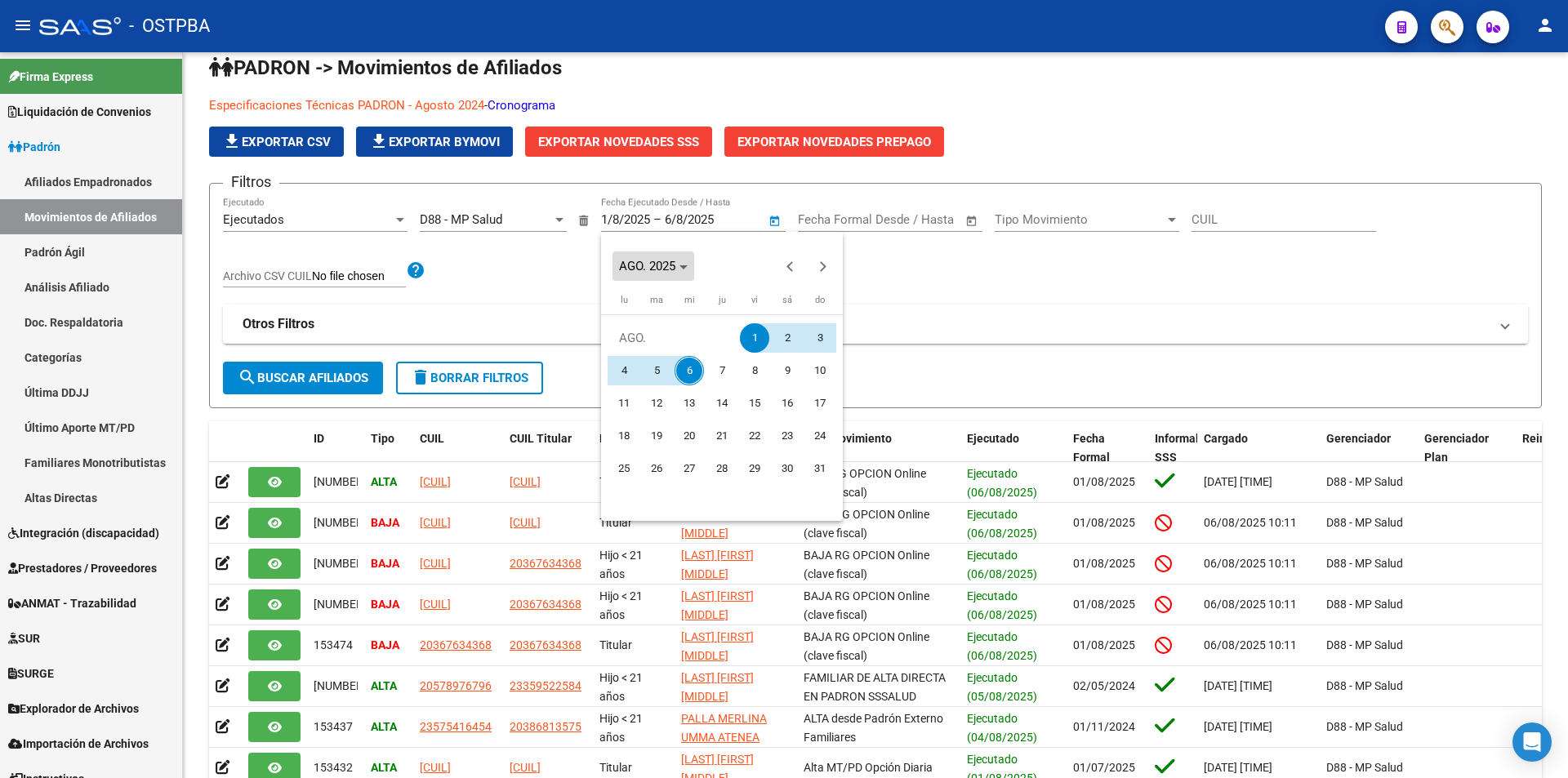 click on "AGO. 2025" at bounding box center (647, 266) 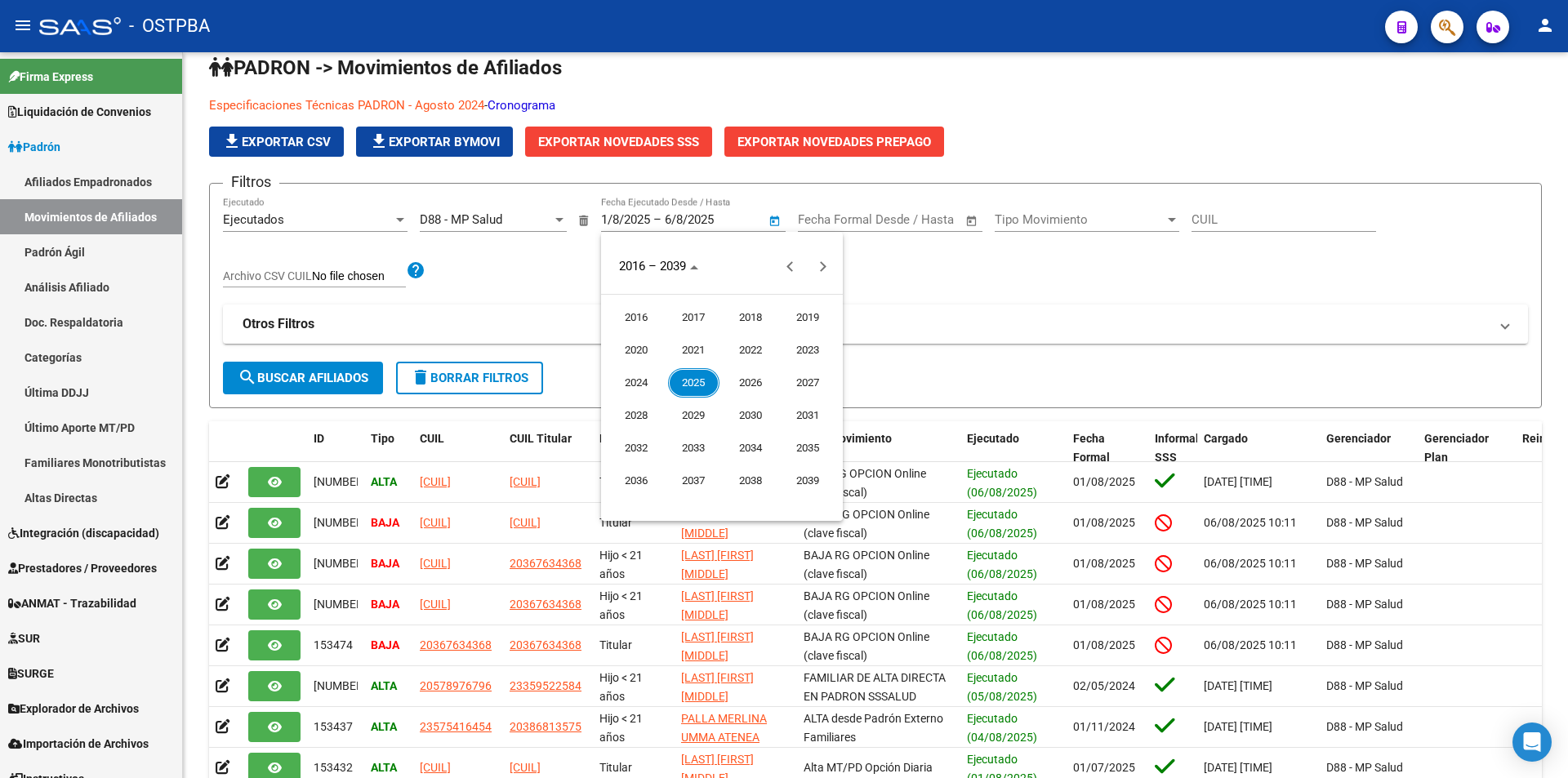 click on "2025" at bounding box center (693, 383) 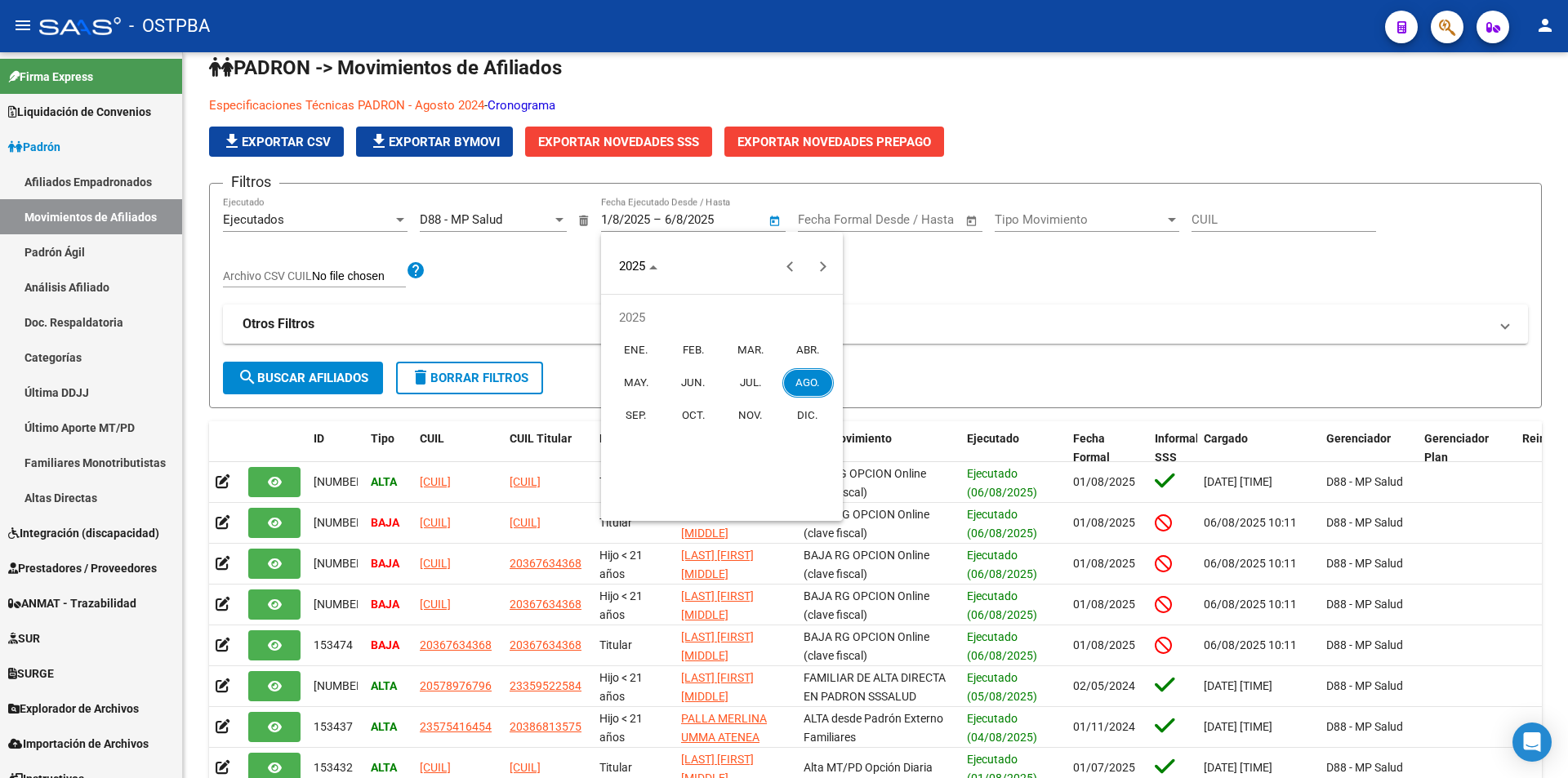 click on "ENE." at bounding box center (636, 350) 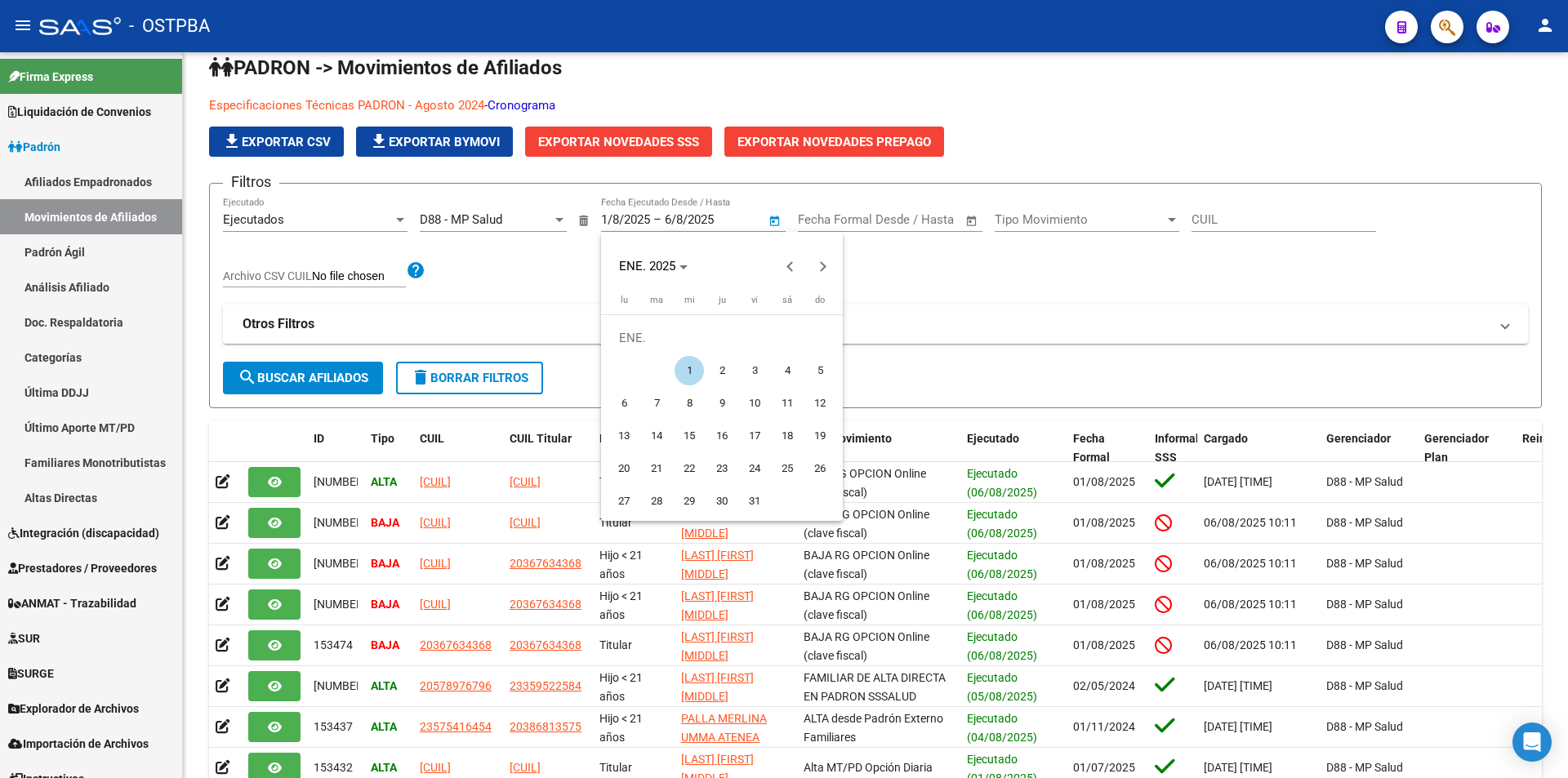 click on "1" at bounding box center (689, 371) 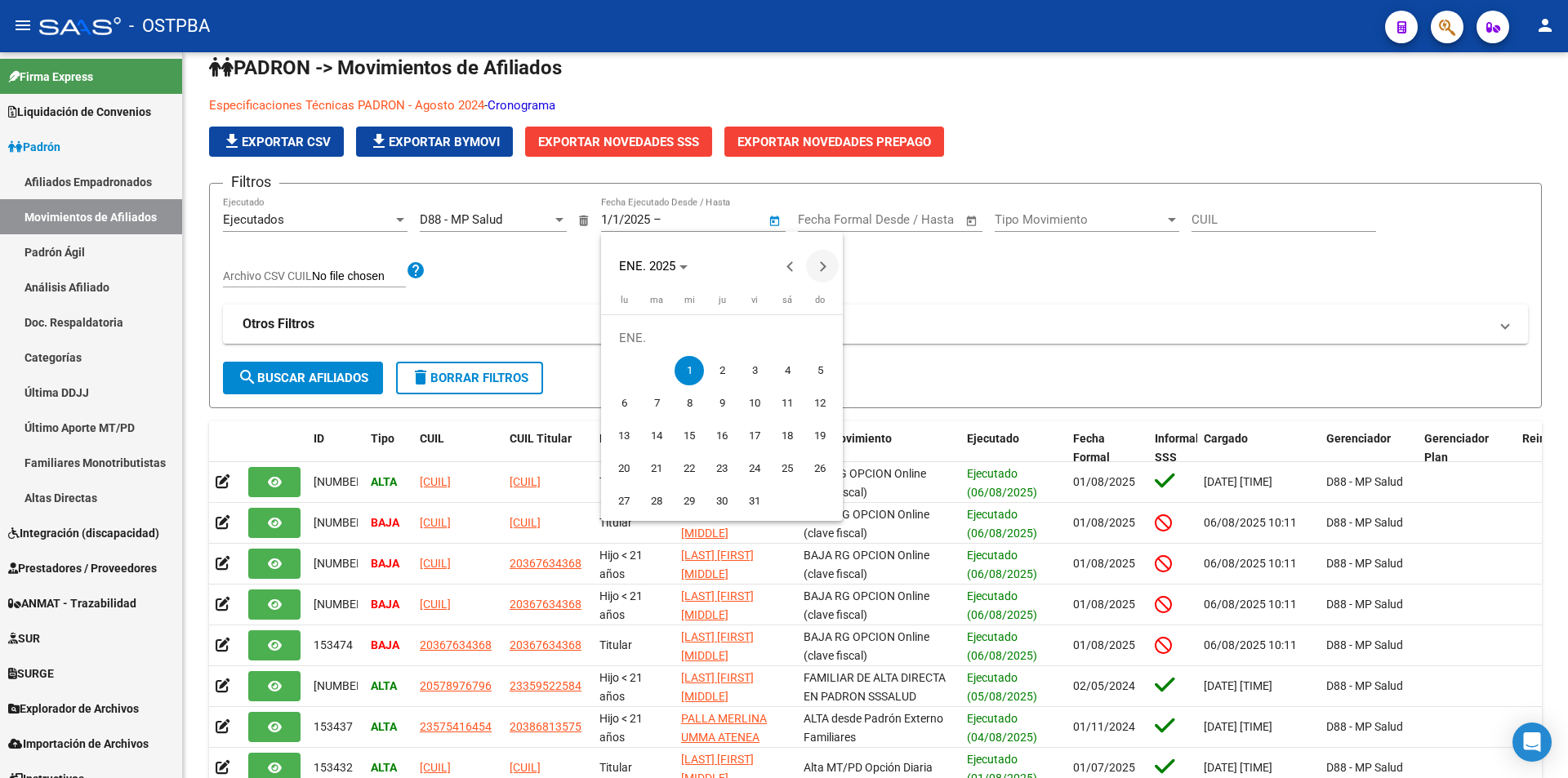 click at bounding box center [822, 266] 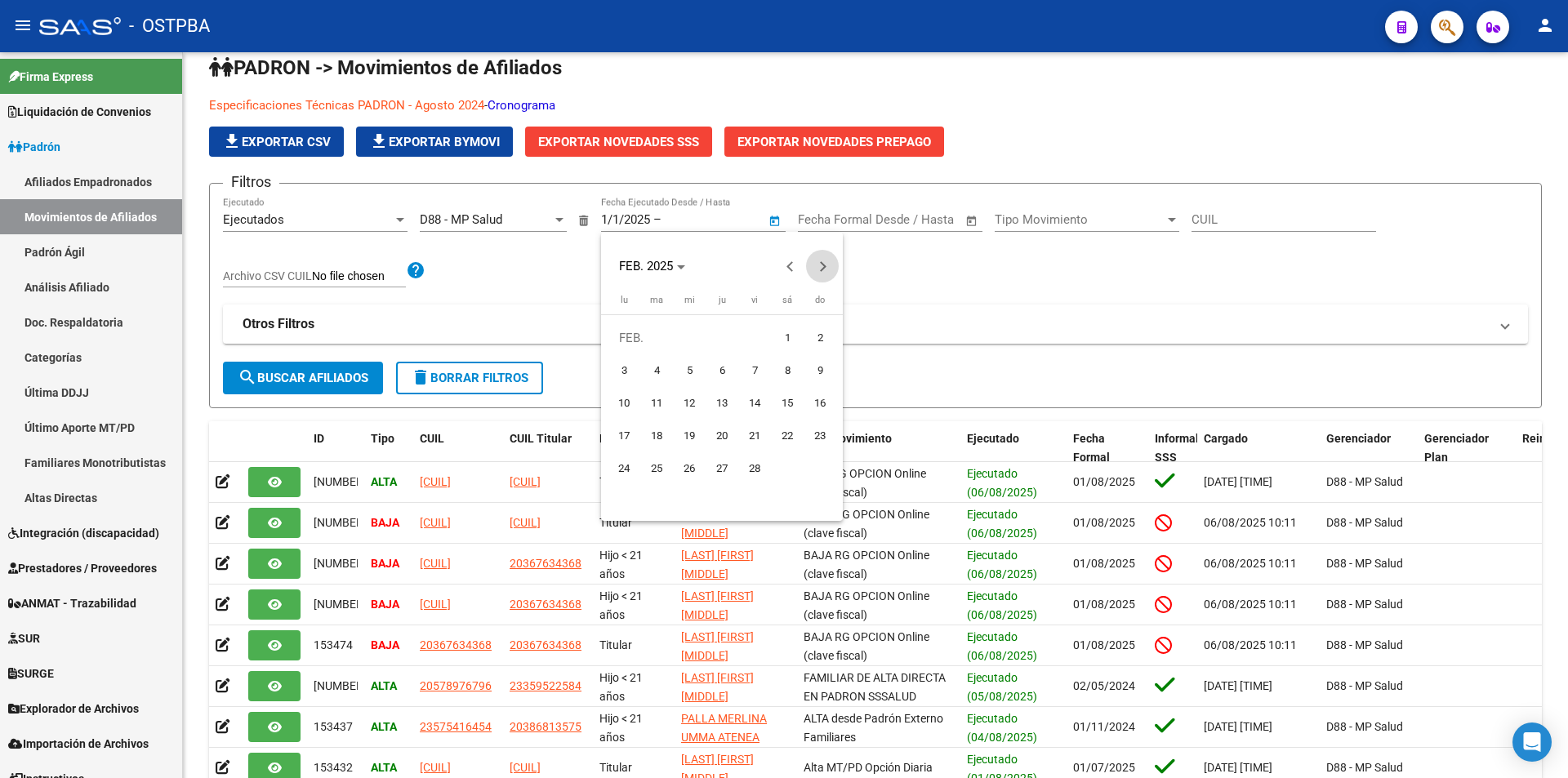click at bounding box center [822, 266] 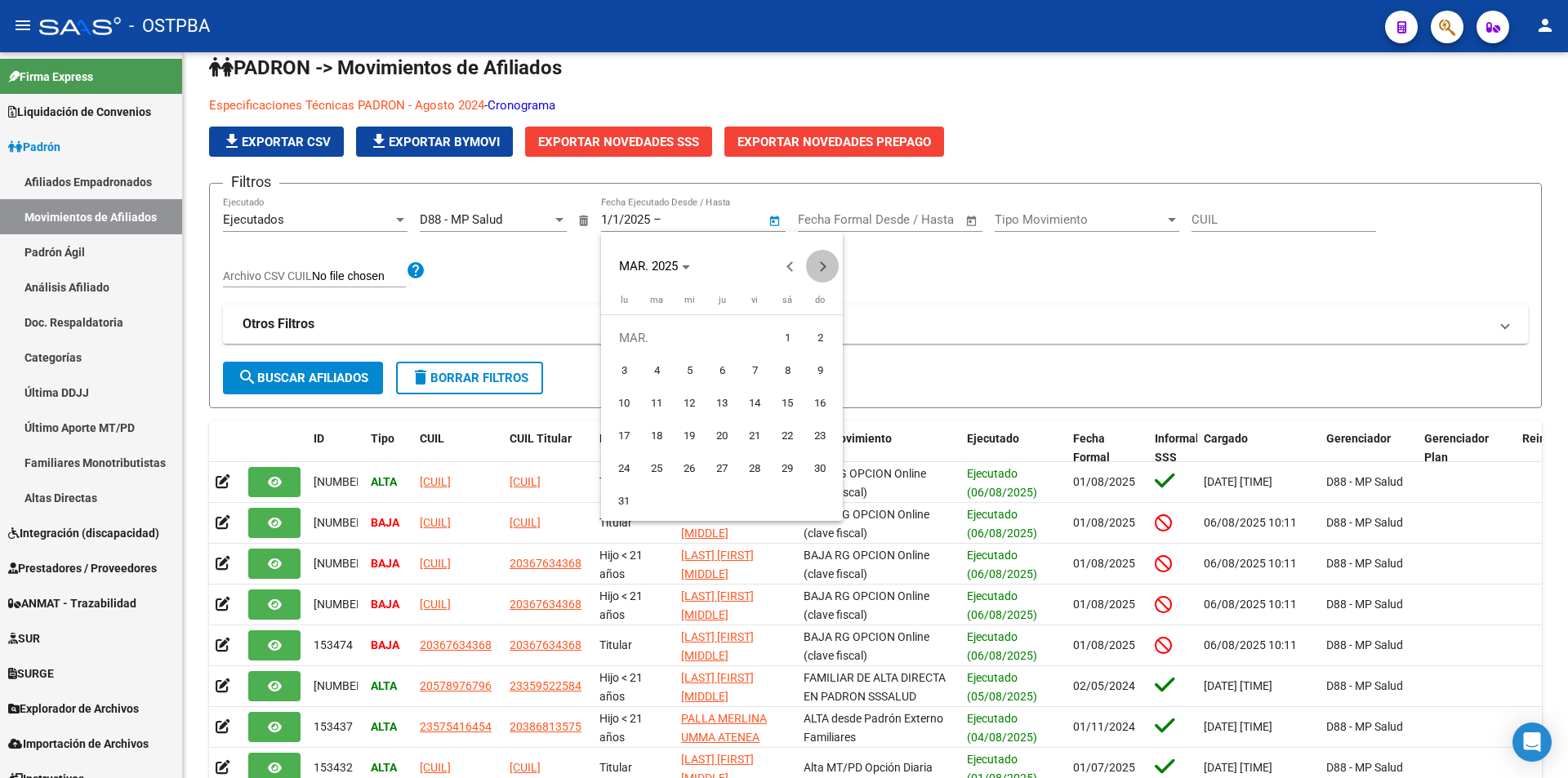 click at bounding box center (822, 266) 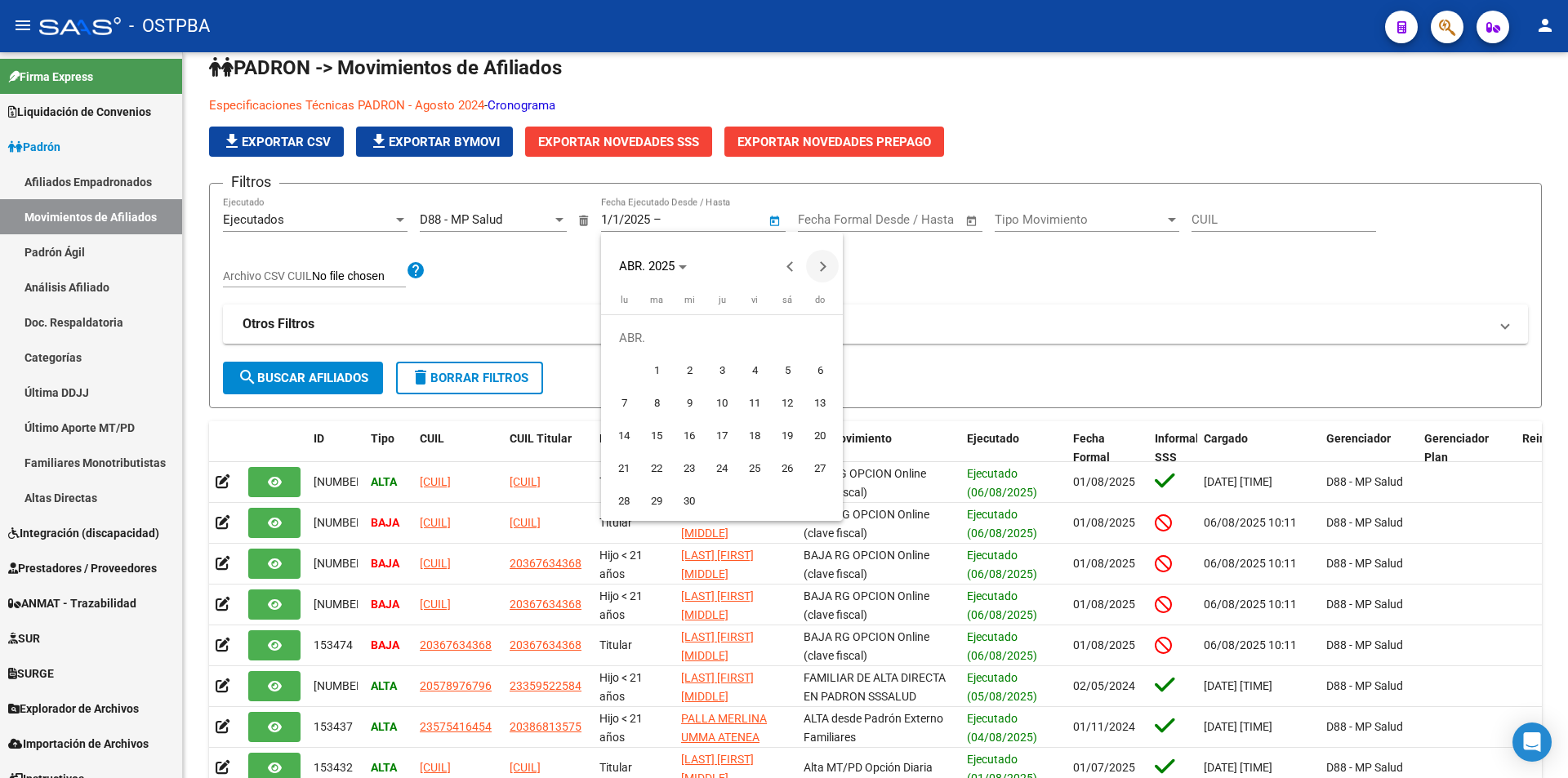 click at bounding box center (822, 266) 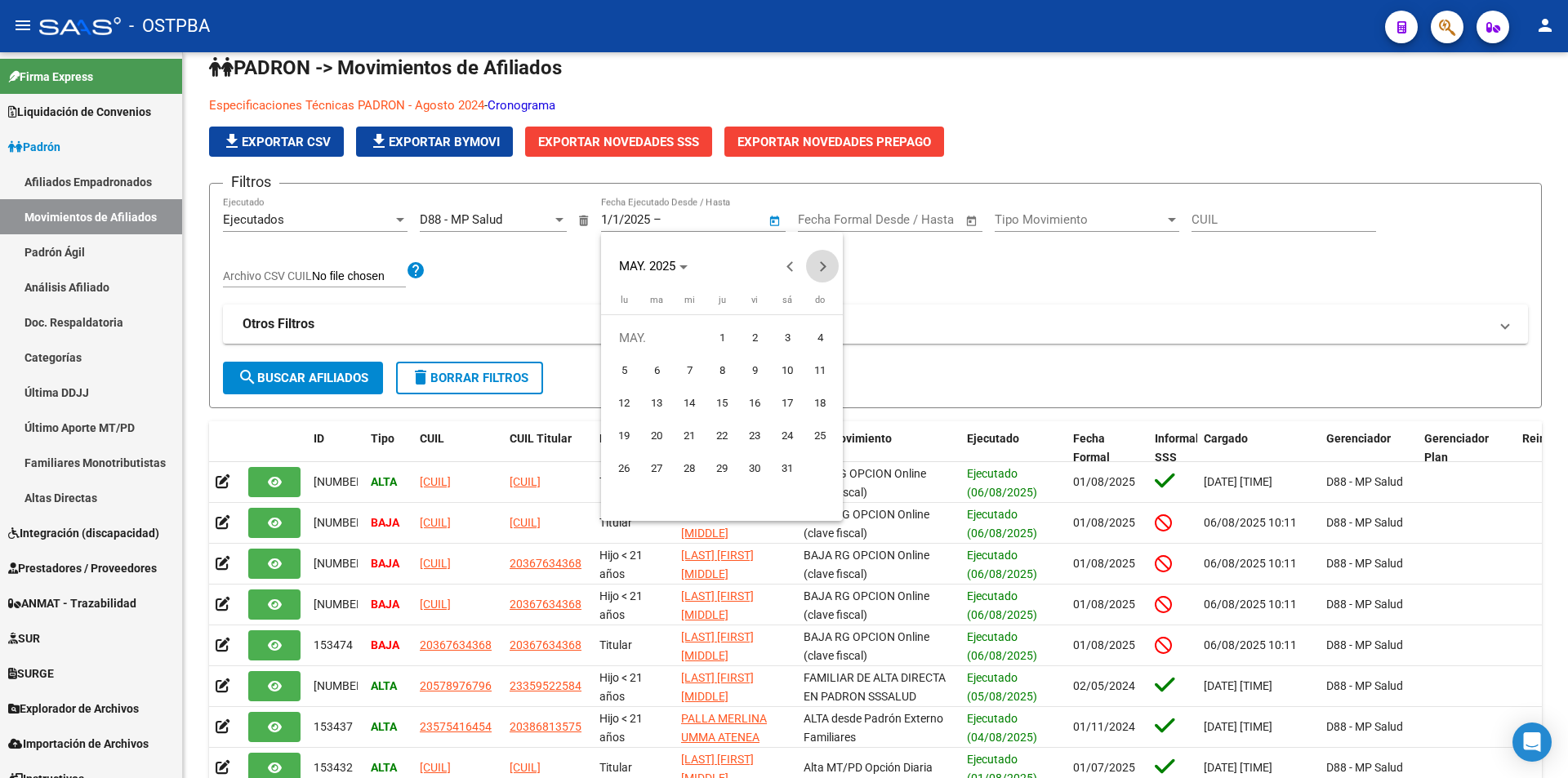 click at bounding box center (822, 266) 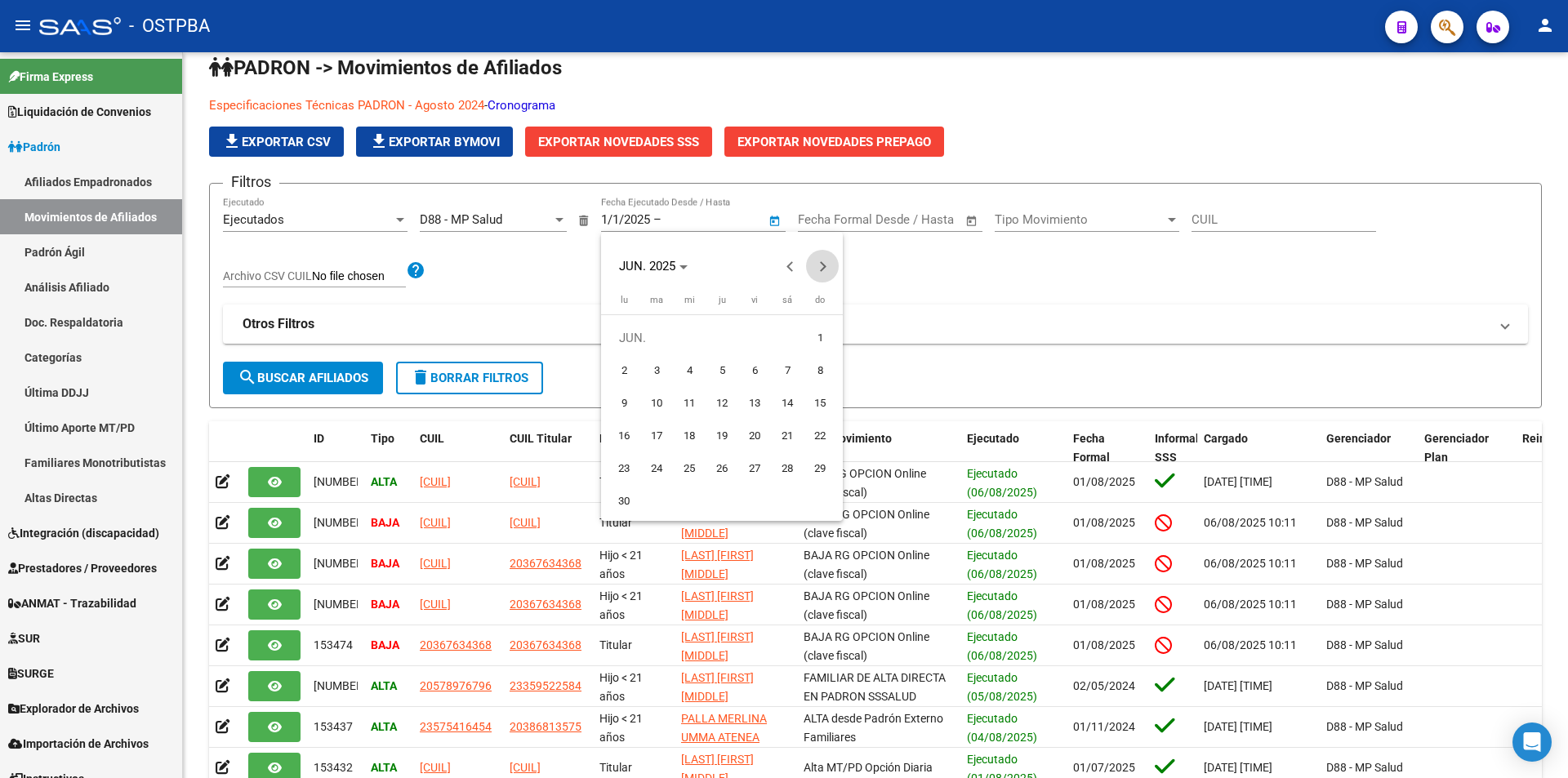 click at bounding box center (822, 266) 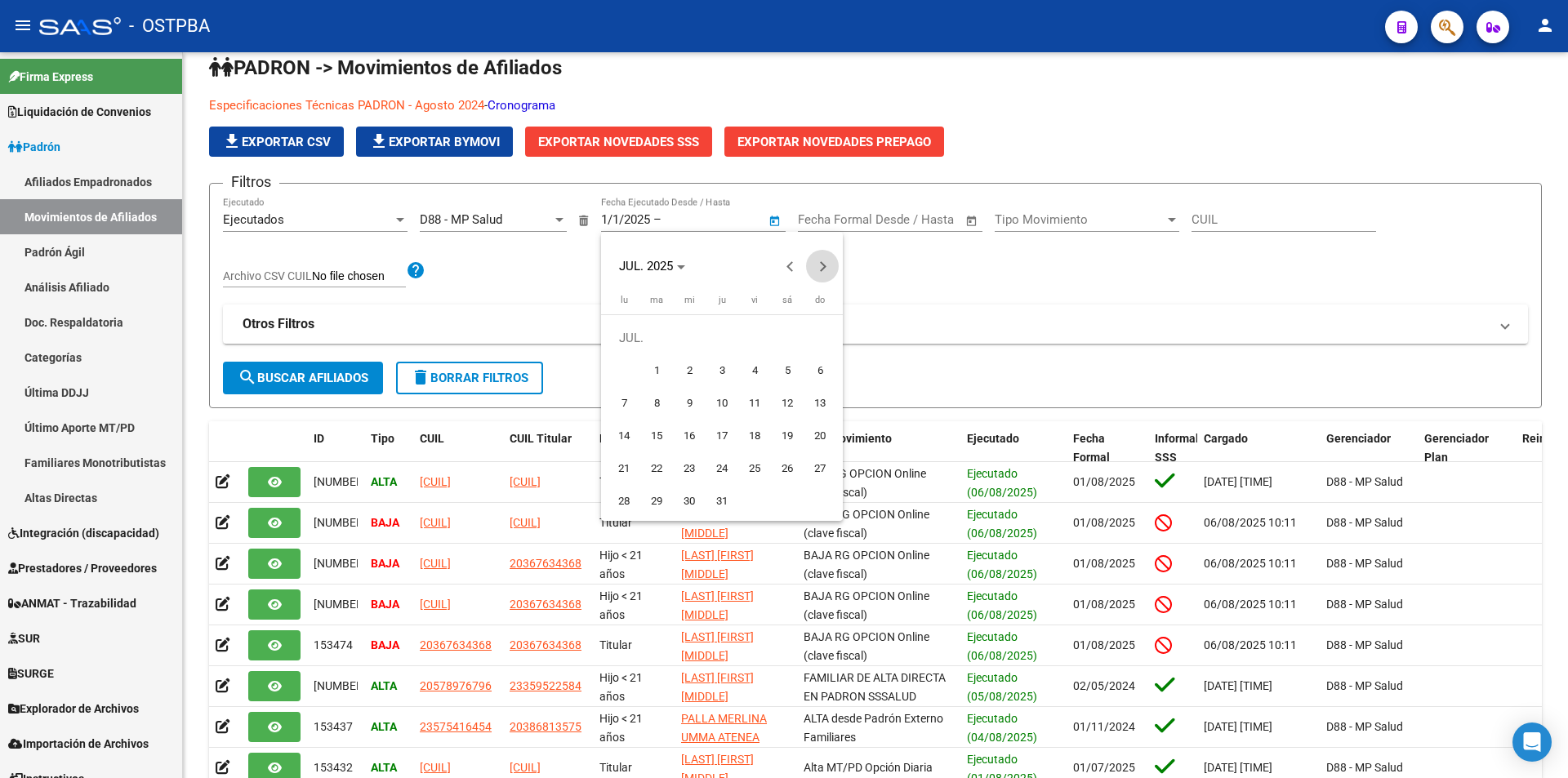 click at bounding box center (822, 266) 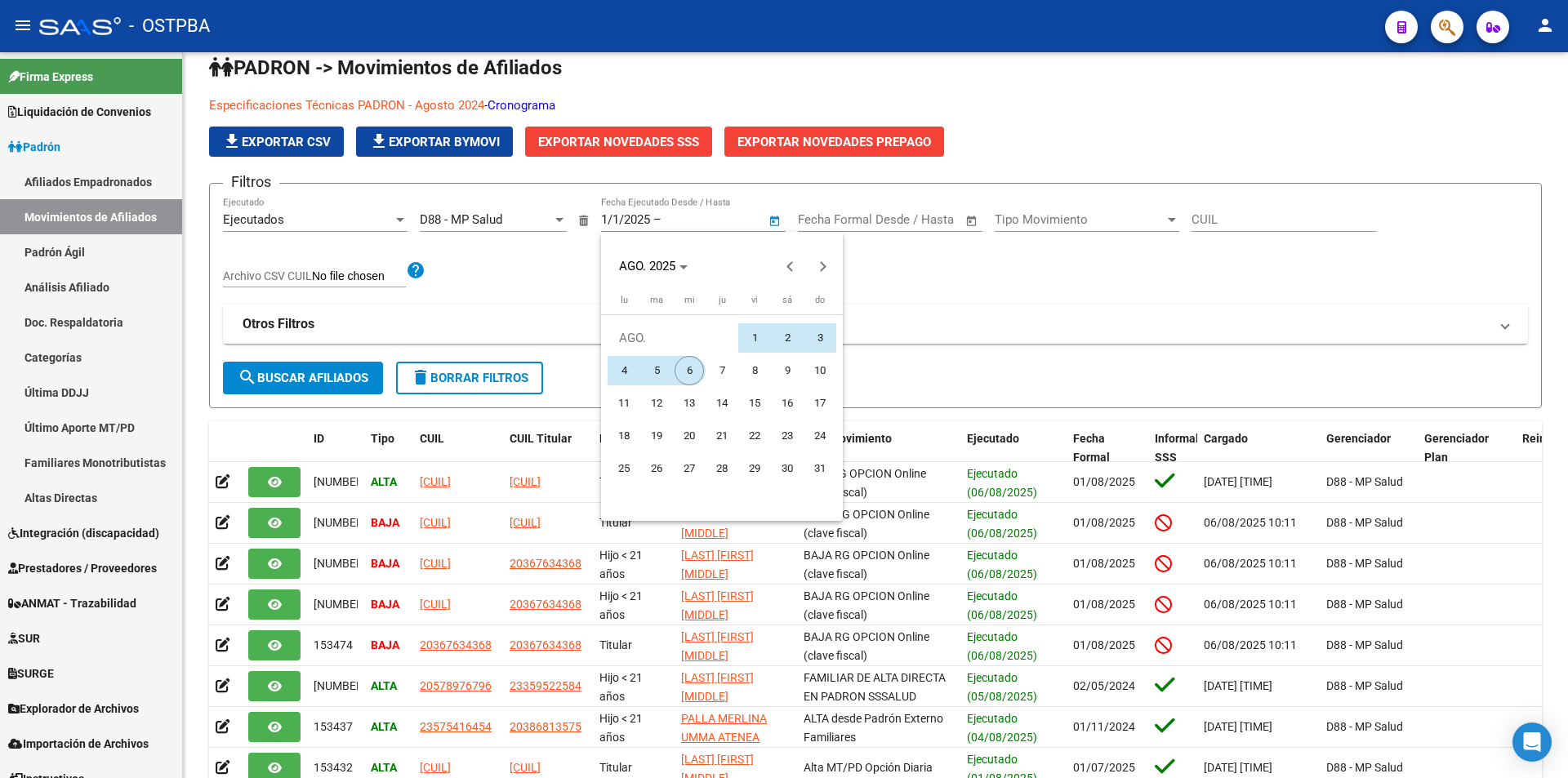 click on "6" at bounding box center [689, 371] 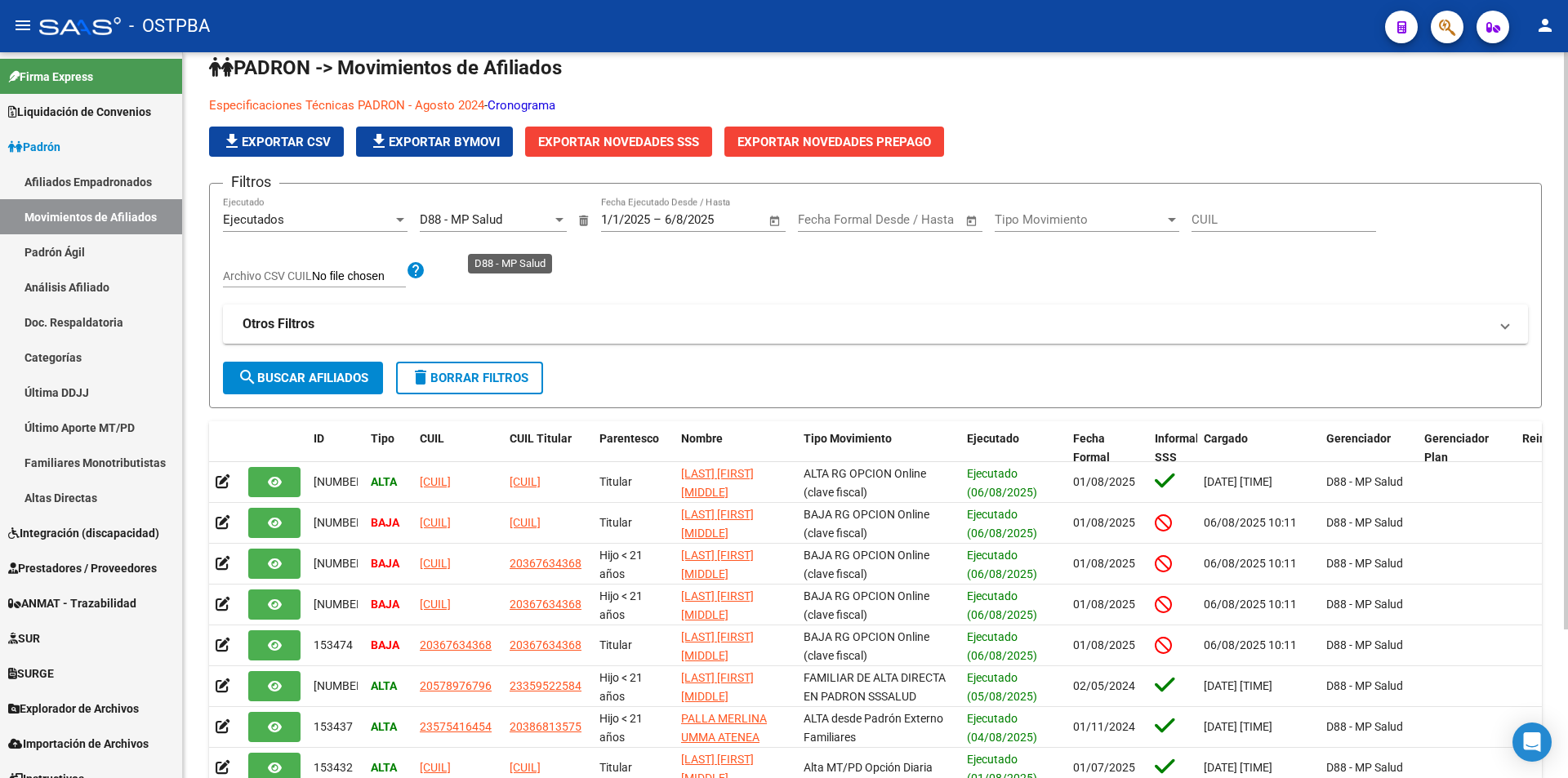 click on "D88 - MP Salud" at bounding box center [461, 220] 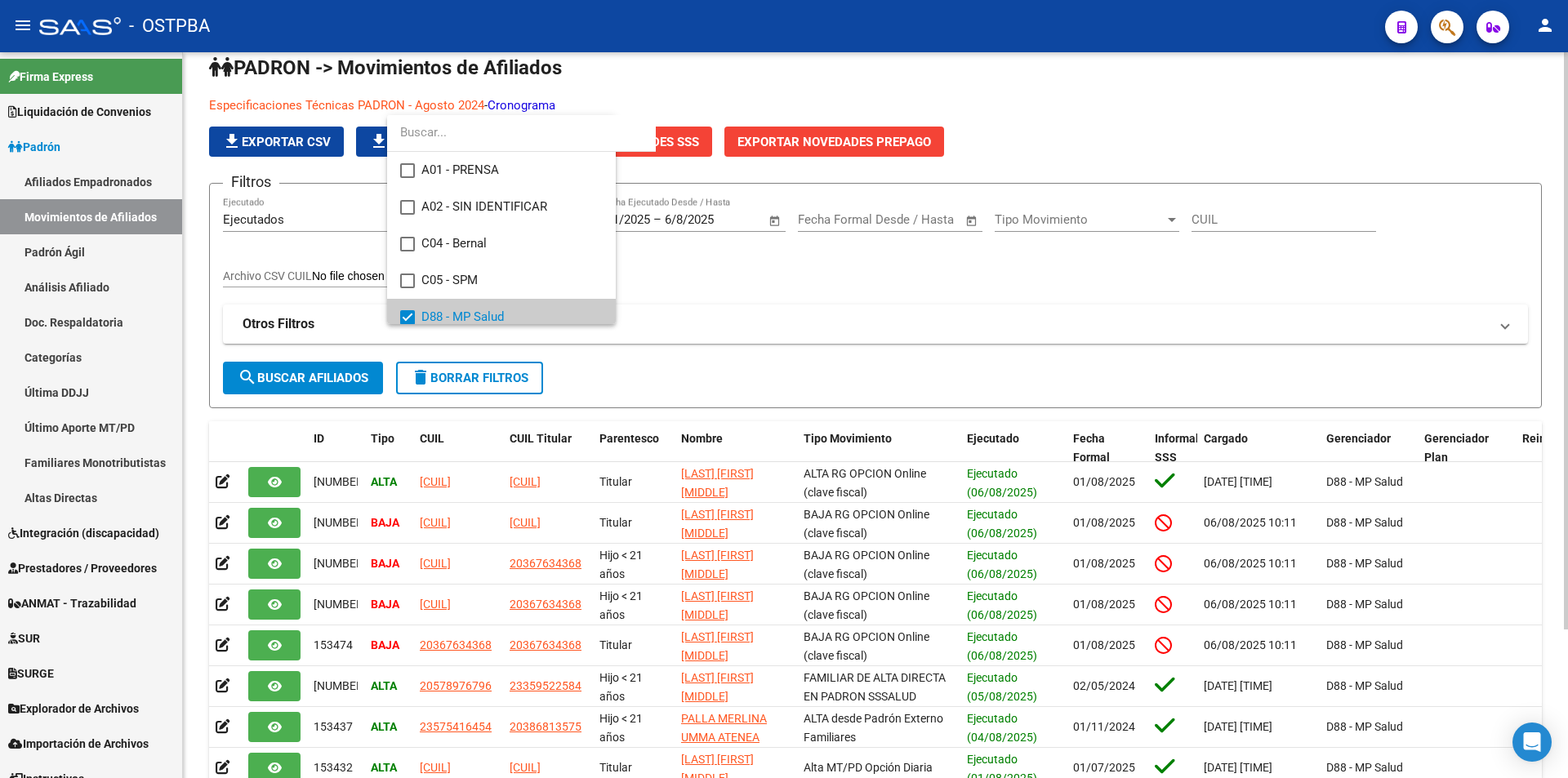 scroll, scrollTop: 98, scrollLeft: 0, axis: vertical 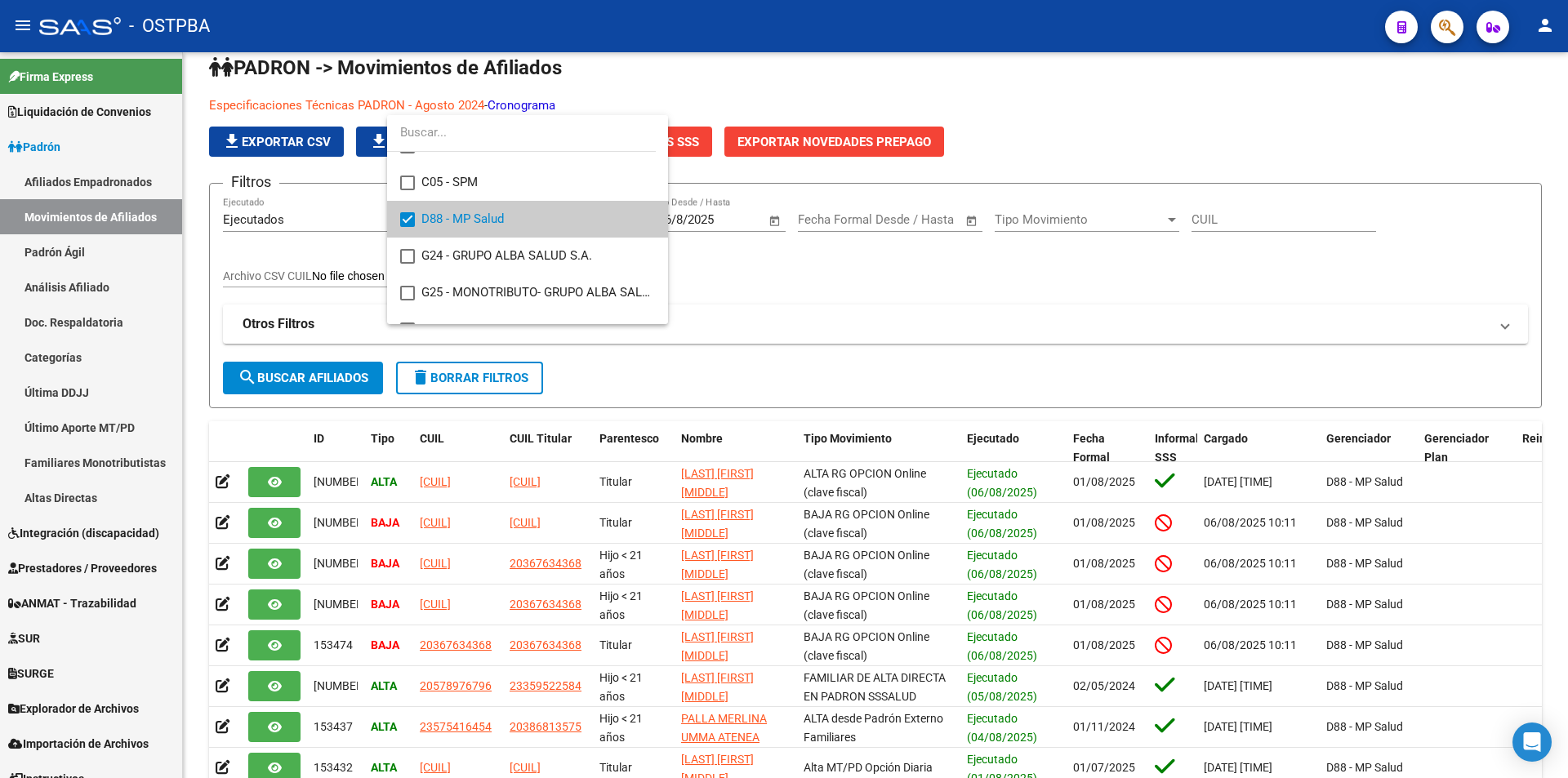 click at bounding box center (784, 389) 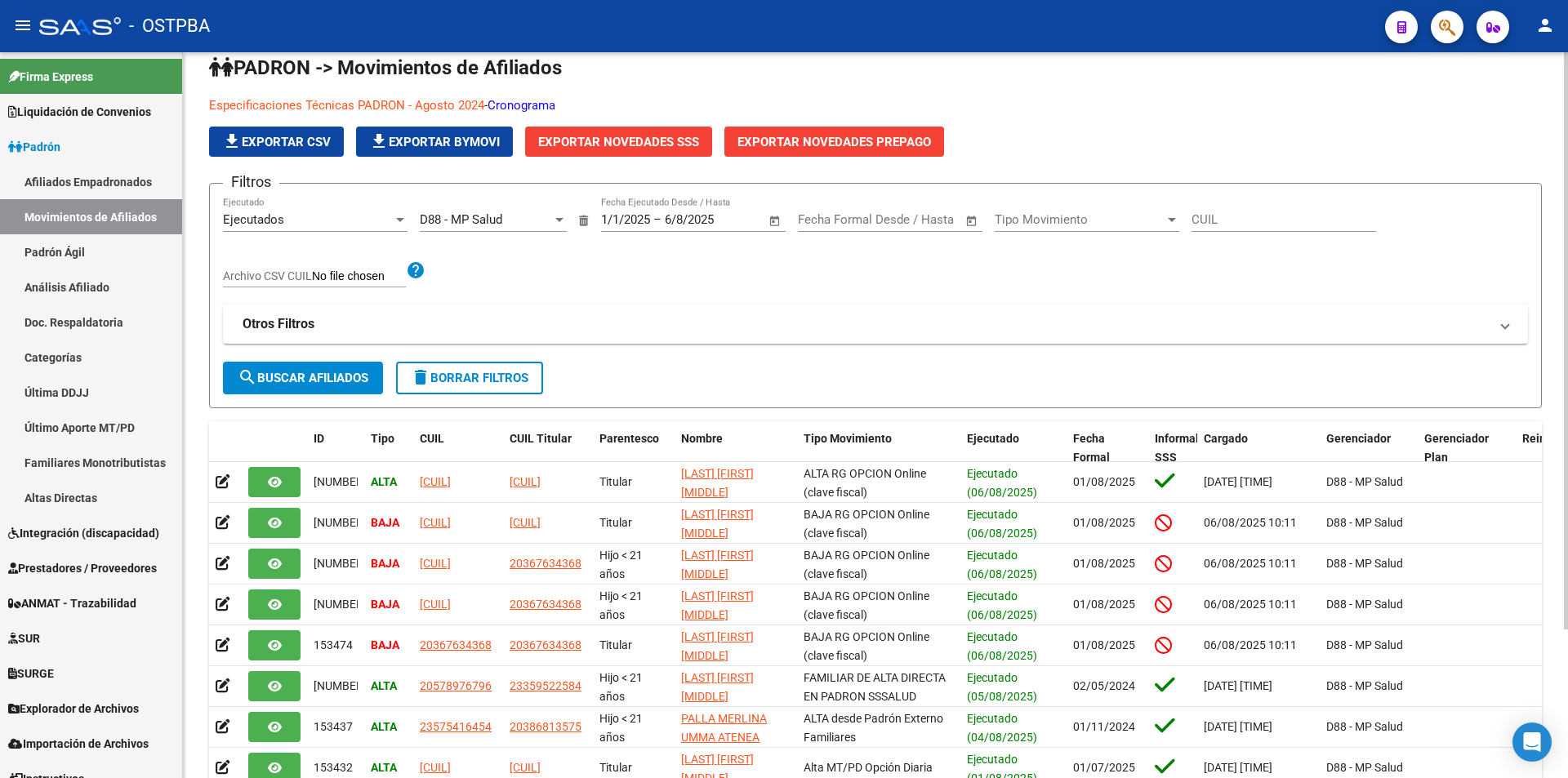 click on "search  Buscar Afiliados" 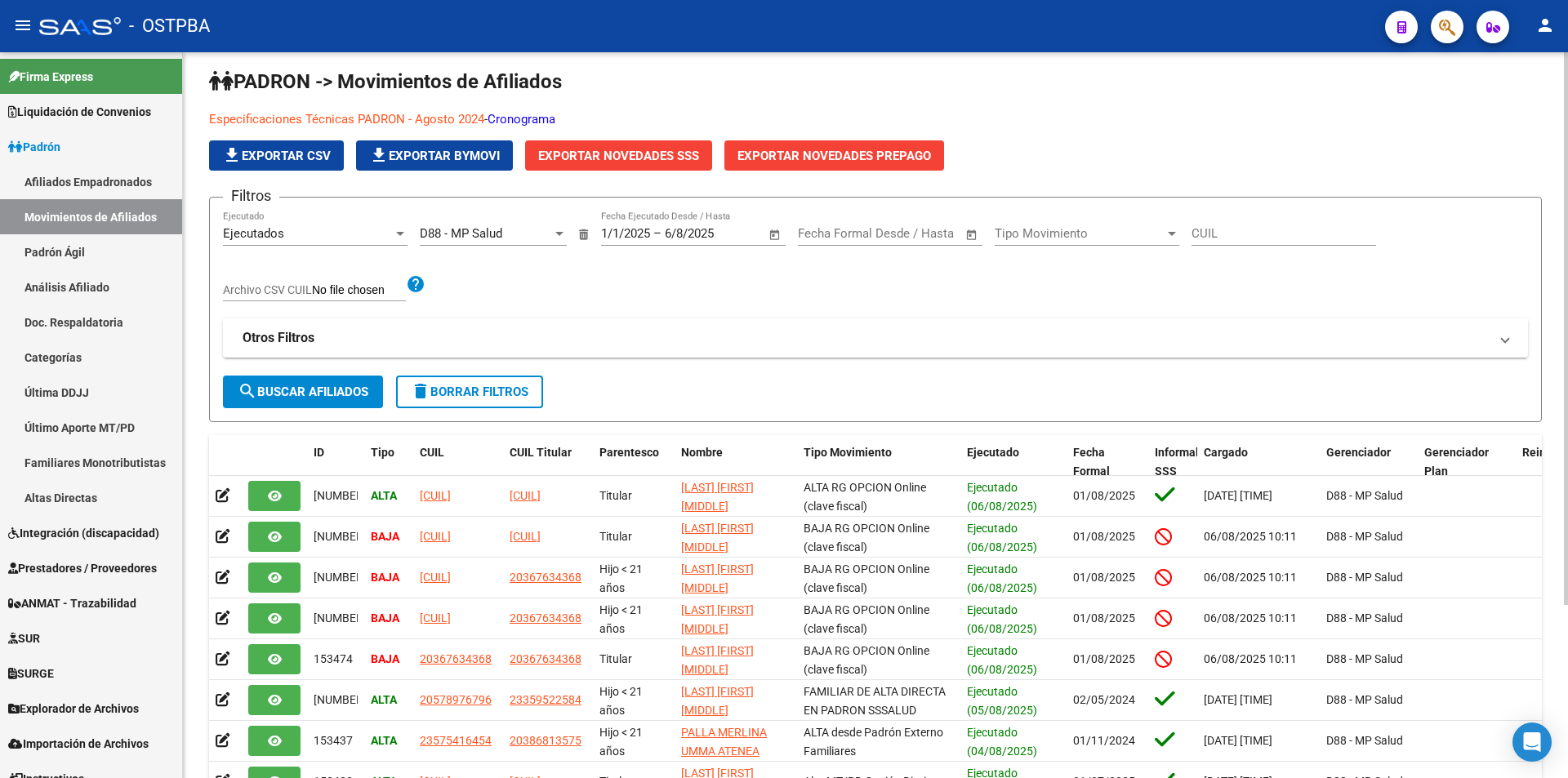 scroll, scrollTop: 0, scrollLeft: 0, axis: both 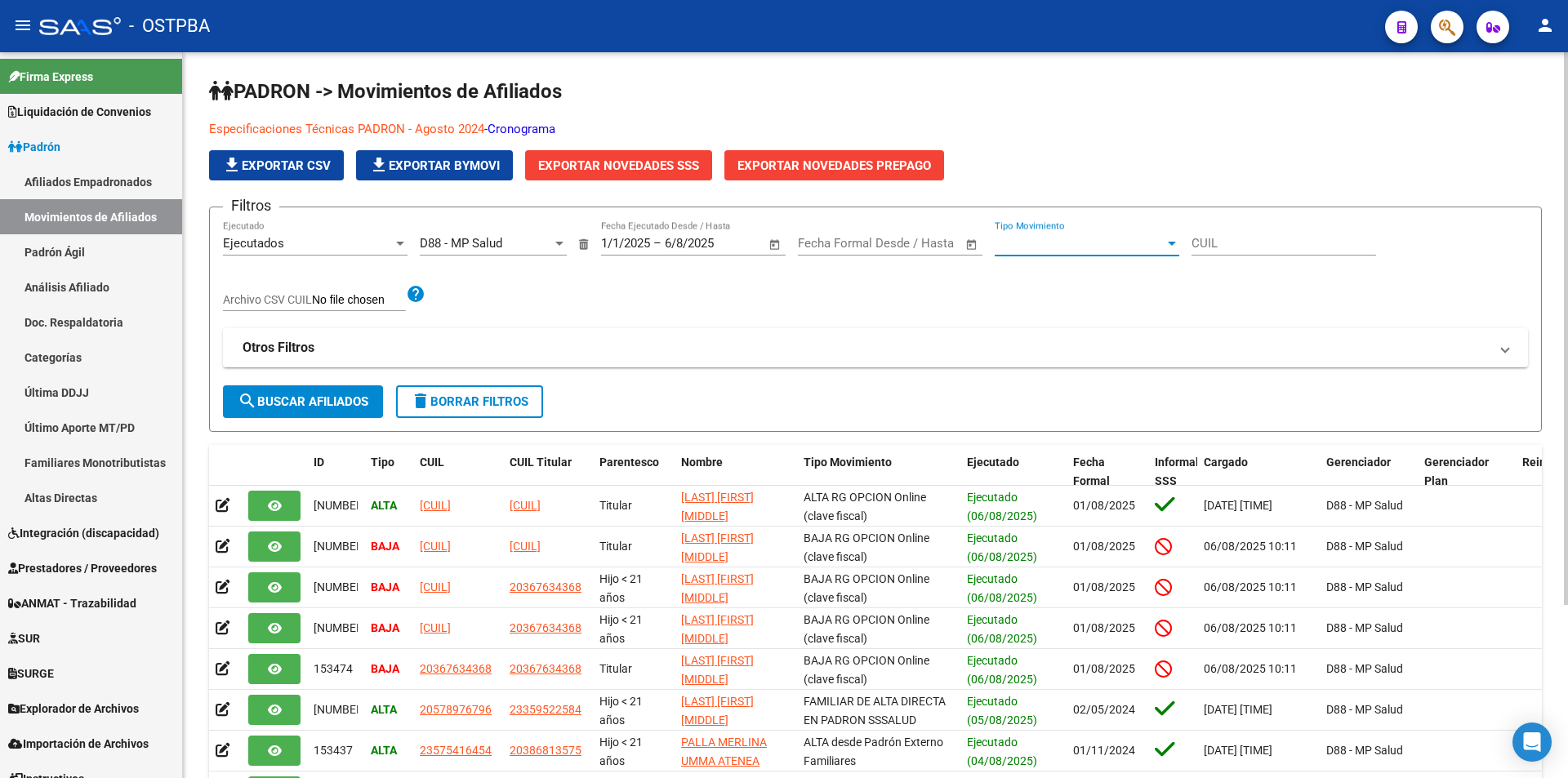 click on "Tipo Movimiento" at bounding box center [1080, 243] 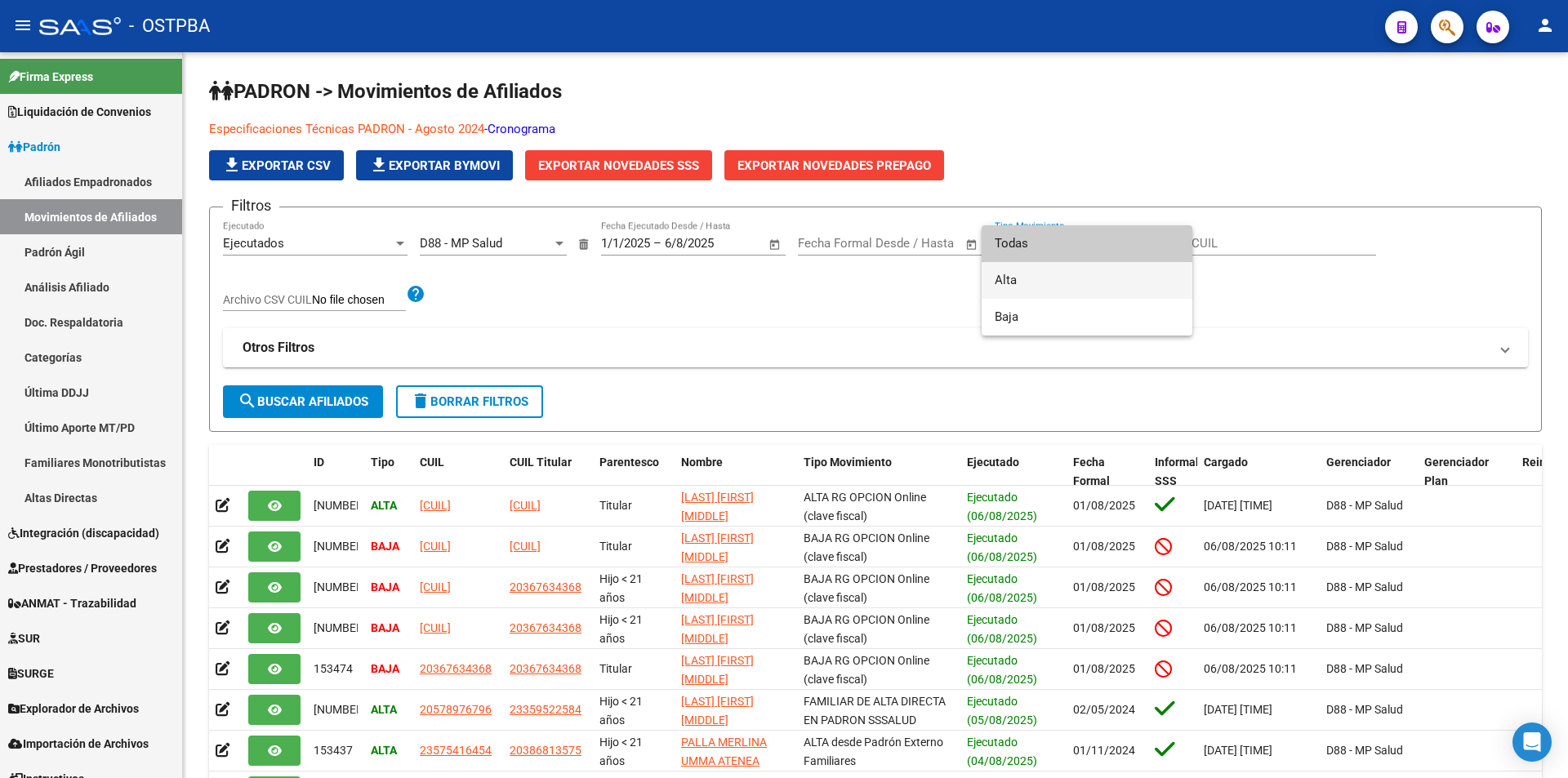 click on "Alta" at bounding box center (1087, 280) 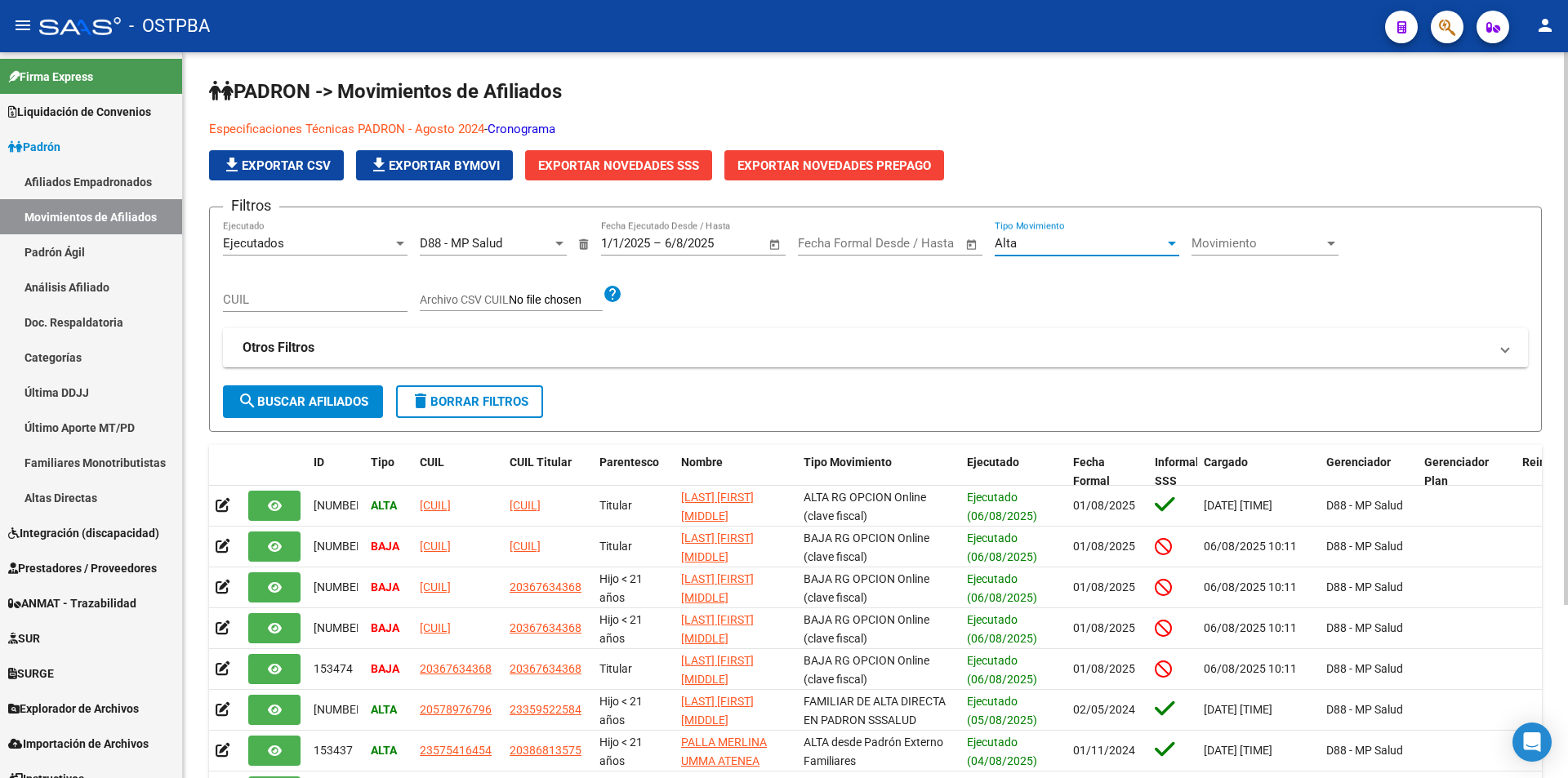 drag, startPoint x: 313, startPoint y: 405, endPoint x: 351, endPoint y: 382, distance: 44.418465 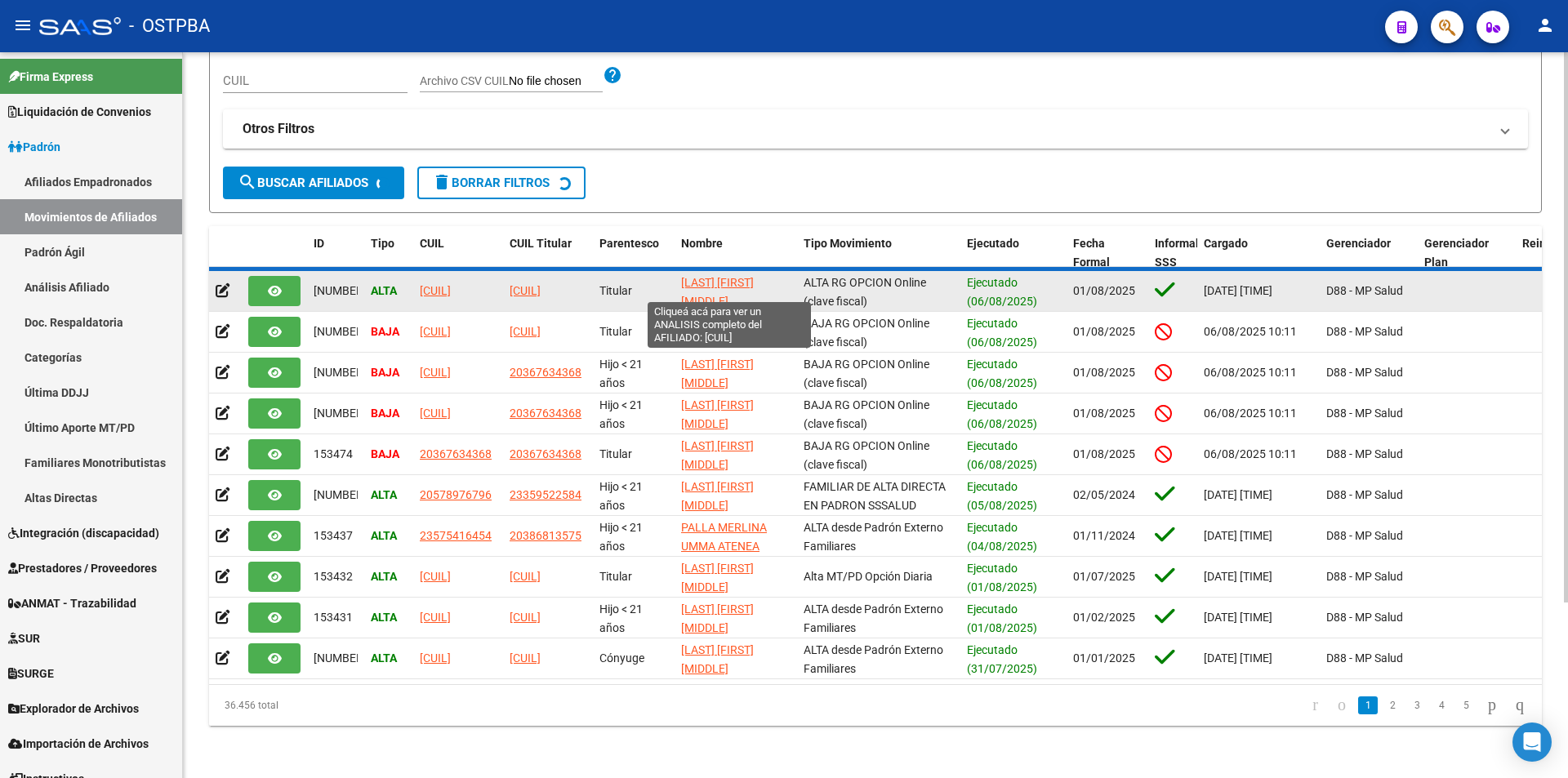 scroll, scrollTop: 228, scrollLeft: 0, axis: vertical 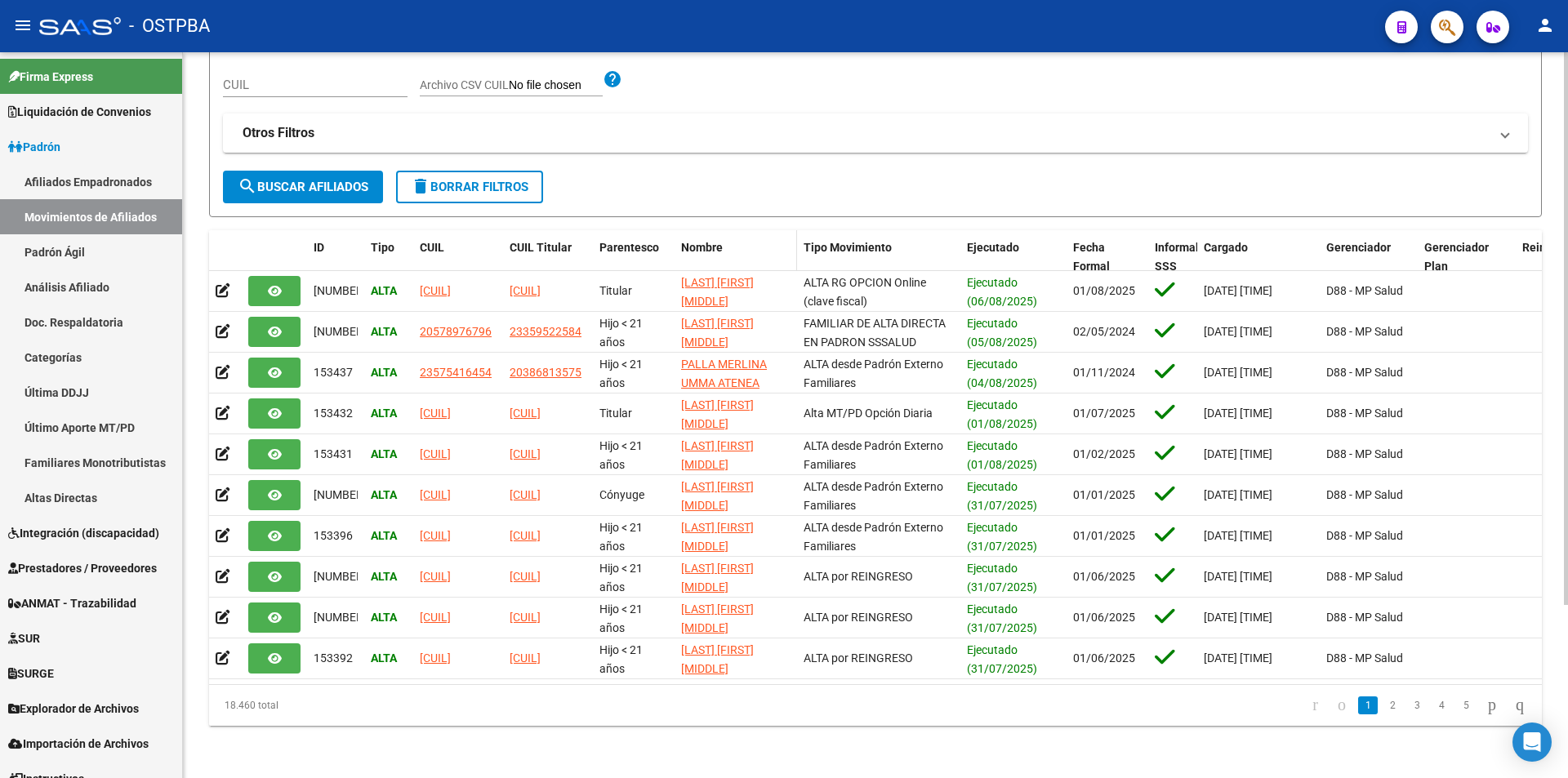 click on "Nombre" 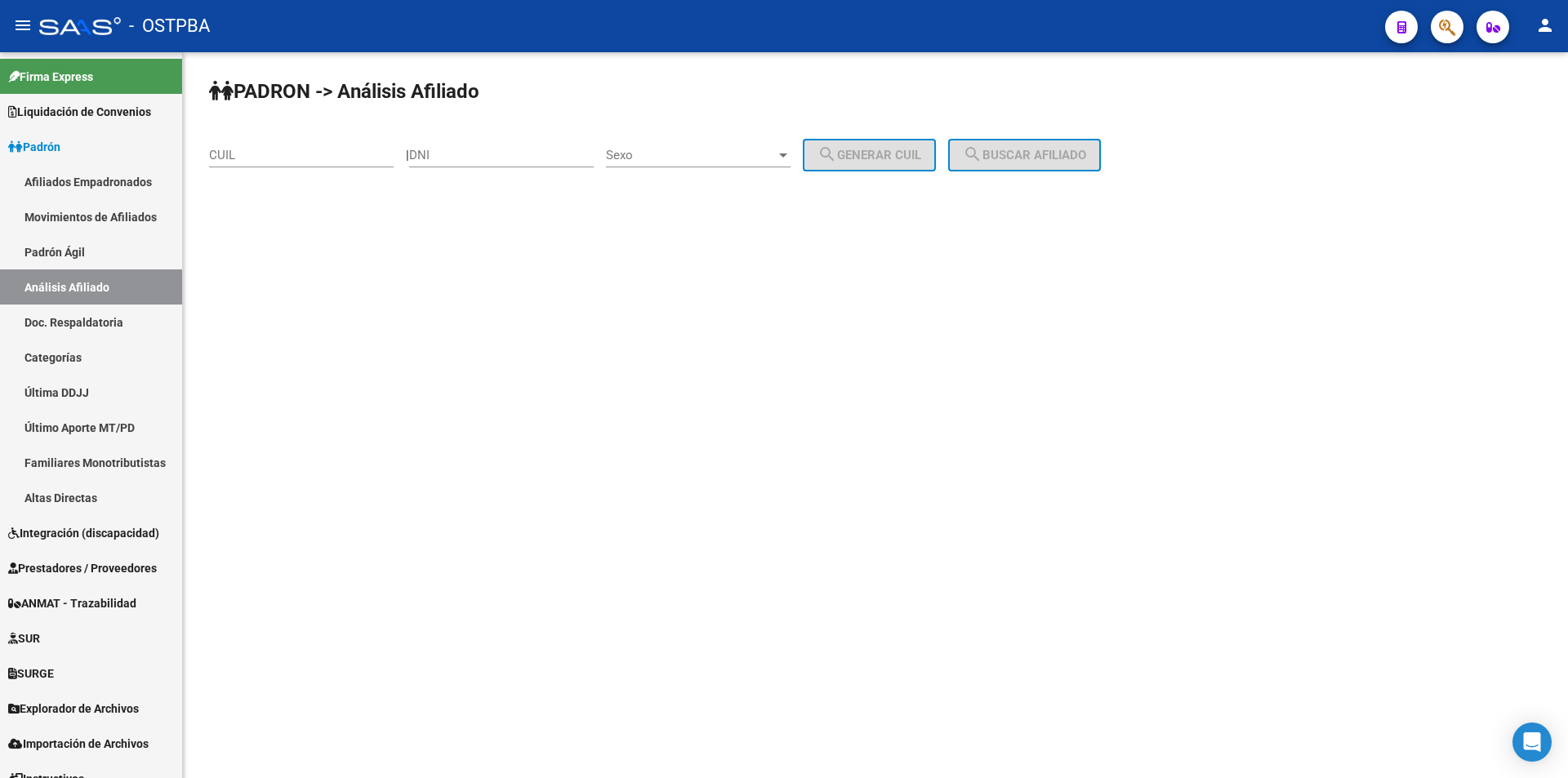 scroll, scrollTop: 0, scrollLeft: 0, axis: both 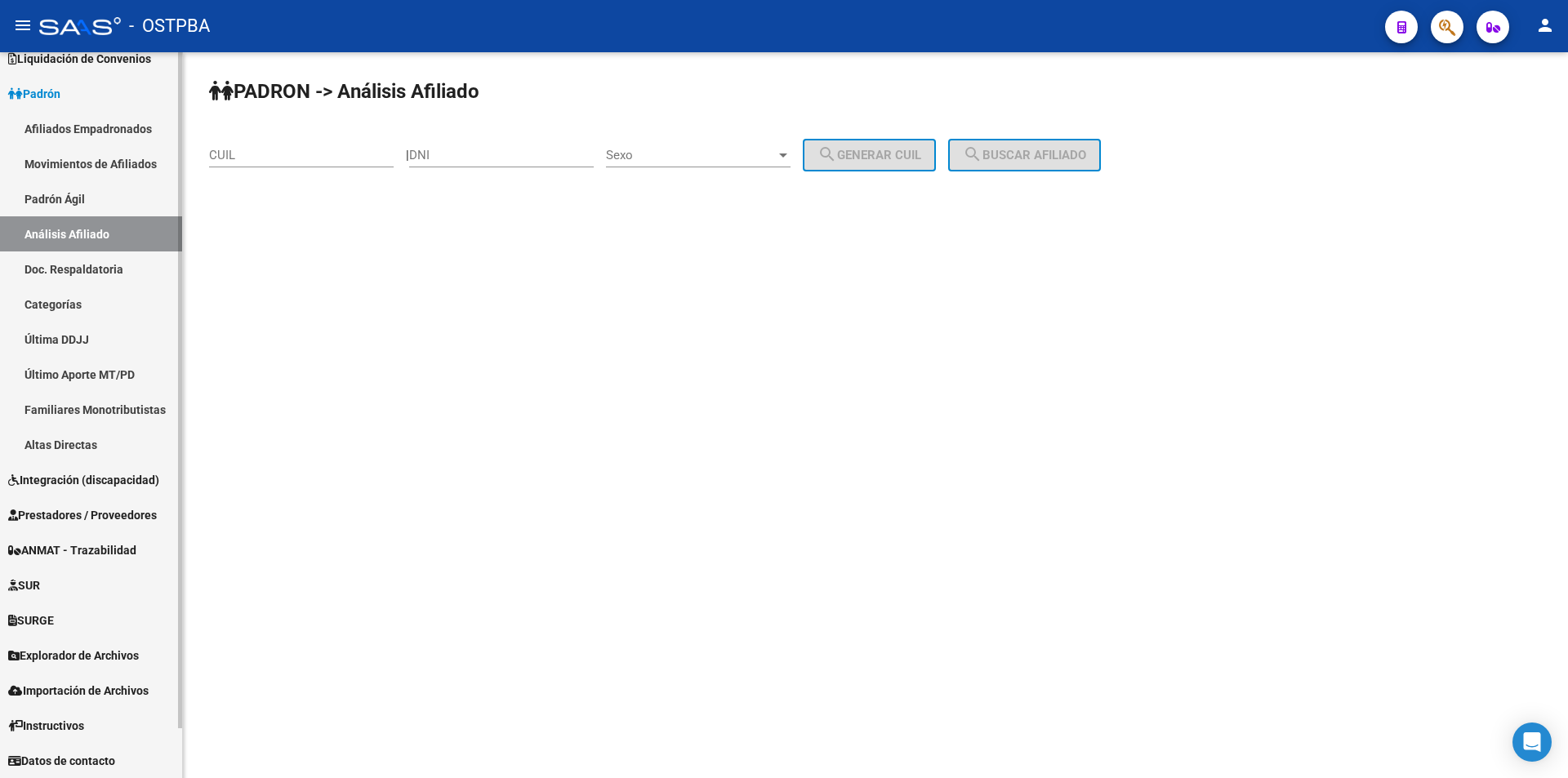 click on "Explorador de Archivos" at bounding box center [91, 655] 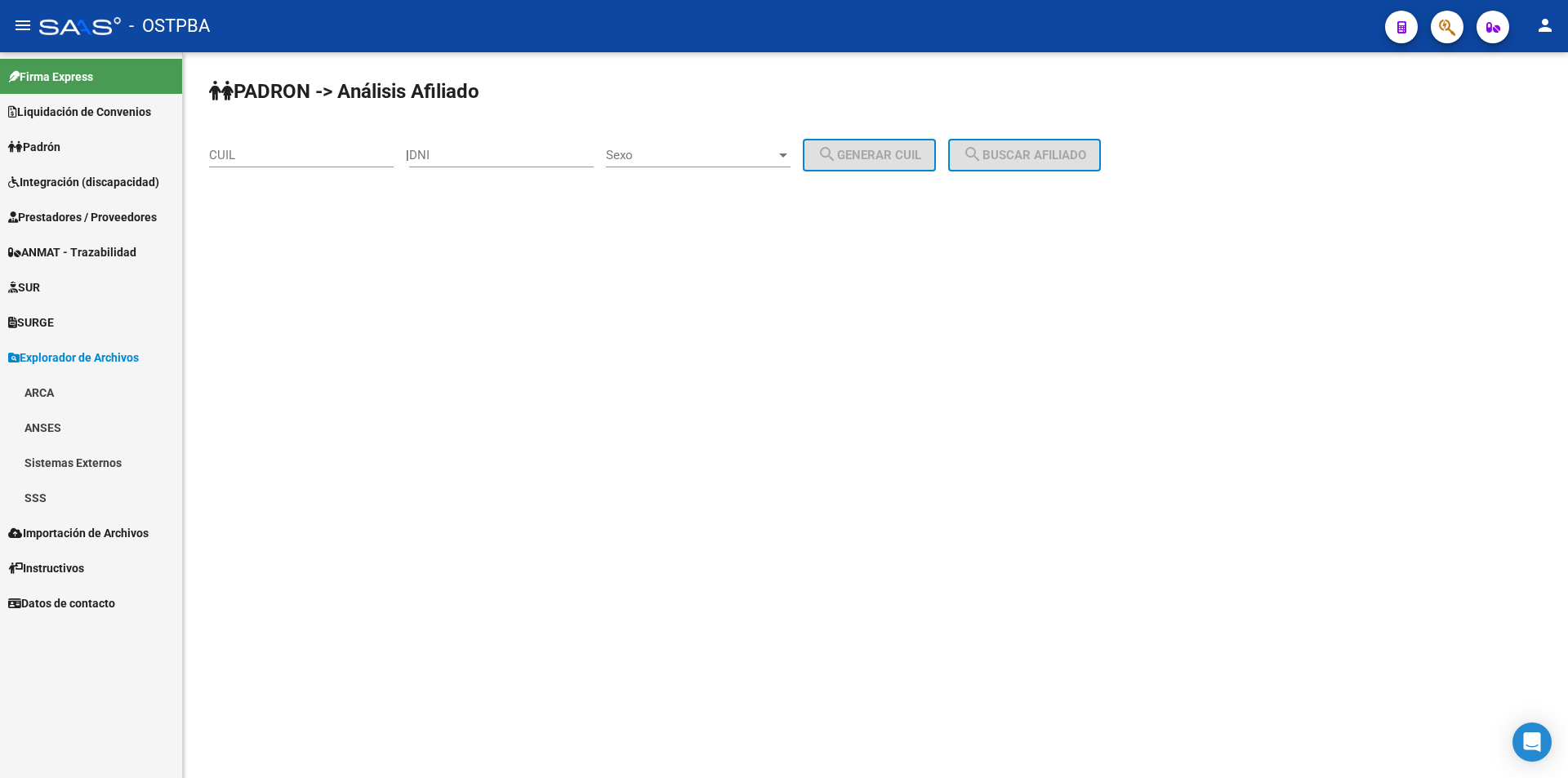 scroll, scrollTop: 0, scrollLeft: 0, axis: both 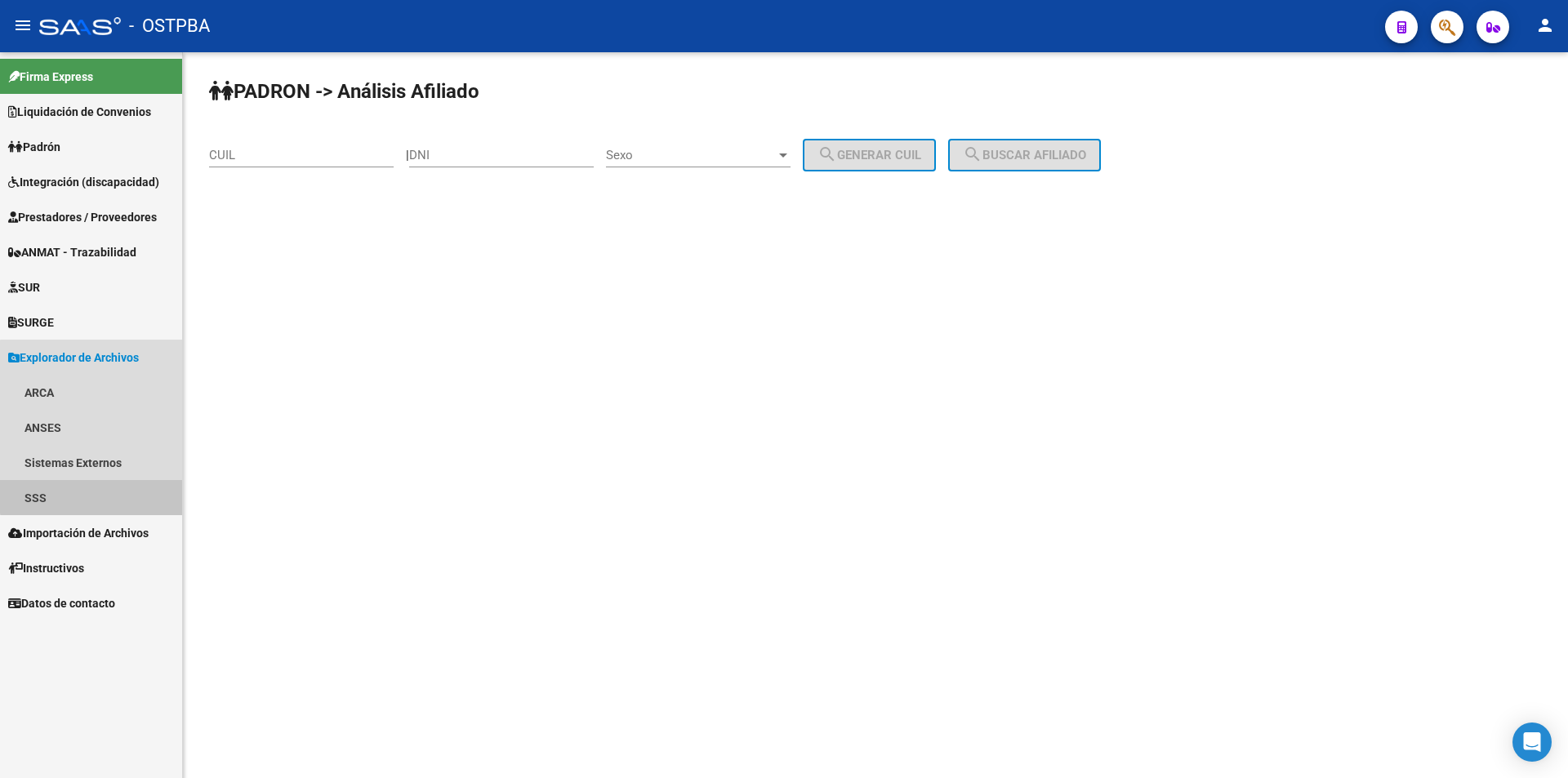 click on "SSS" at bounding box center [91, 497] 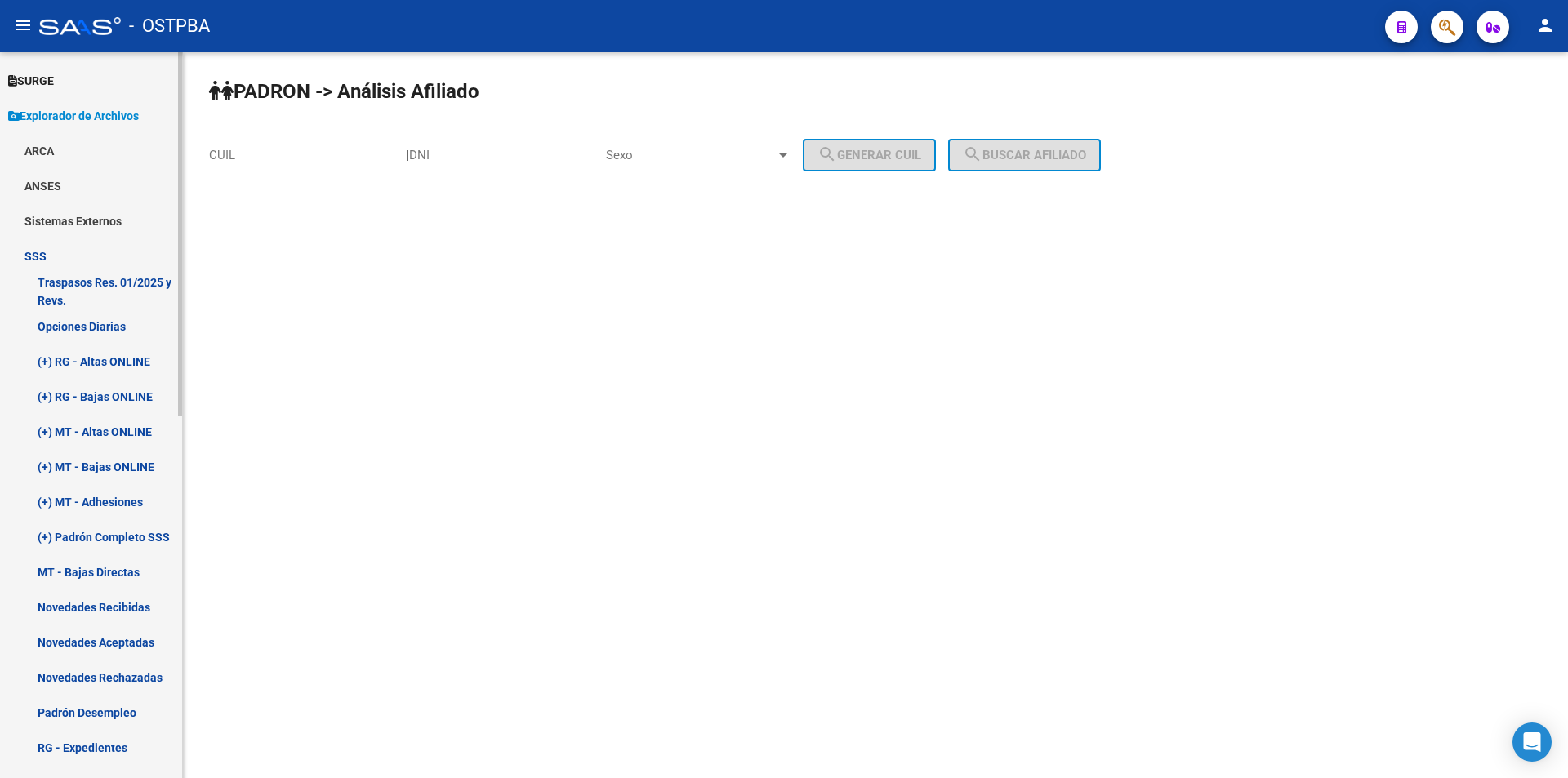 scroll, scrollTop: 245, scrollLeft: 0, axis: vertical 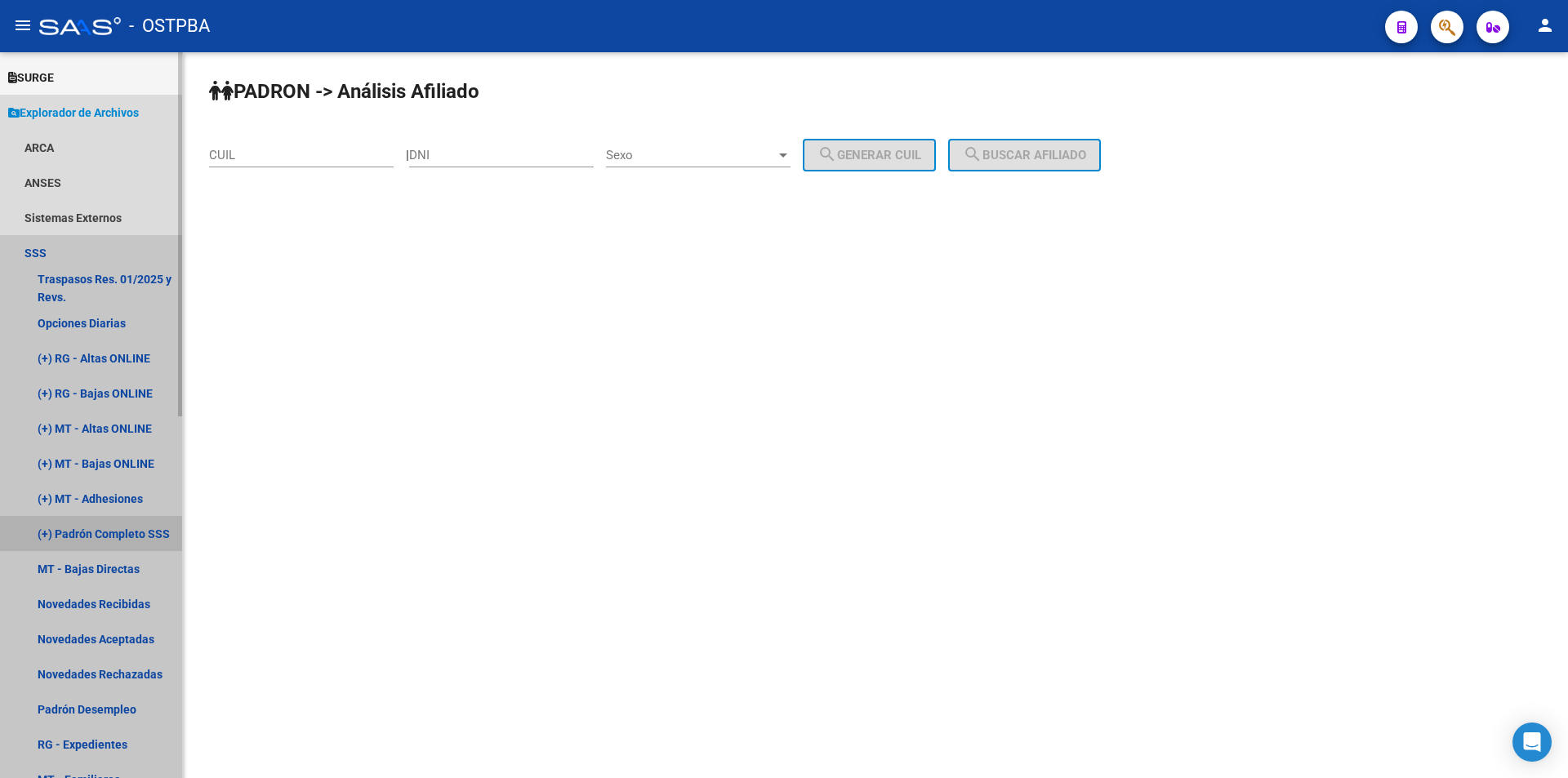 click on "(+) Padrón Completo SSS" at bounding box center (91, 533) 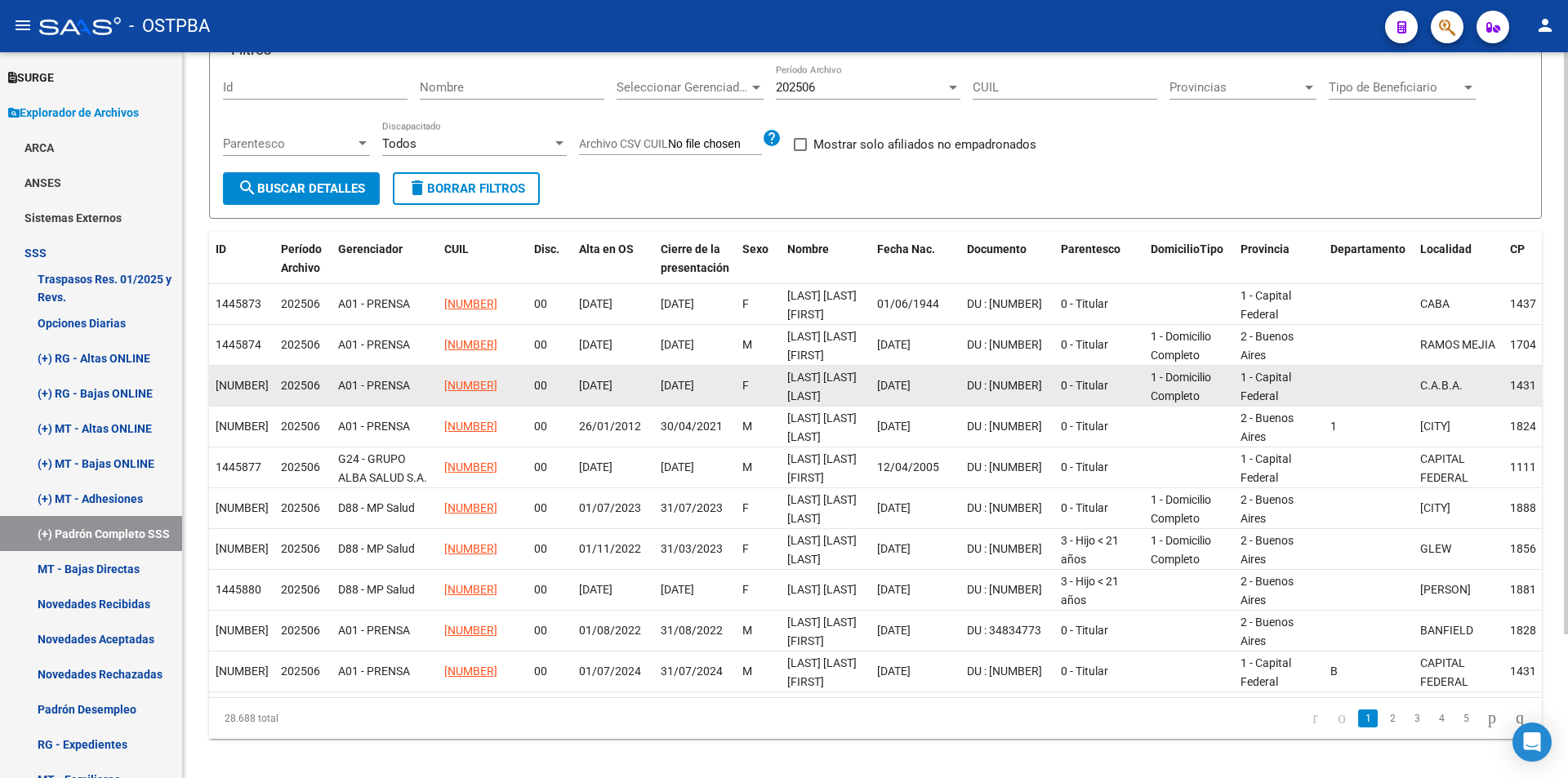 scroll, scrollTop: 180, scrollLeft: 0, axis: vertical 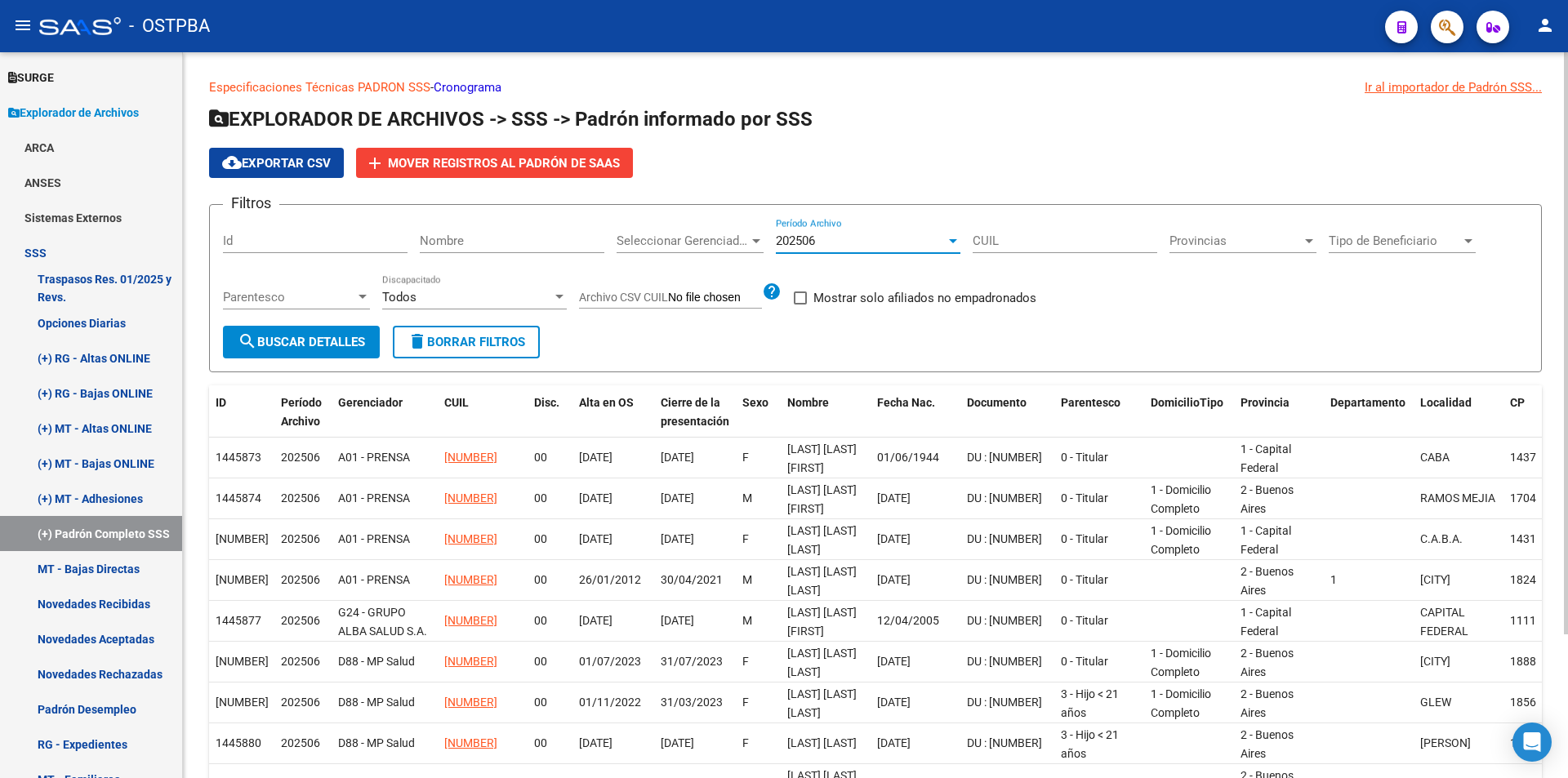 click on "202506" at bounding box center (861, 241) 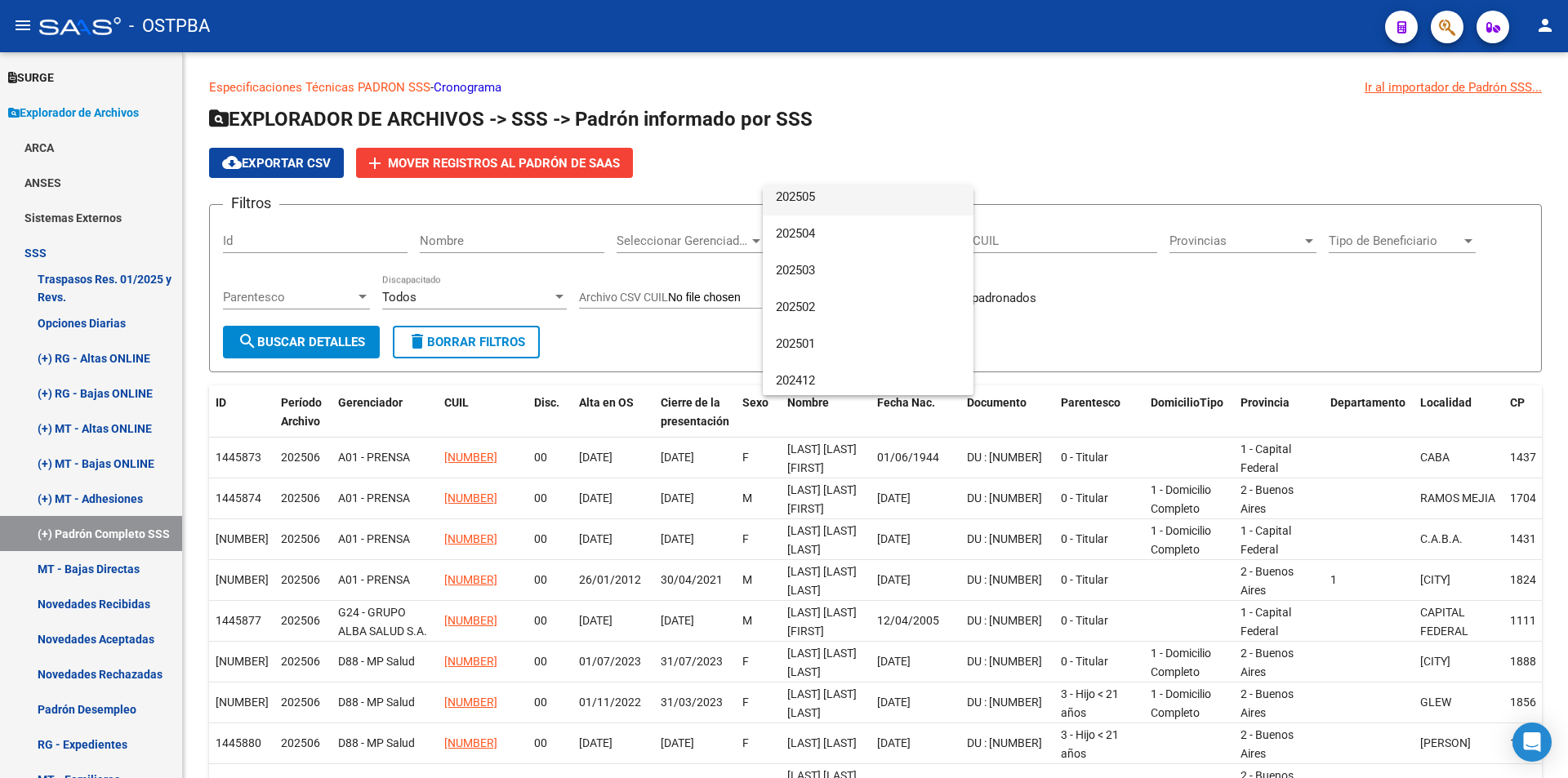 scroll, scrollTop: 82, scrollLeft: 0, axis: vertical 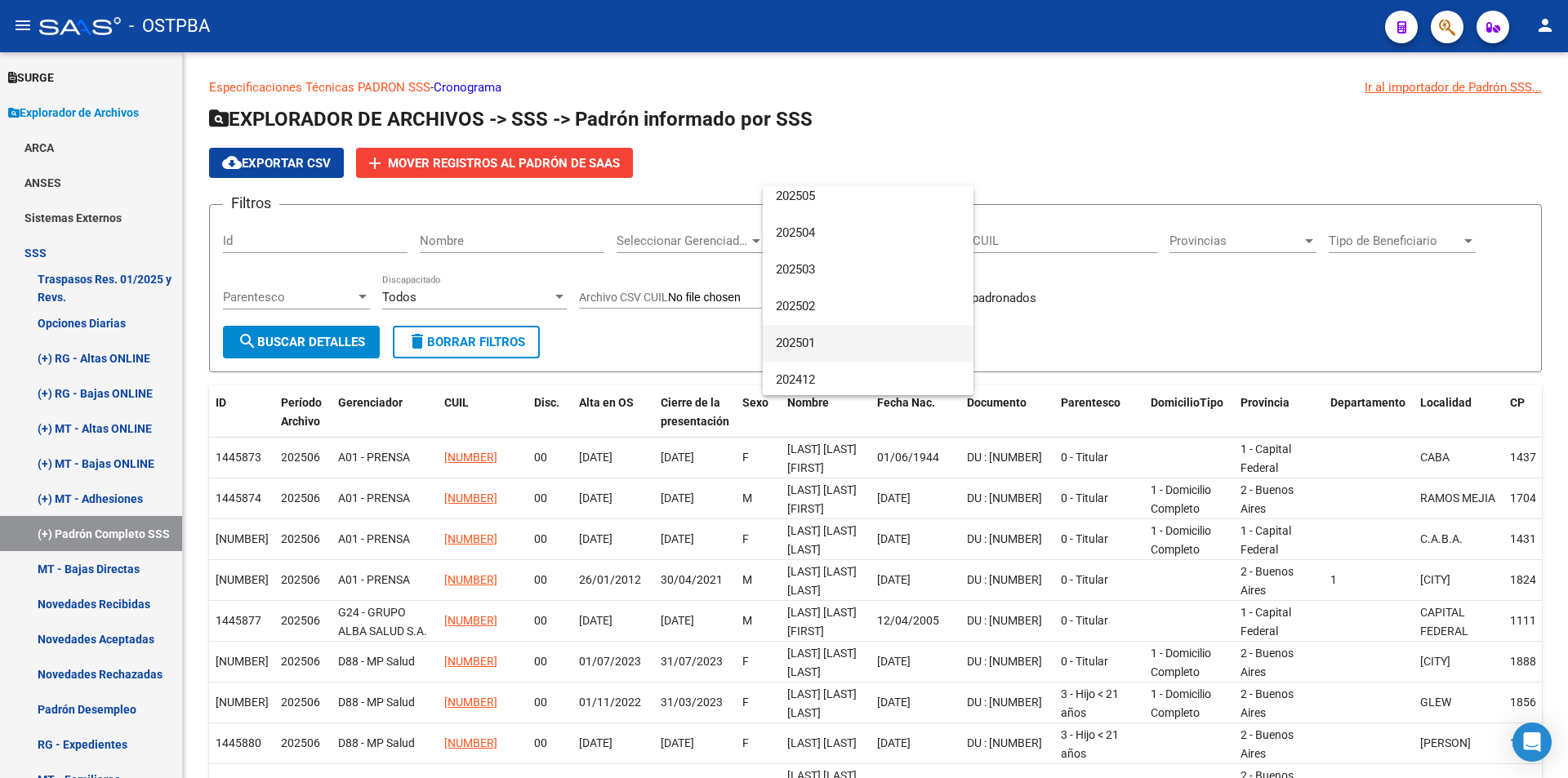 click on "202501" at bounding box center (868, 343) 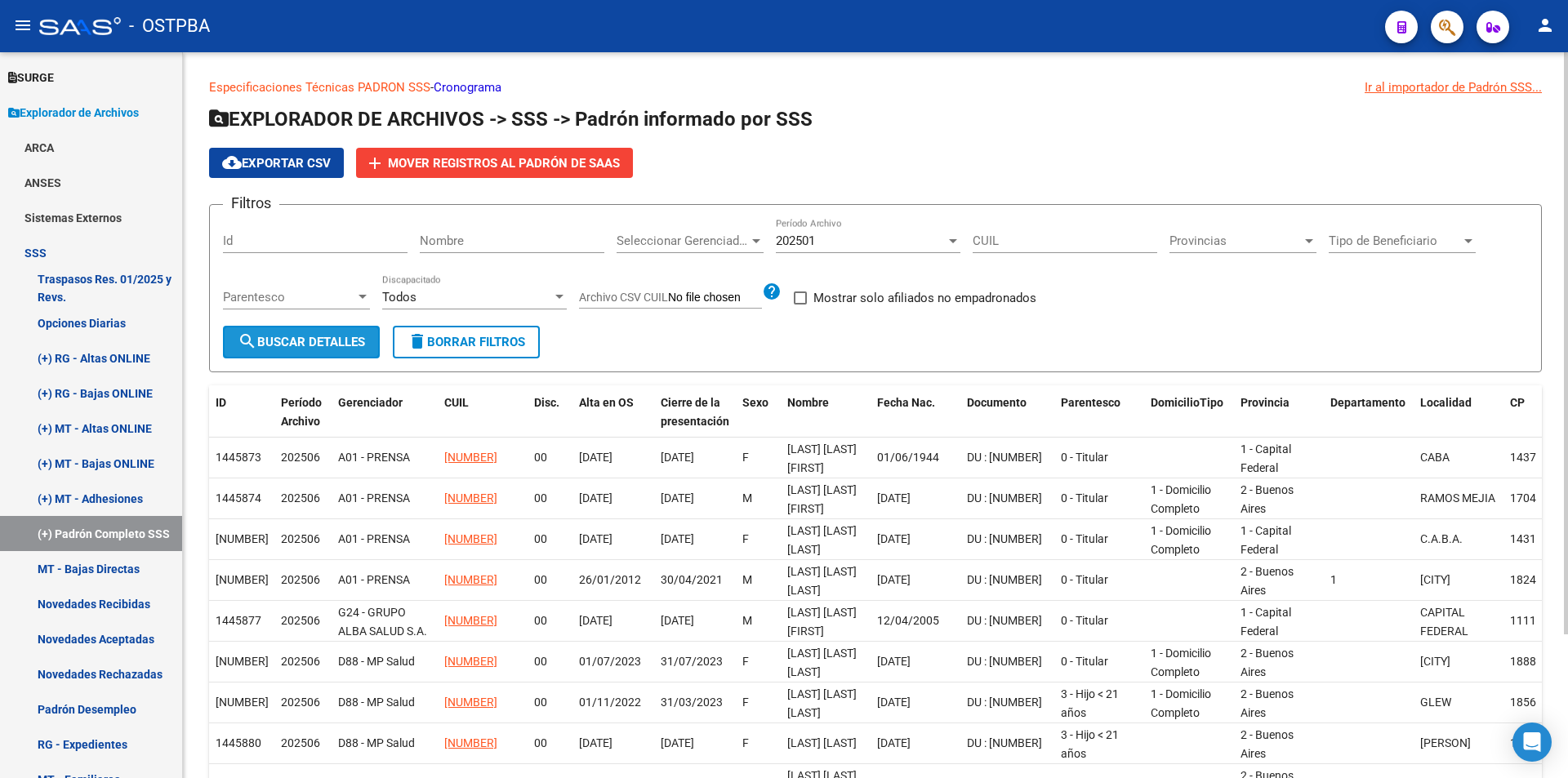 click on "search  Buscar Detalles" 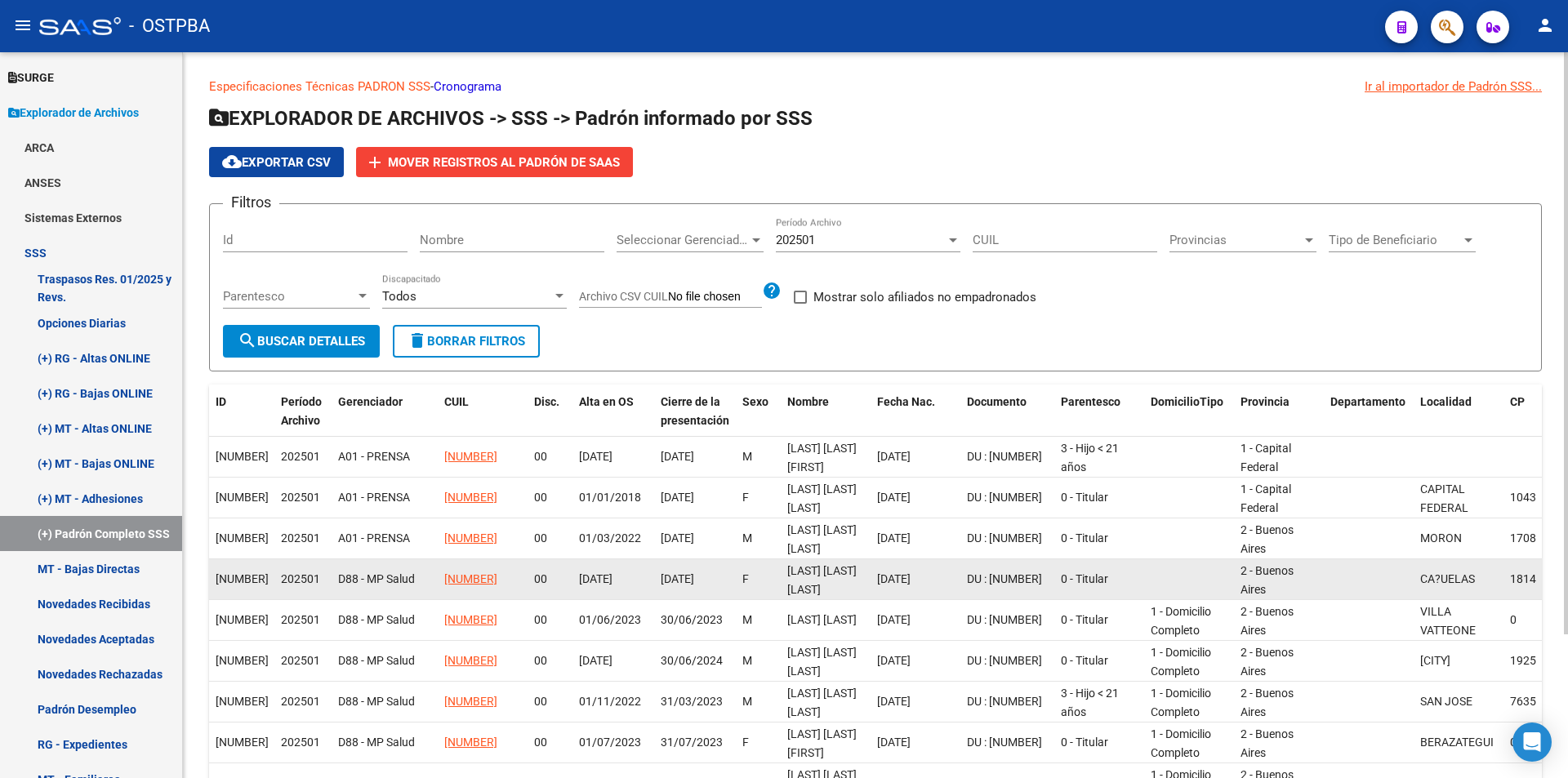 scroll, scrollTop: 0, scrollLeft: 0, axis: both 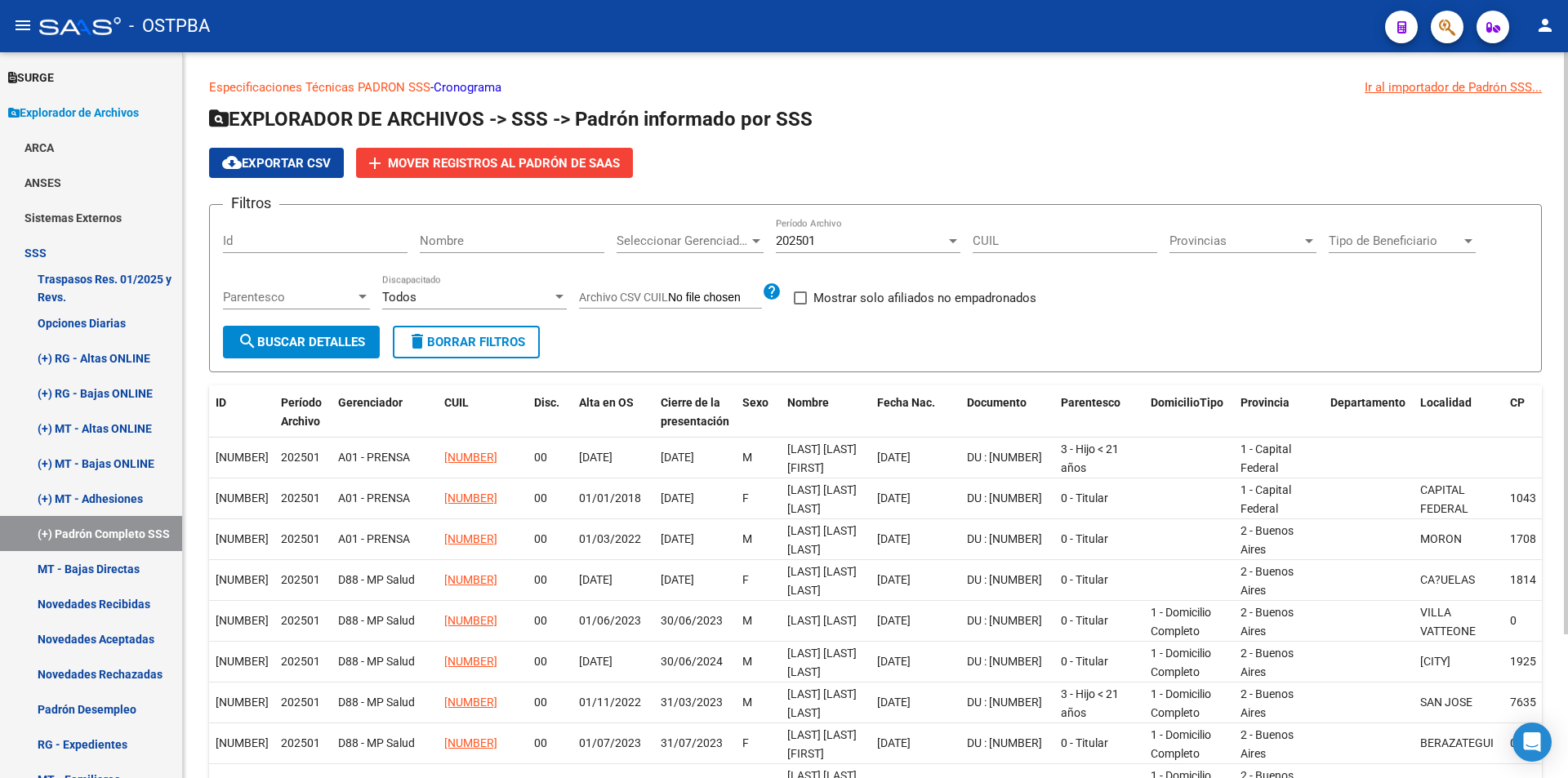 click on "cloud_download  Exportar CSV" 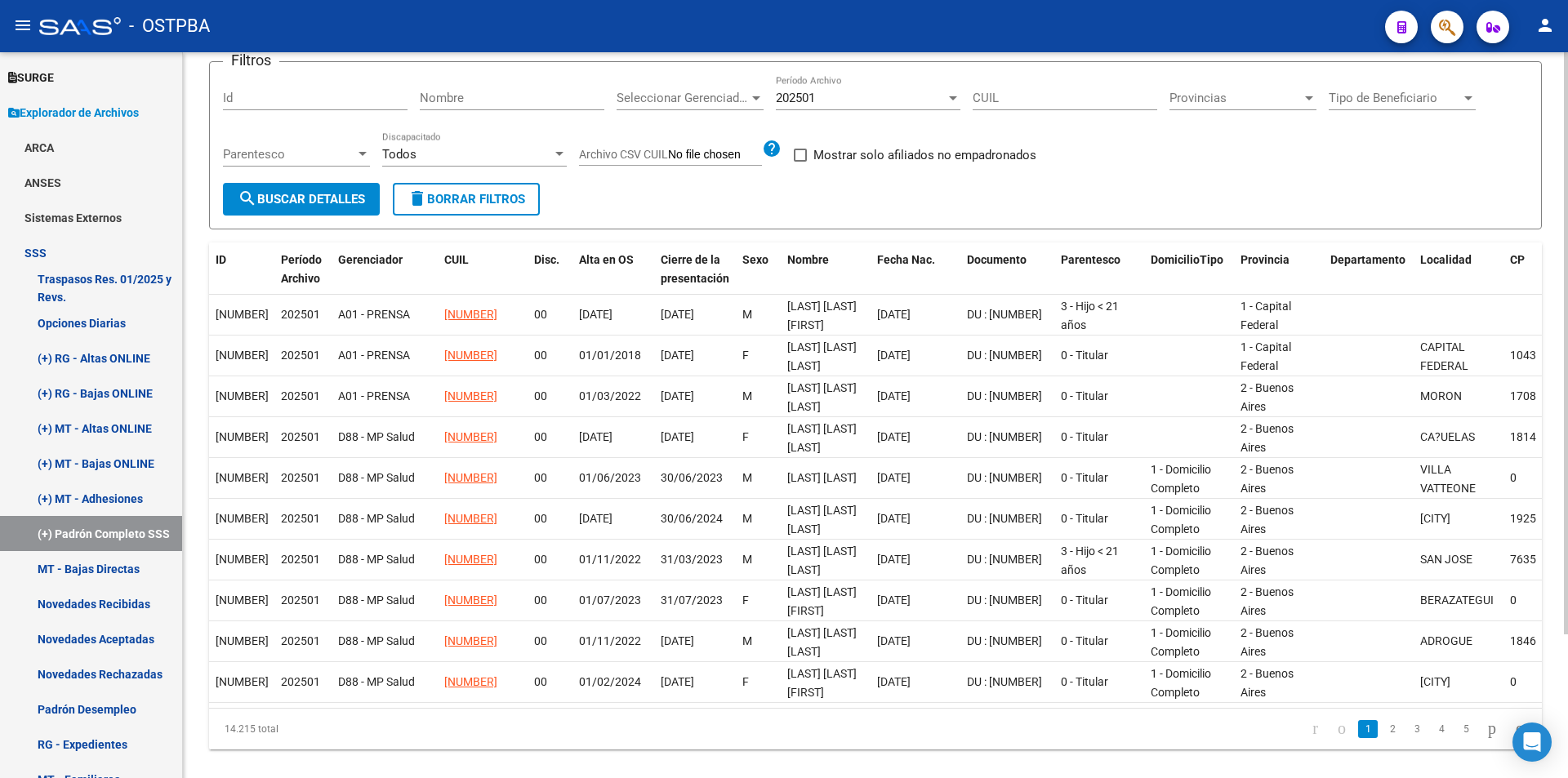 scroll, scrollTop: 180, scrollLeft: 0, axis: vertical 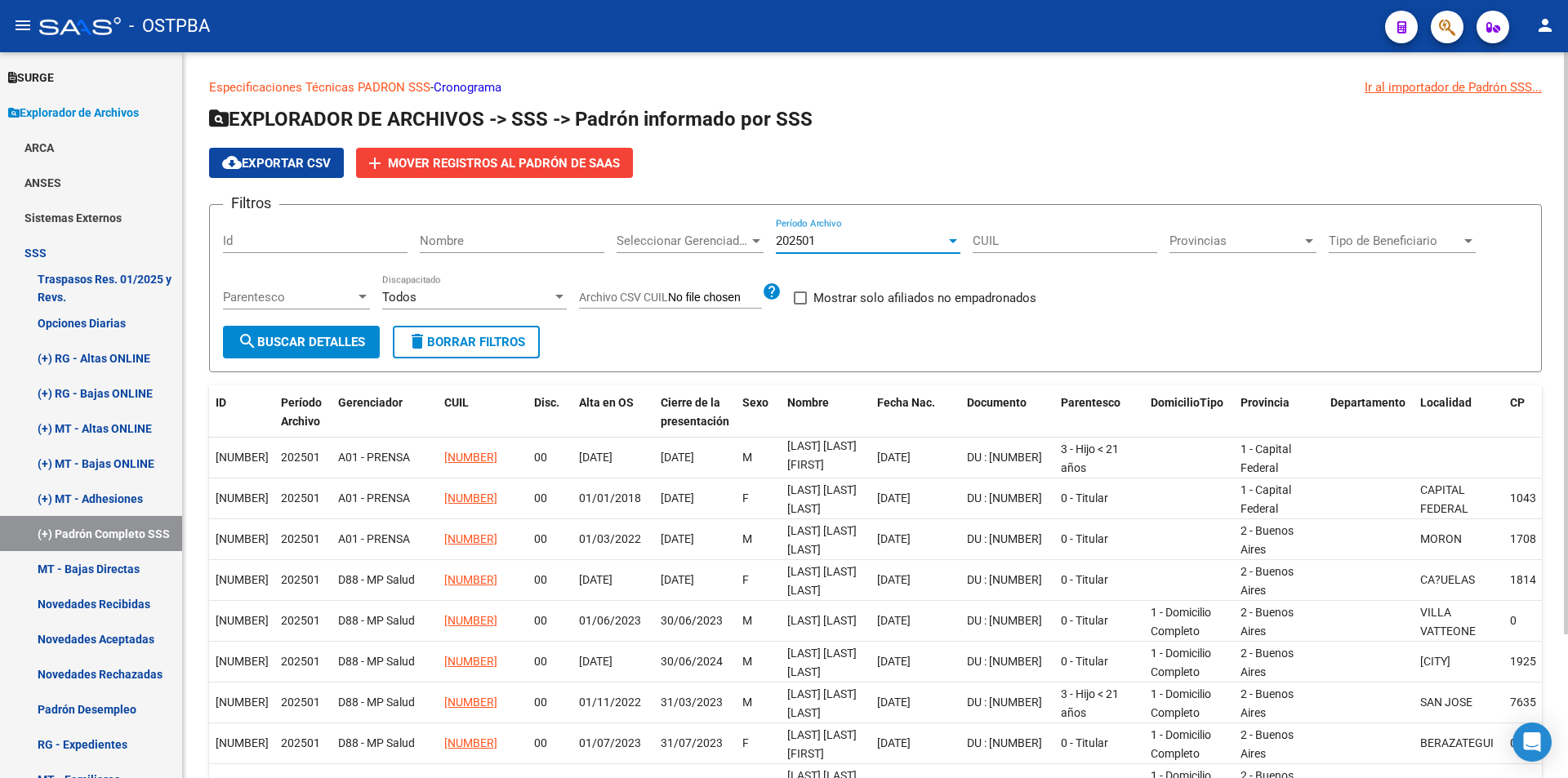 click on "202501" at bounding box center [795, 241] 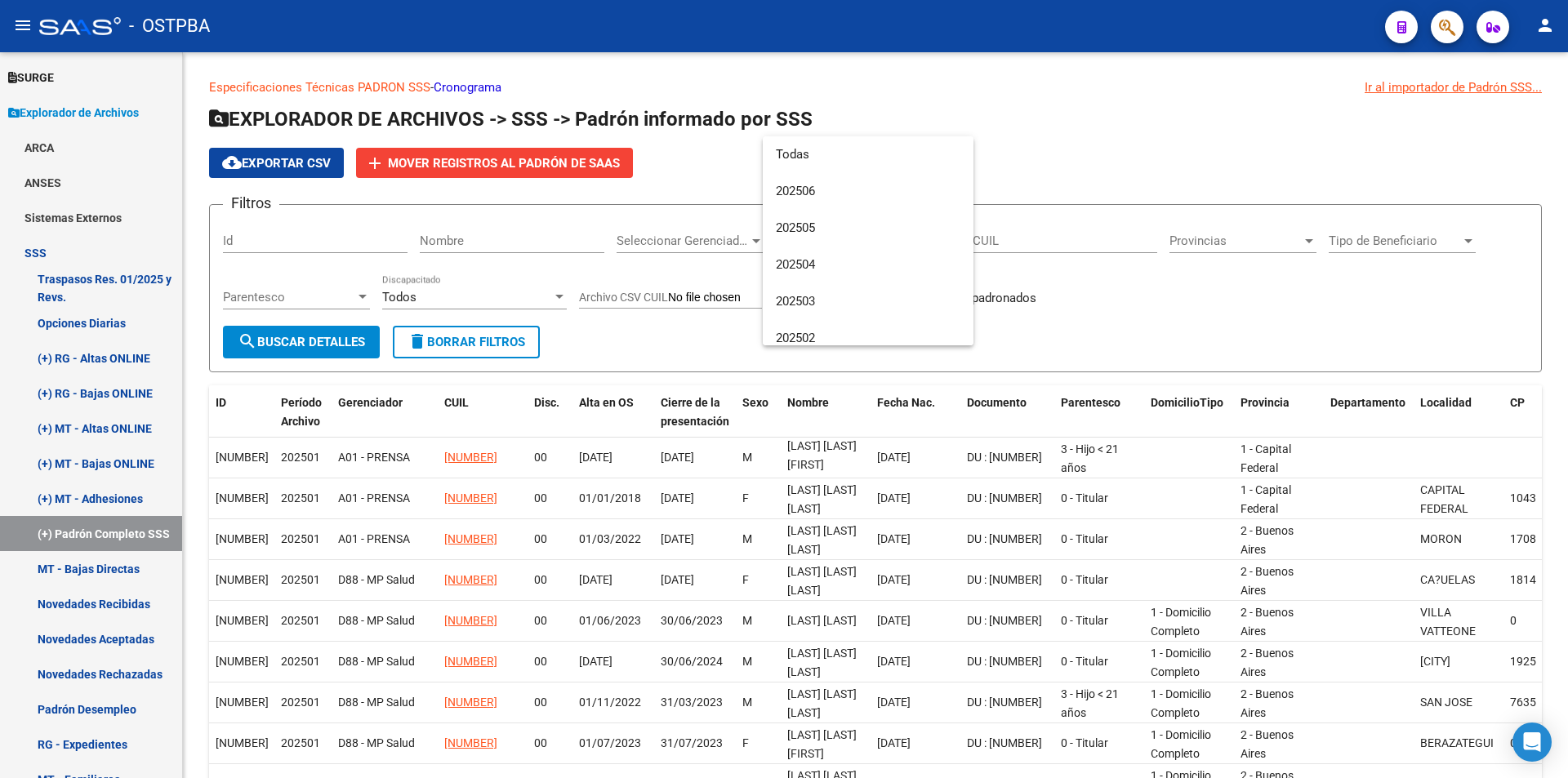 scroll, scrollTop: 135, scrollLeft: 0, axis: vertical 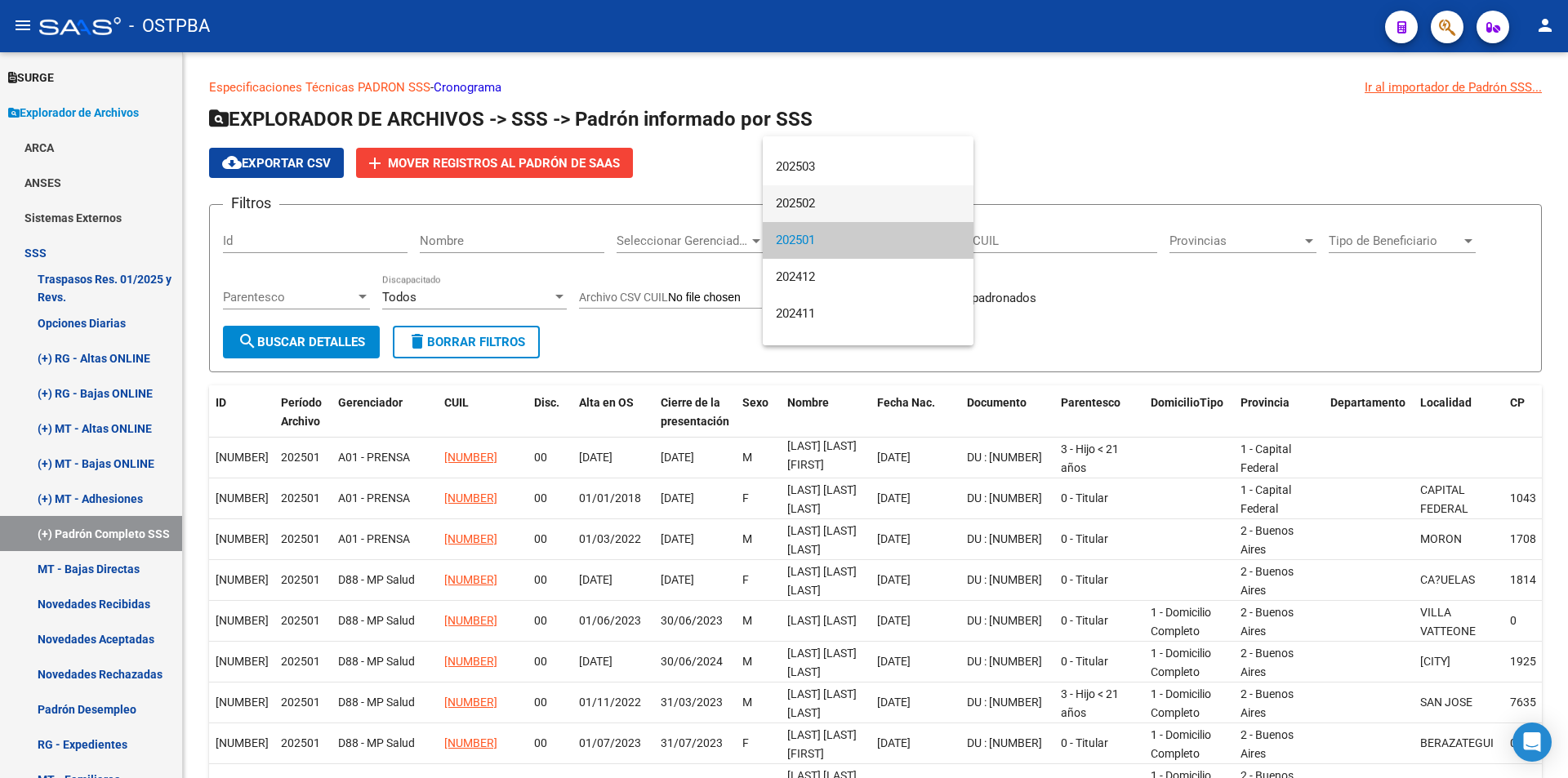 click on "202502" at bounding box center [868, 203] 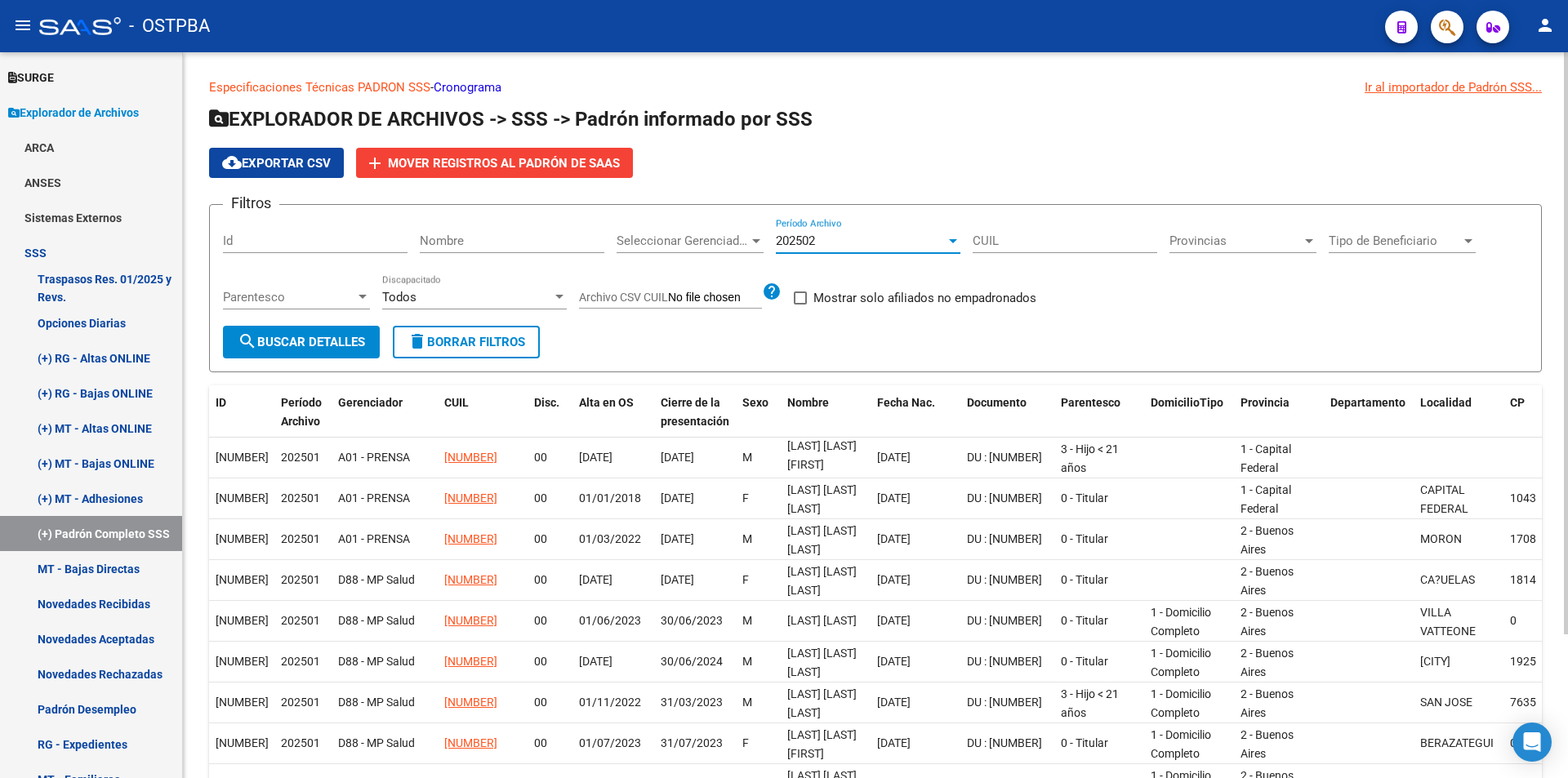 click on "search  Buscar Detalles" 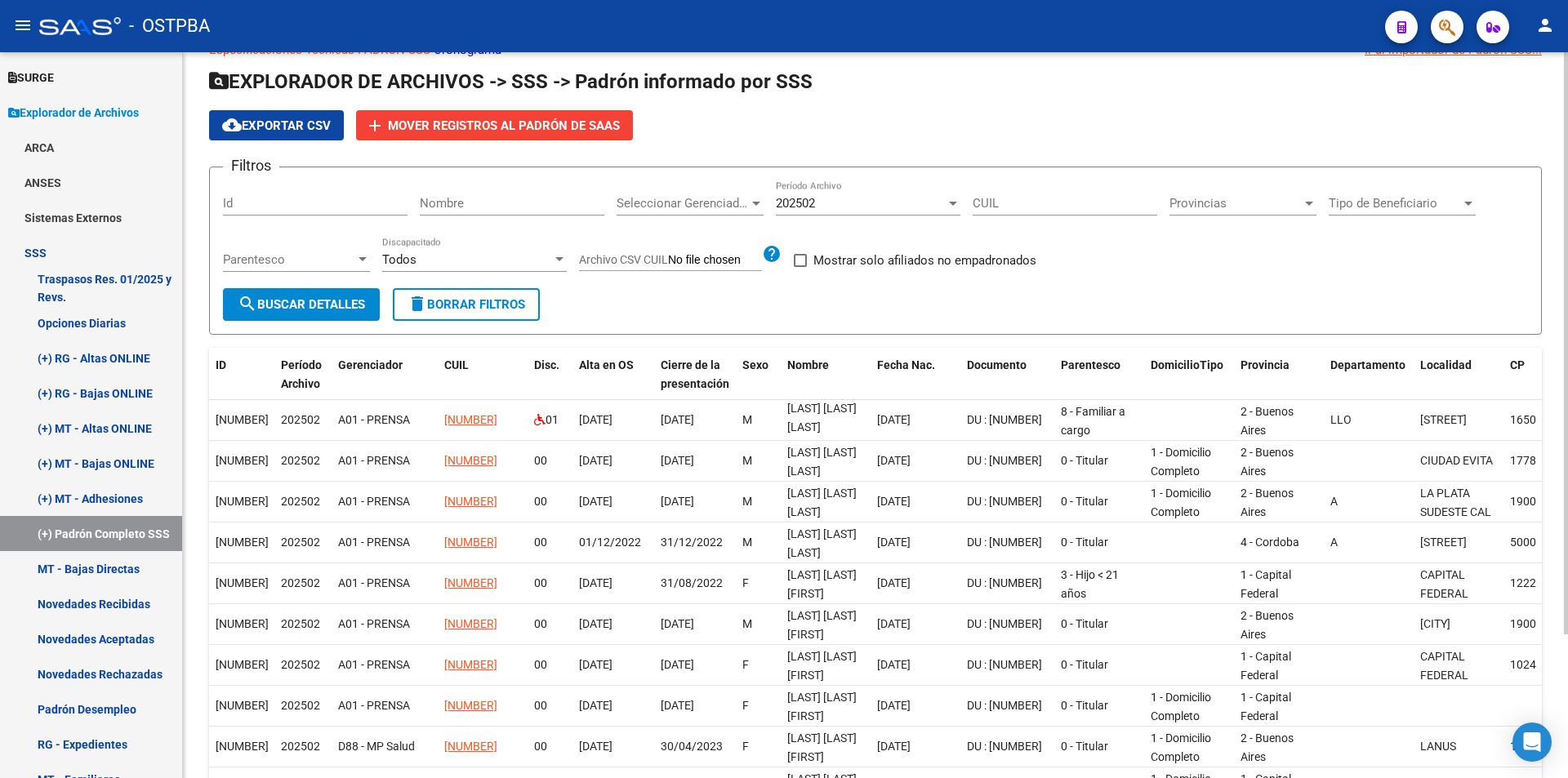scroll, scrollTop: 0, scrollLeft: 0, axis: both 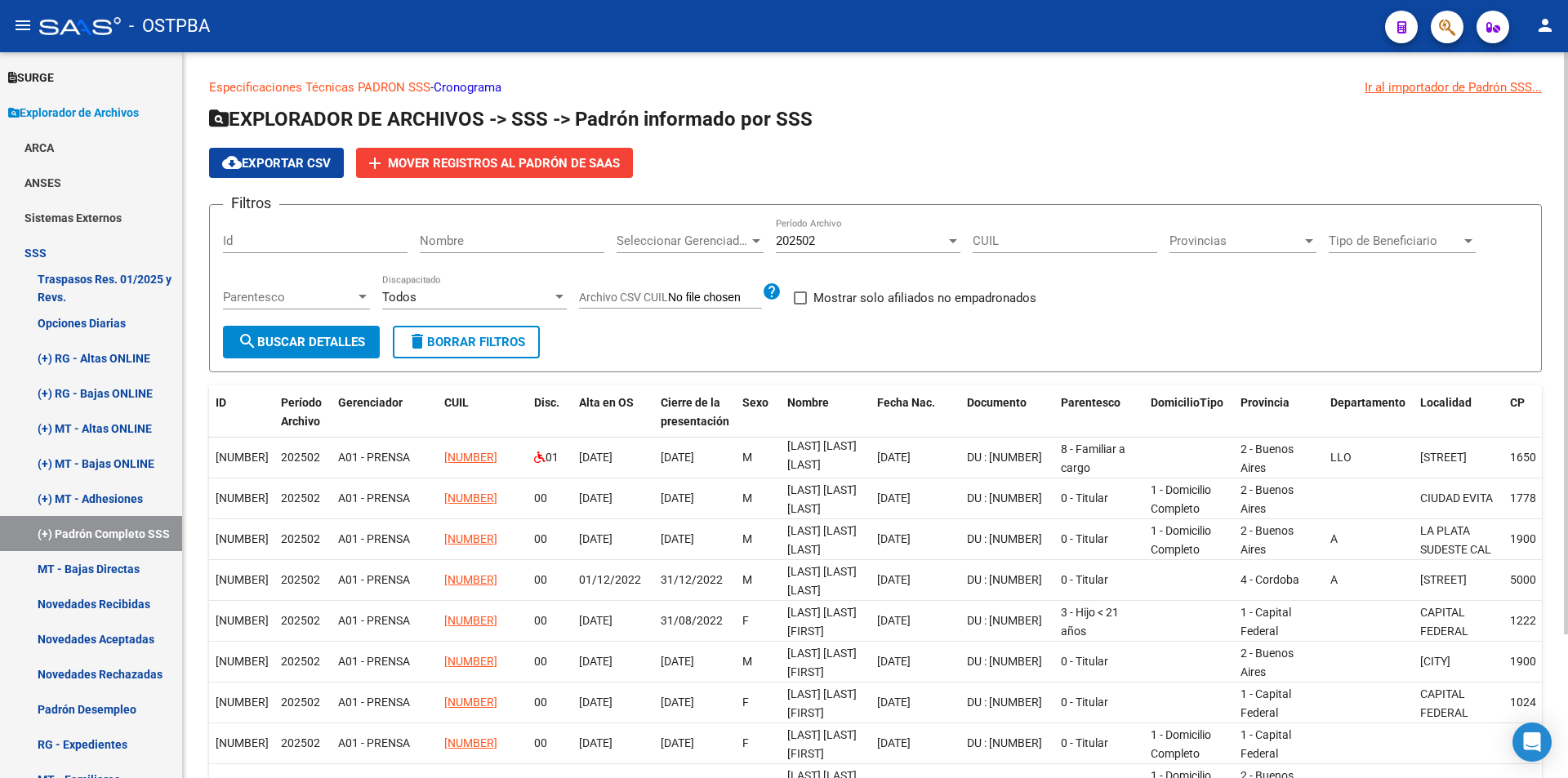 click on "cloud_download  Exportar CSV" 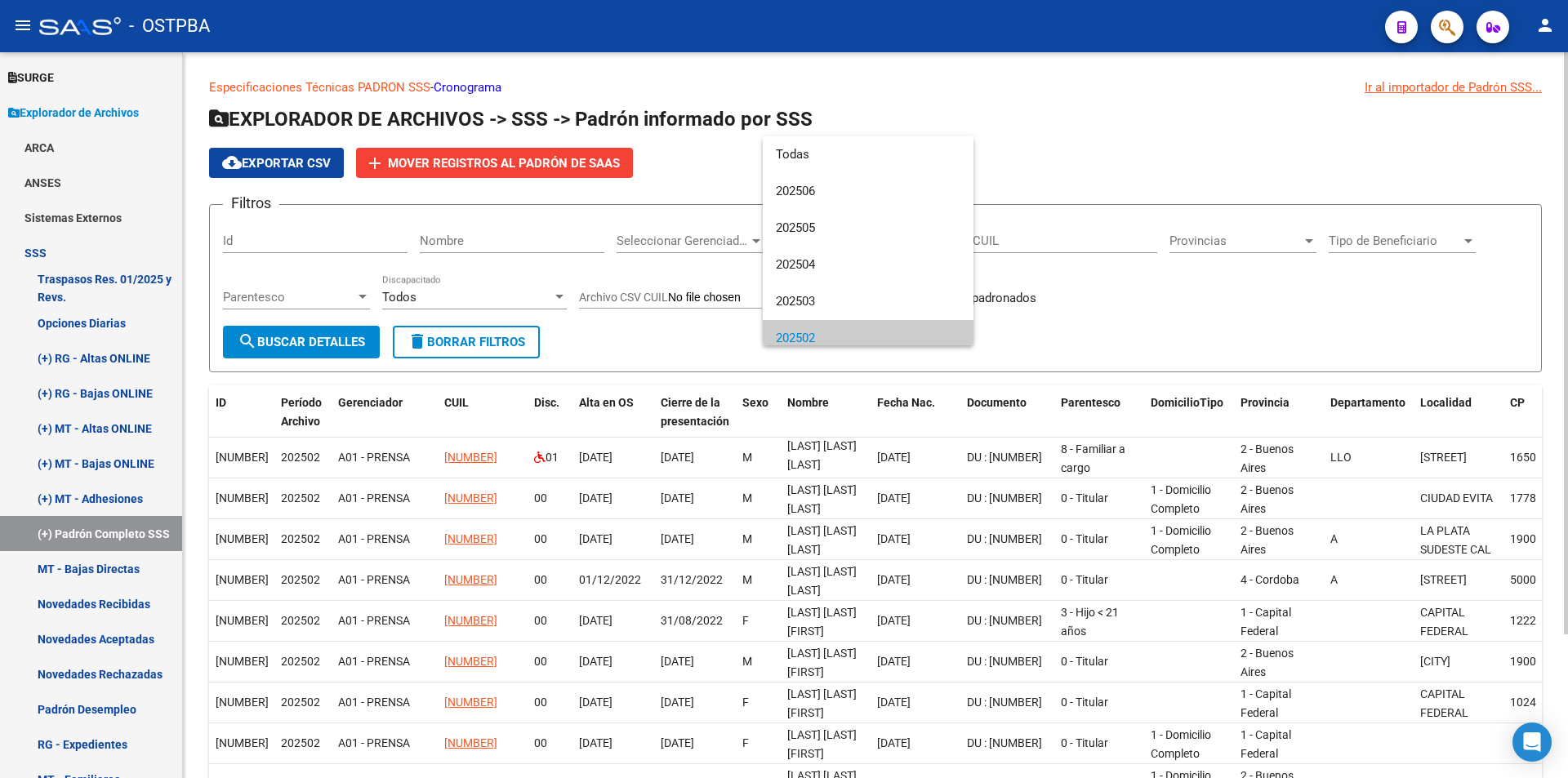 scroll, scrollTop: 98, scrollLeft: 0, axis: vertical 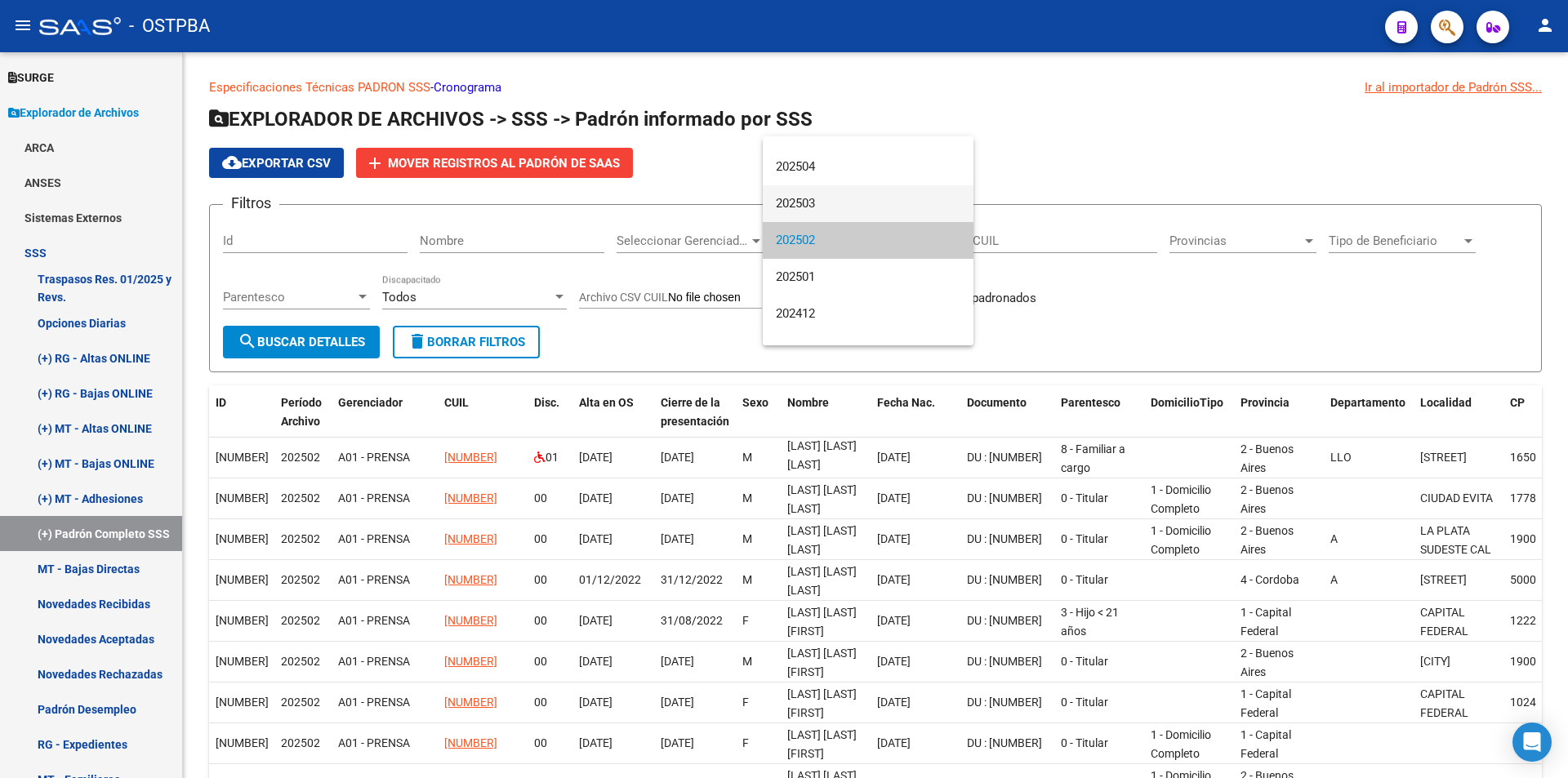 click on "202503" at bounding box center (868, 203) 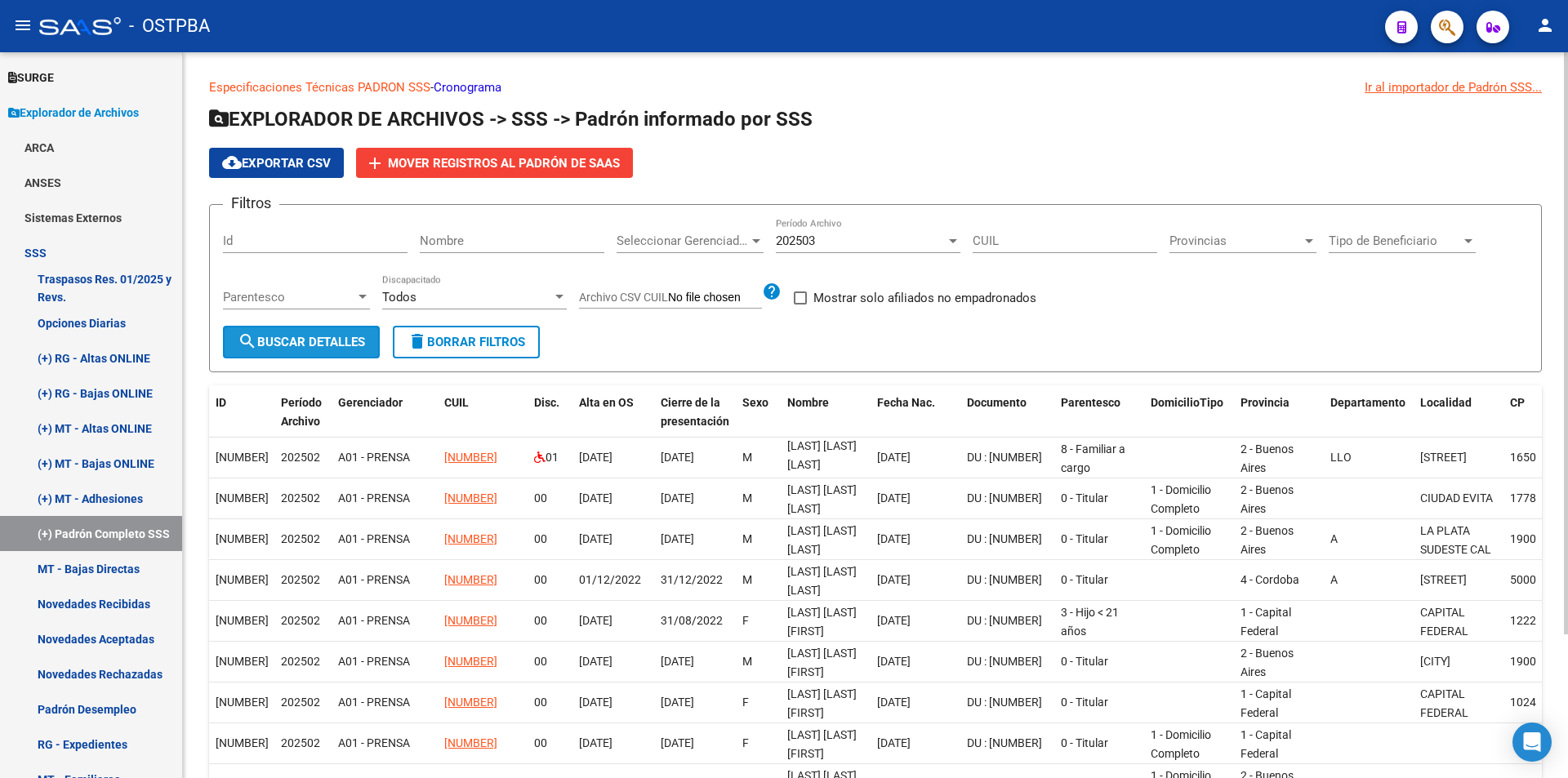 click on "search  Buscar Detalles" 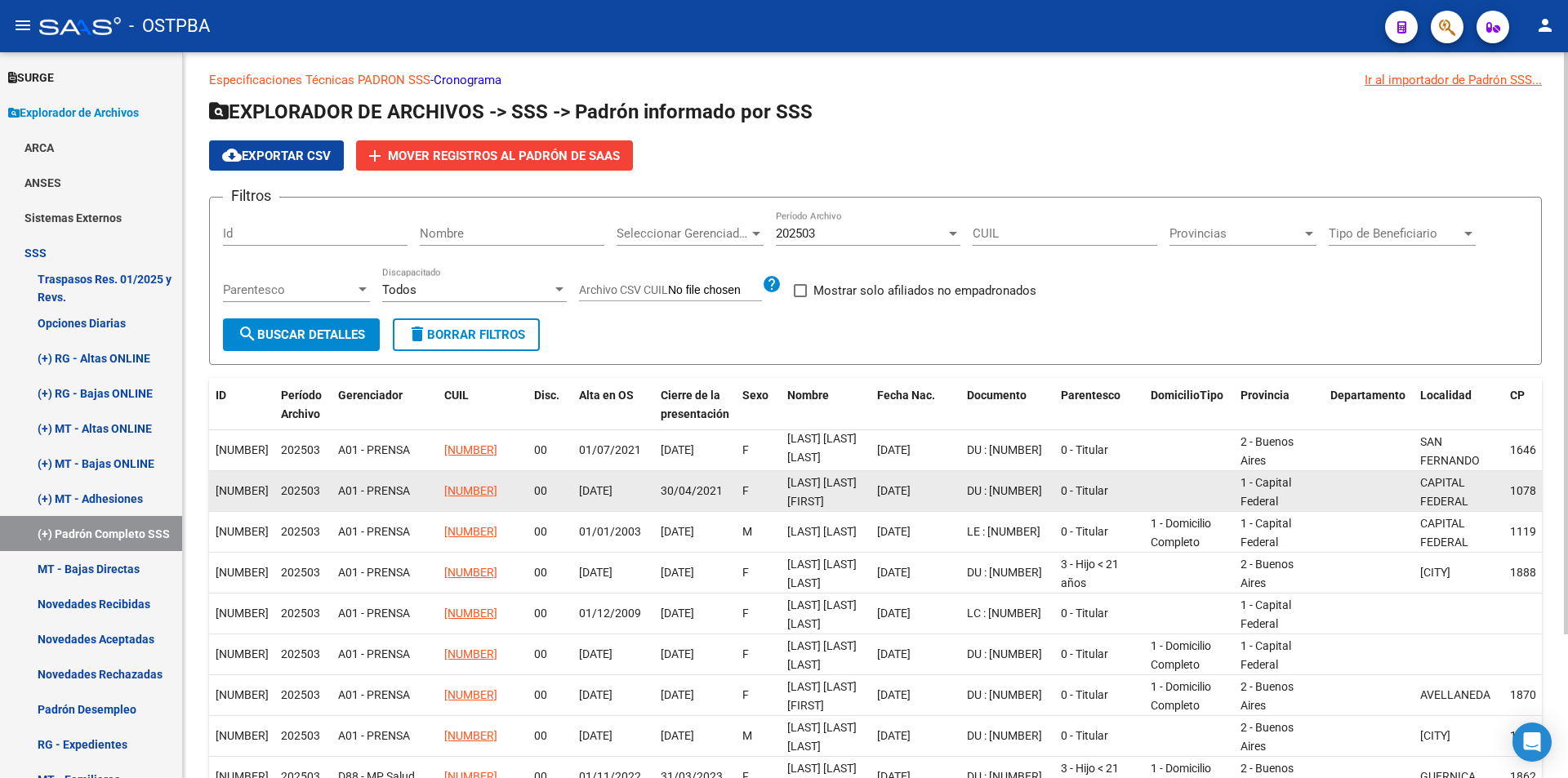 scroll, scrollTop: 0, scrollLeft: 0, axis: both 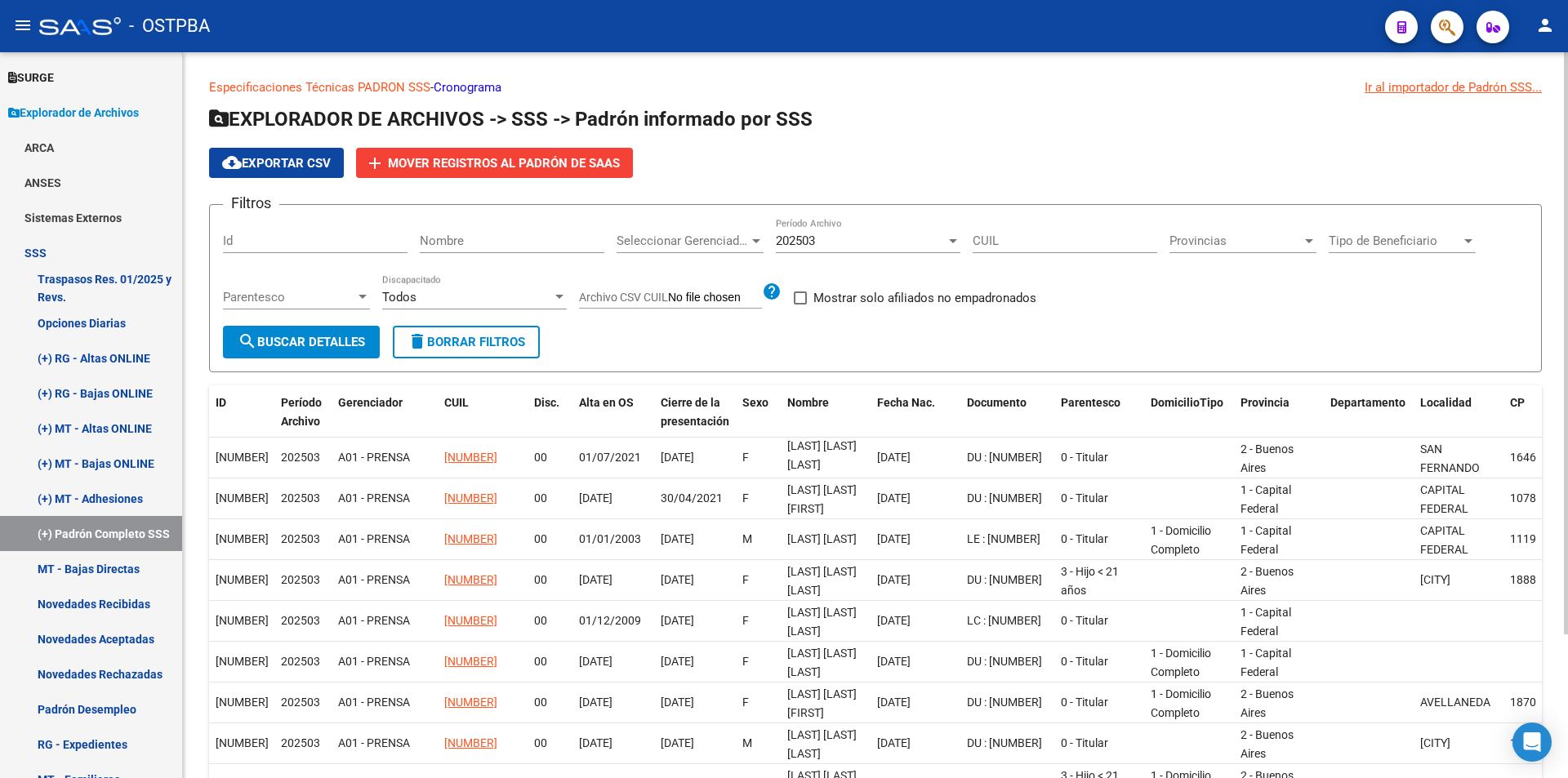 click on "cloud_download  Exportar CSV" 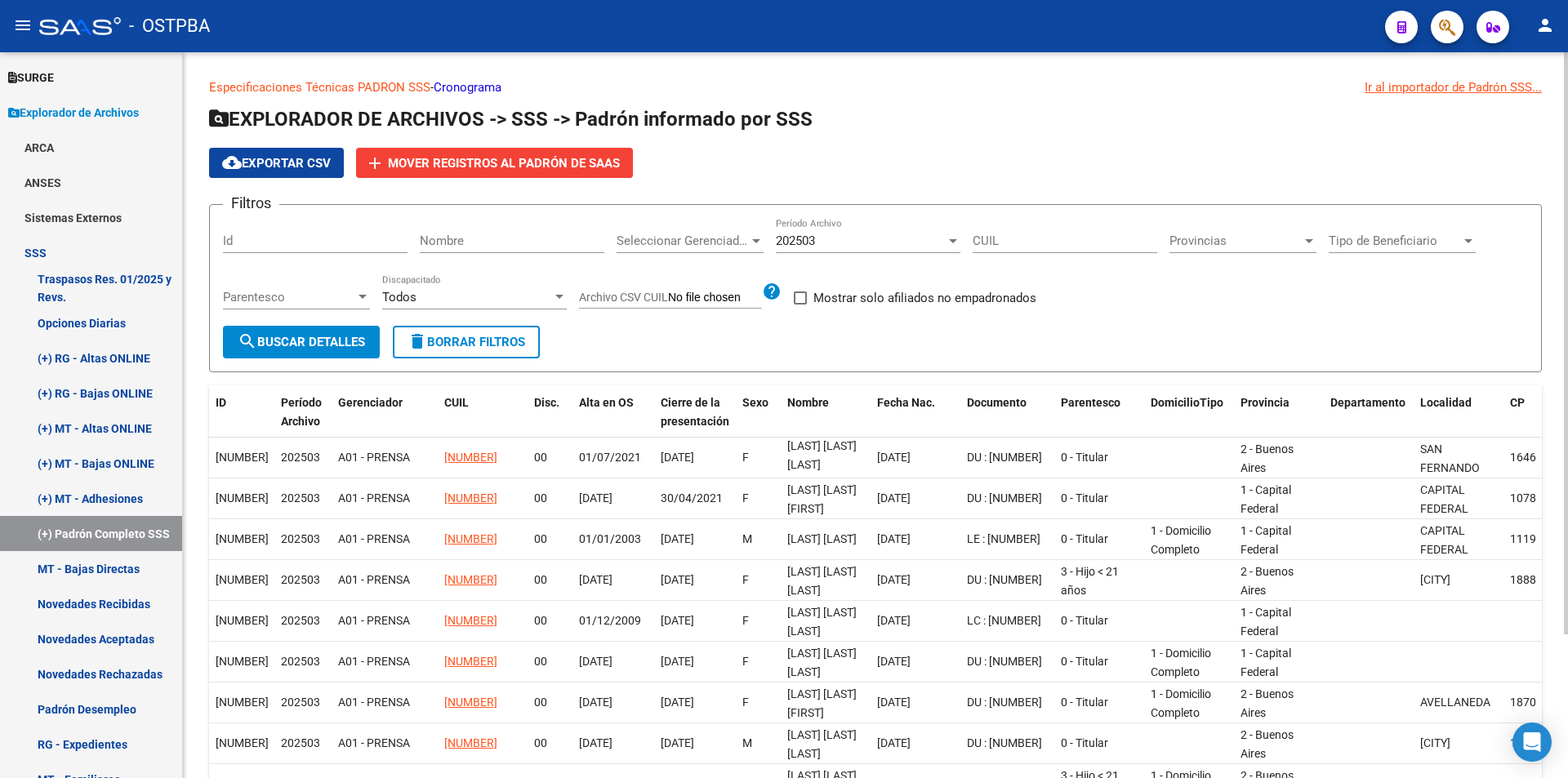 click on "cloud_download  Exportar CSV  add Mover registros al PADRÓN de SAAS" 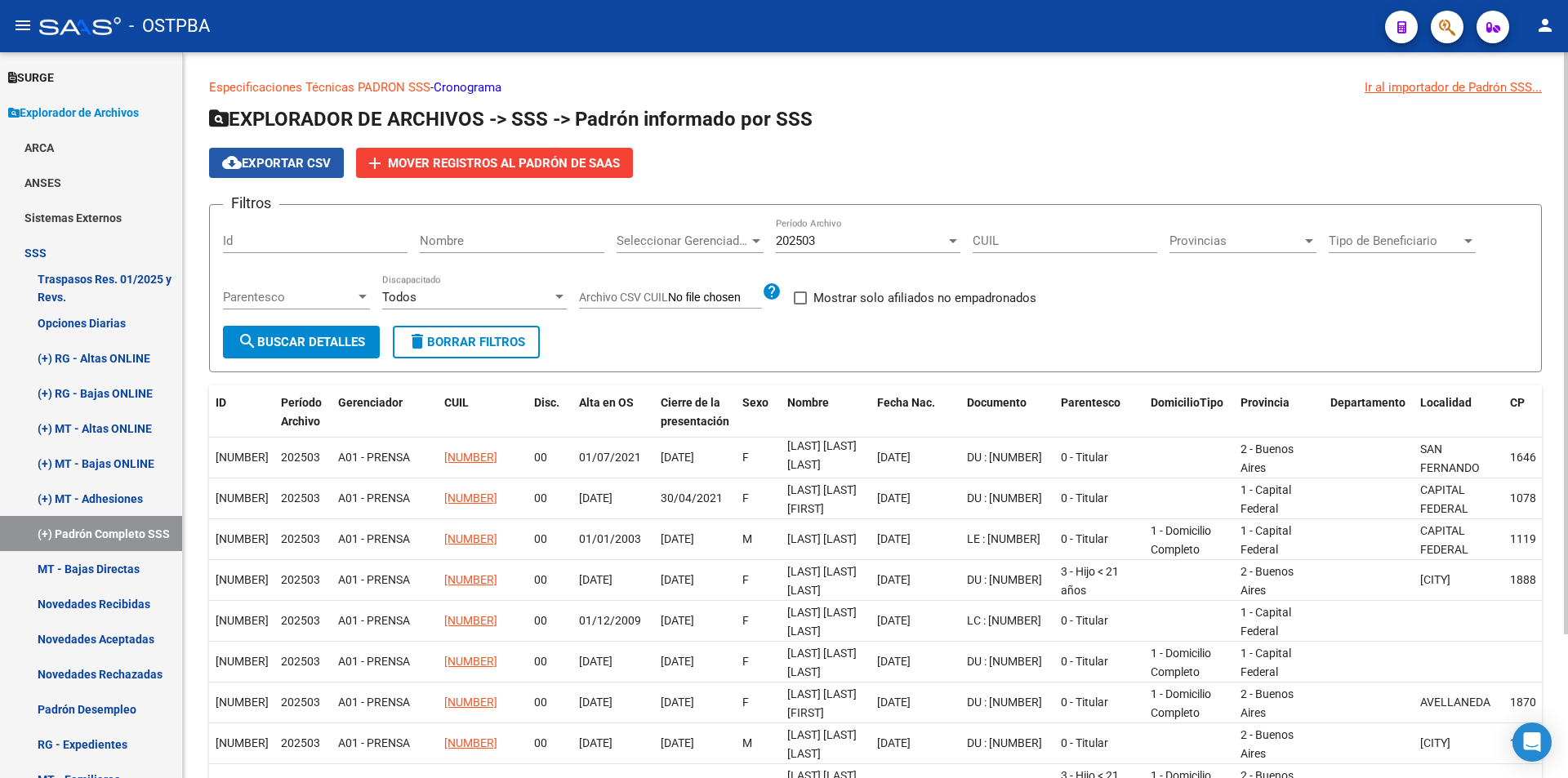 click on "cloud_download  Exportar CSV" 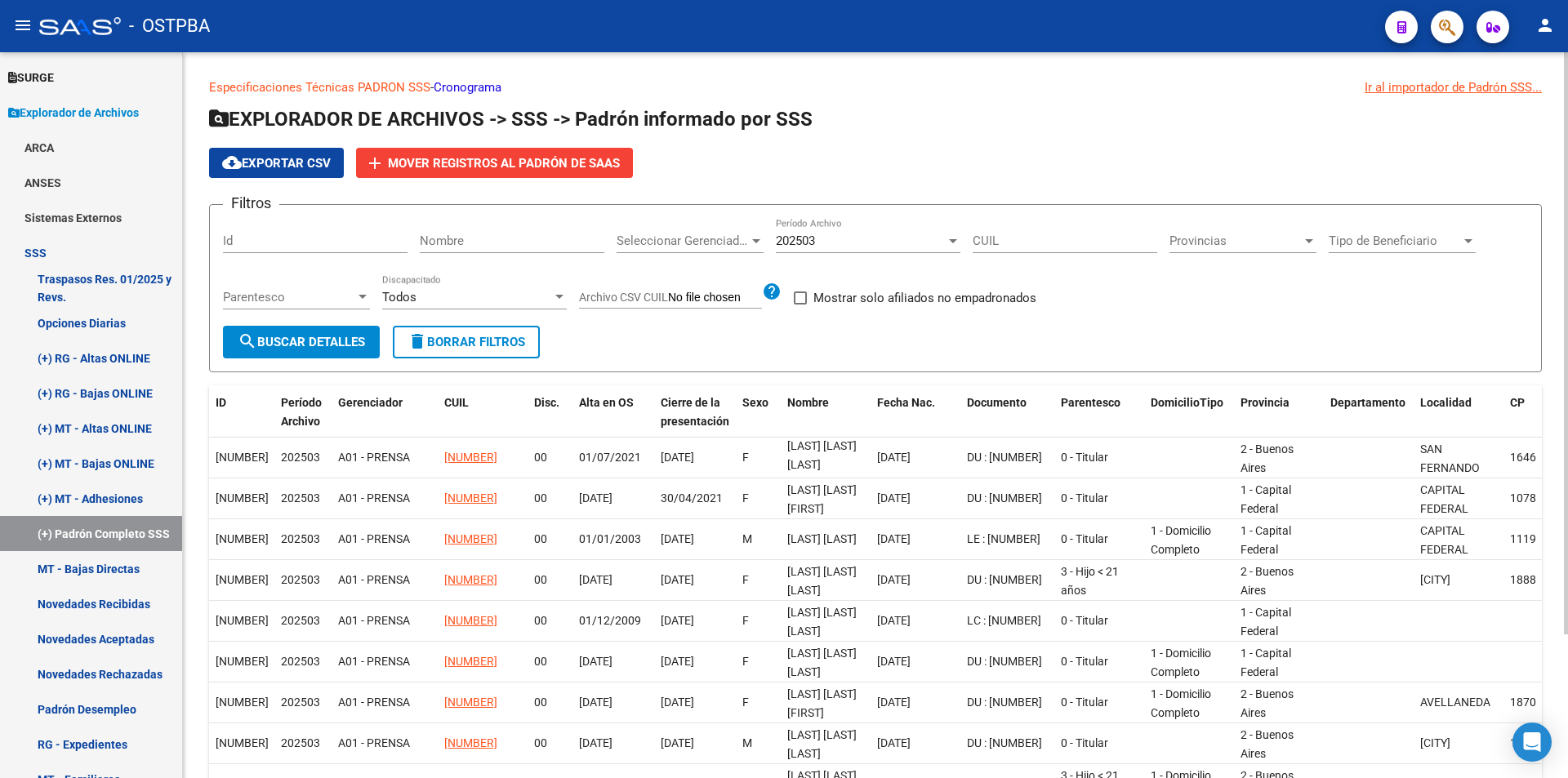 click on "202503 Período Archivo" 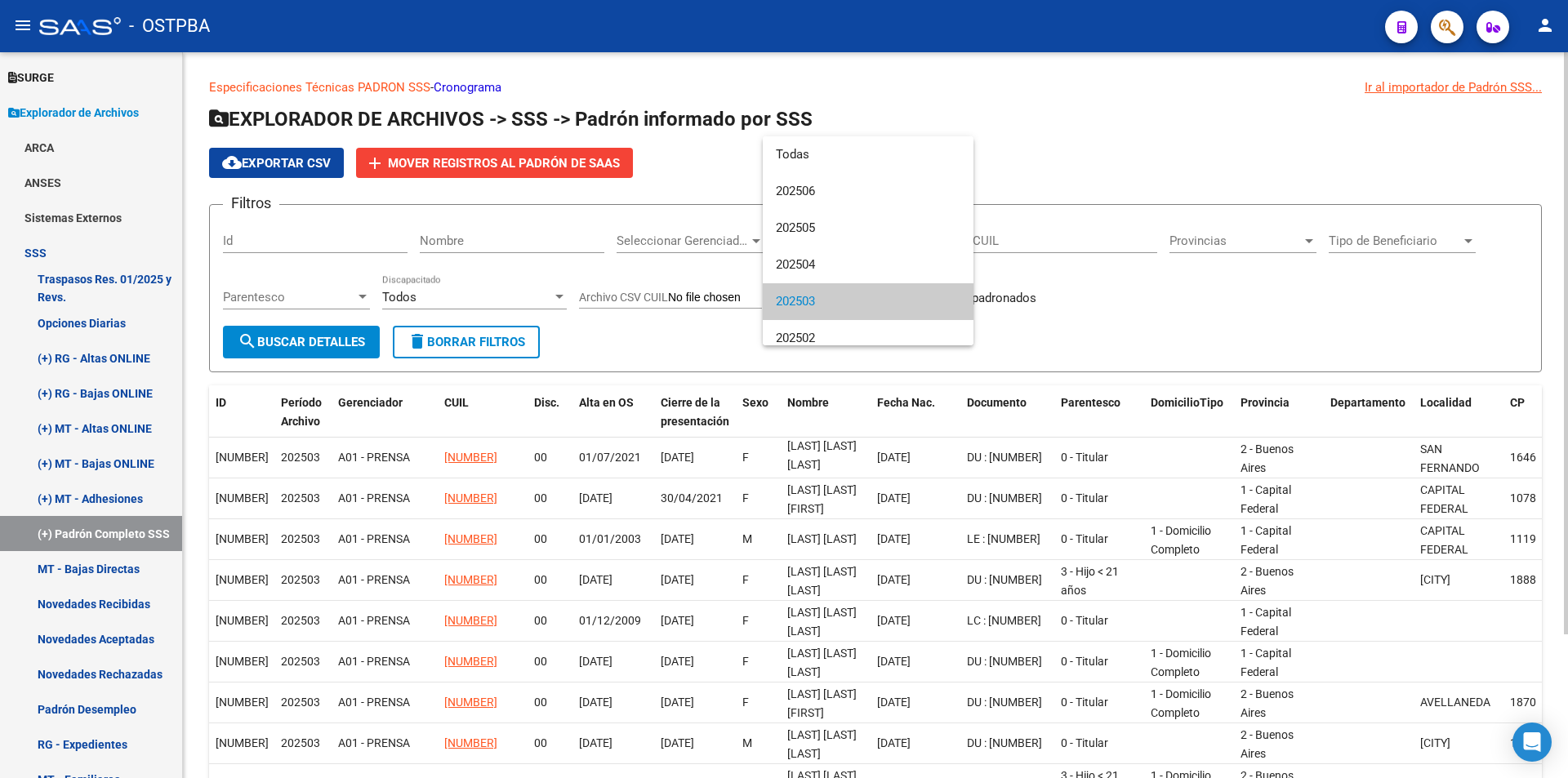 scroll, scrollTop: 61, scrollLeft: 0, axis: vertical 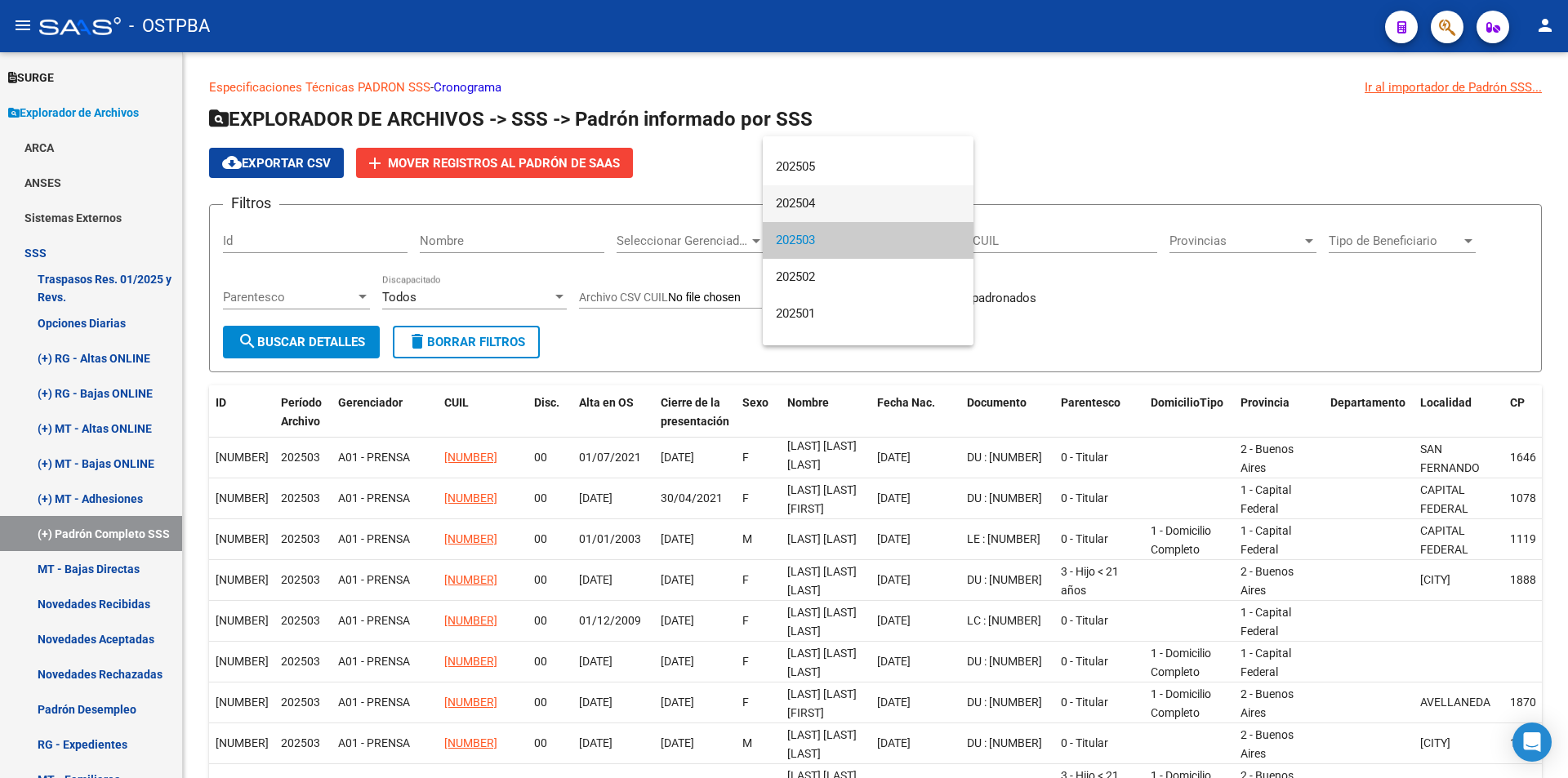 click on "202504" at bounding box center [868, 203] 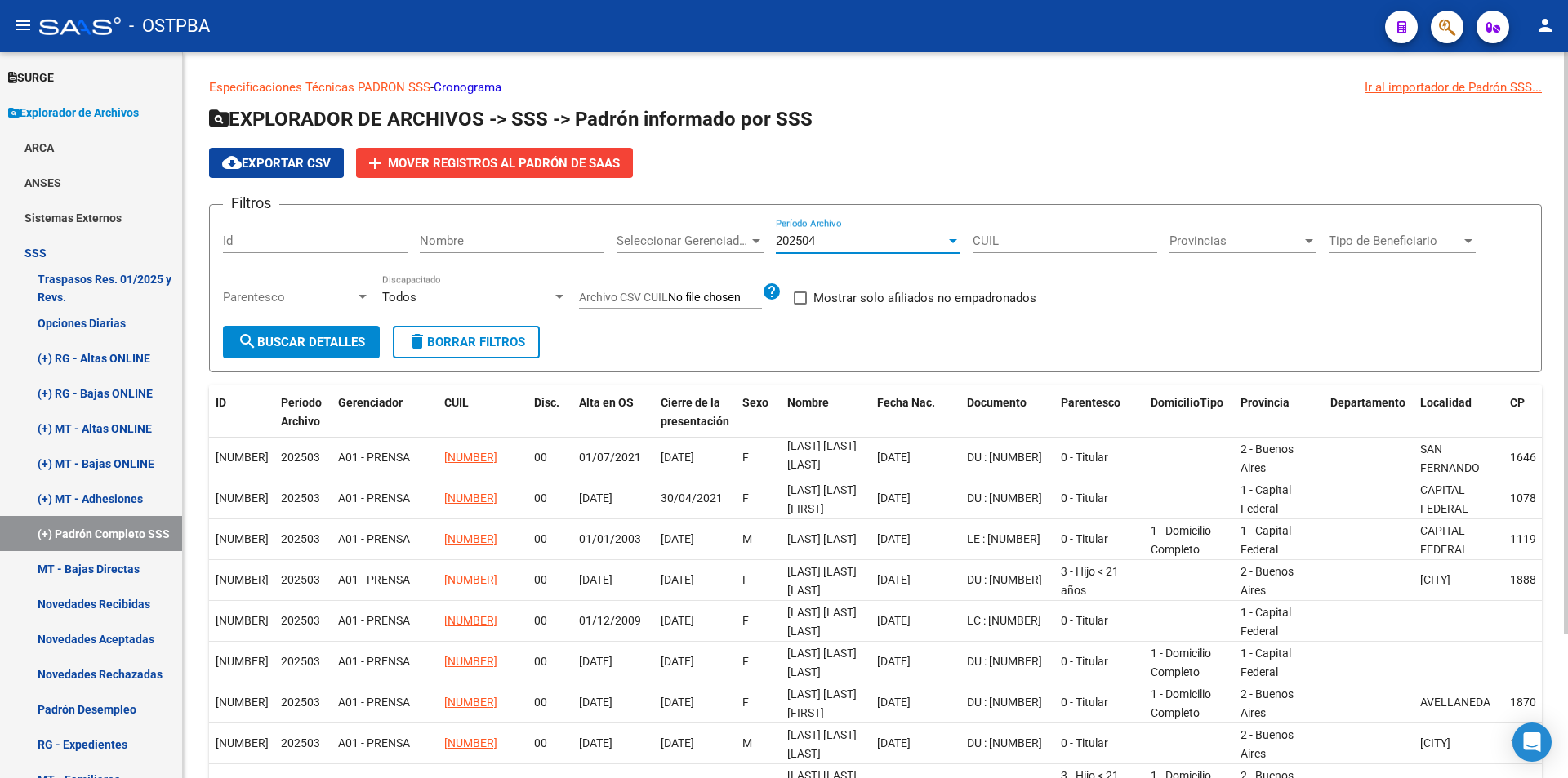 click on "search  Buscar Detalles" 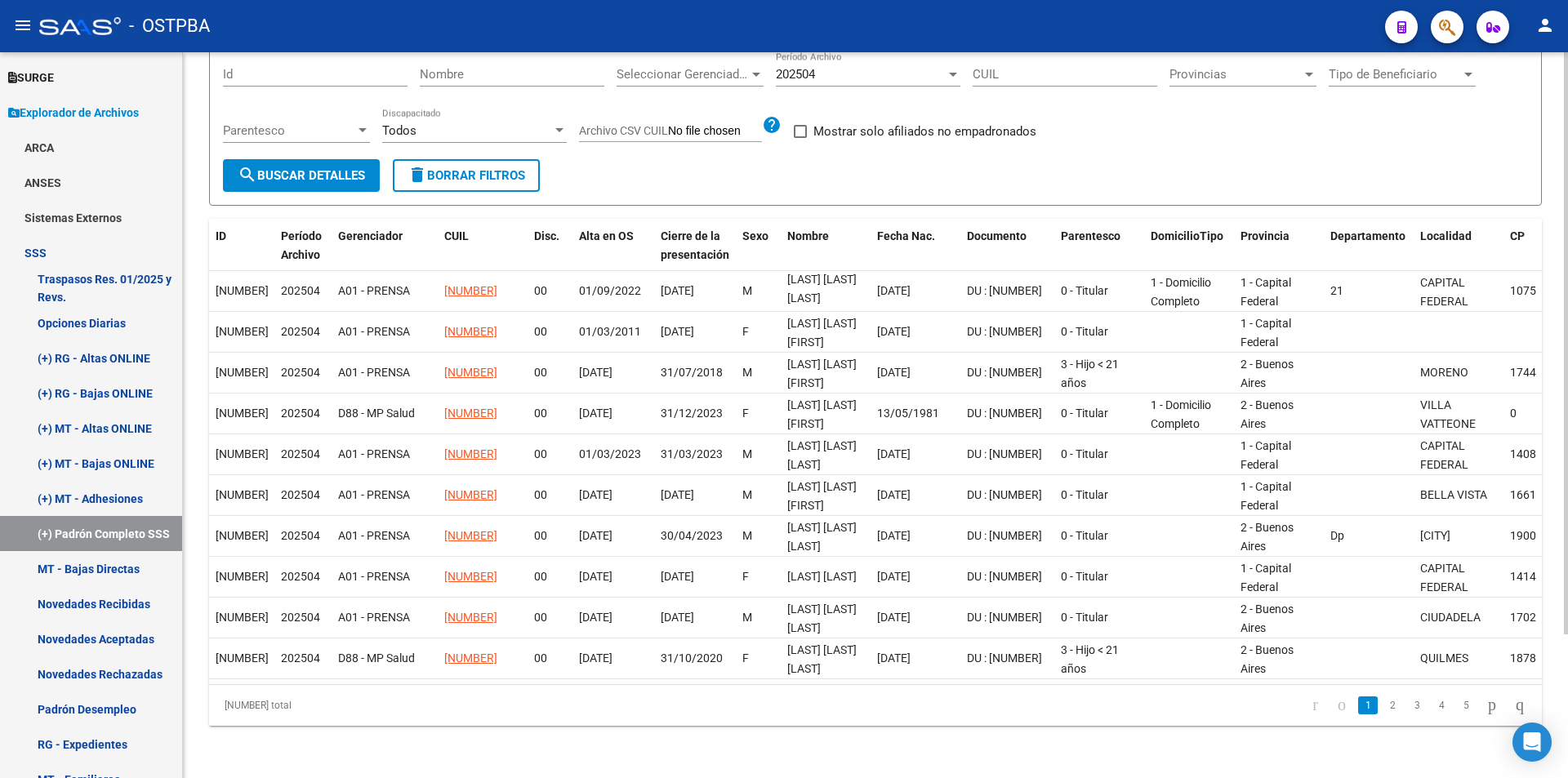 scroll, scrollTop: 180, scrollLeft: 0, axis: vertical 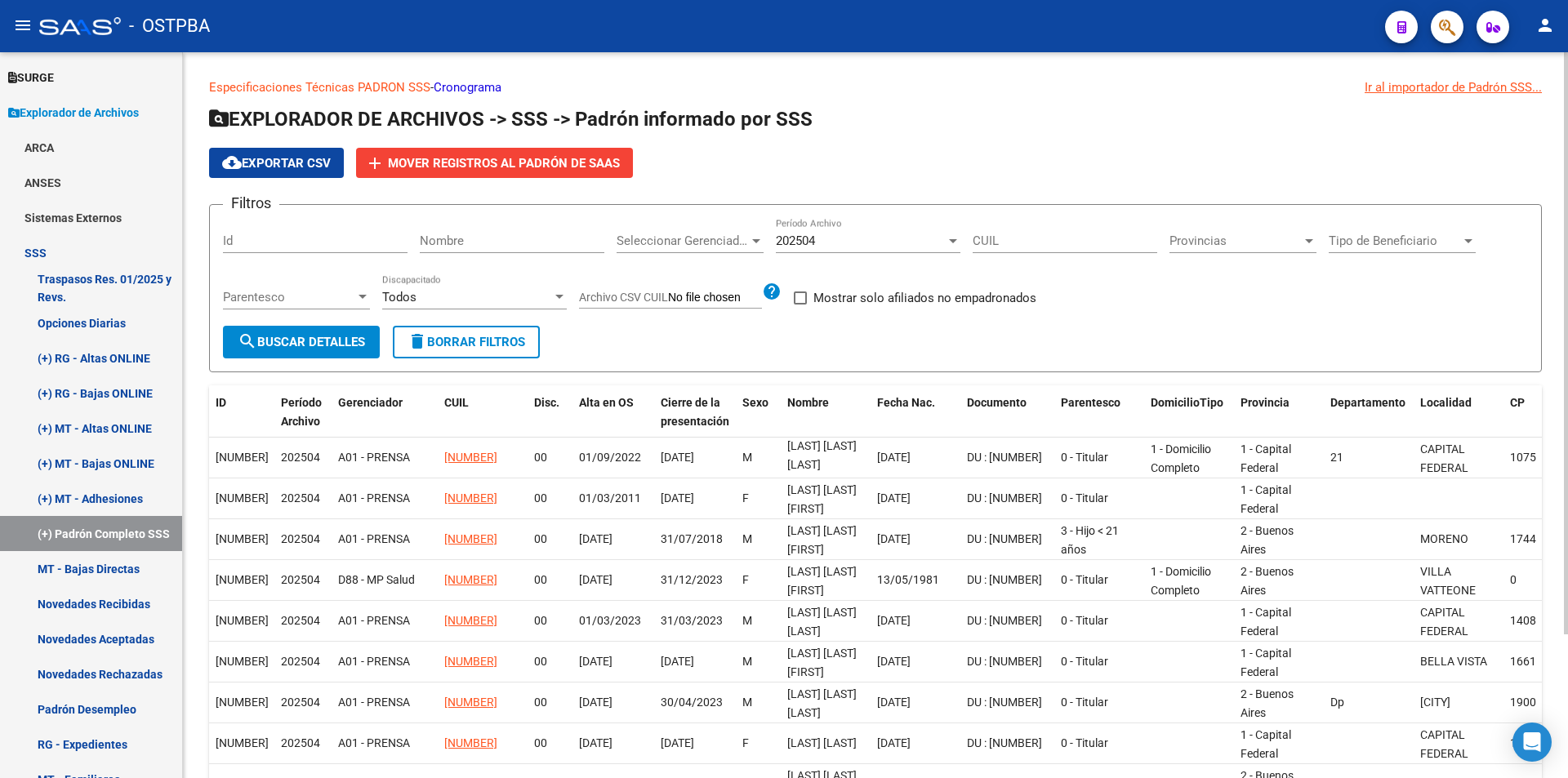 click on "EXPLORADOR DE ARCHIVOS -> SSS -> Padrón informado por SSS cloud_download  Exportar CSV  add Mover registros al PADRÓN de SAAS Filtros Id Nombre Seleccionar Gerenciador Seleccionar Gerenciador 202504 Período Archivo CUIL Provincias Provincias Tipo de Beneficiario Tipo de Beneficiario Parentesco Parentesco Todos Discapacitado Archivo CSV CUIL help   Mostrar solo afiliados no empadronados search  Buscar Detalles  delete  Borrar Filtros" 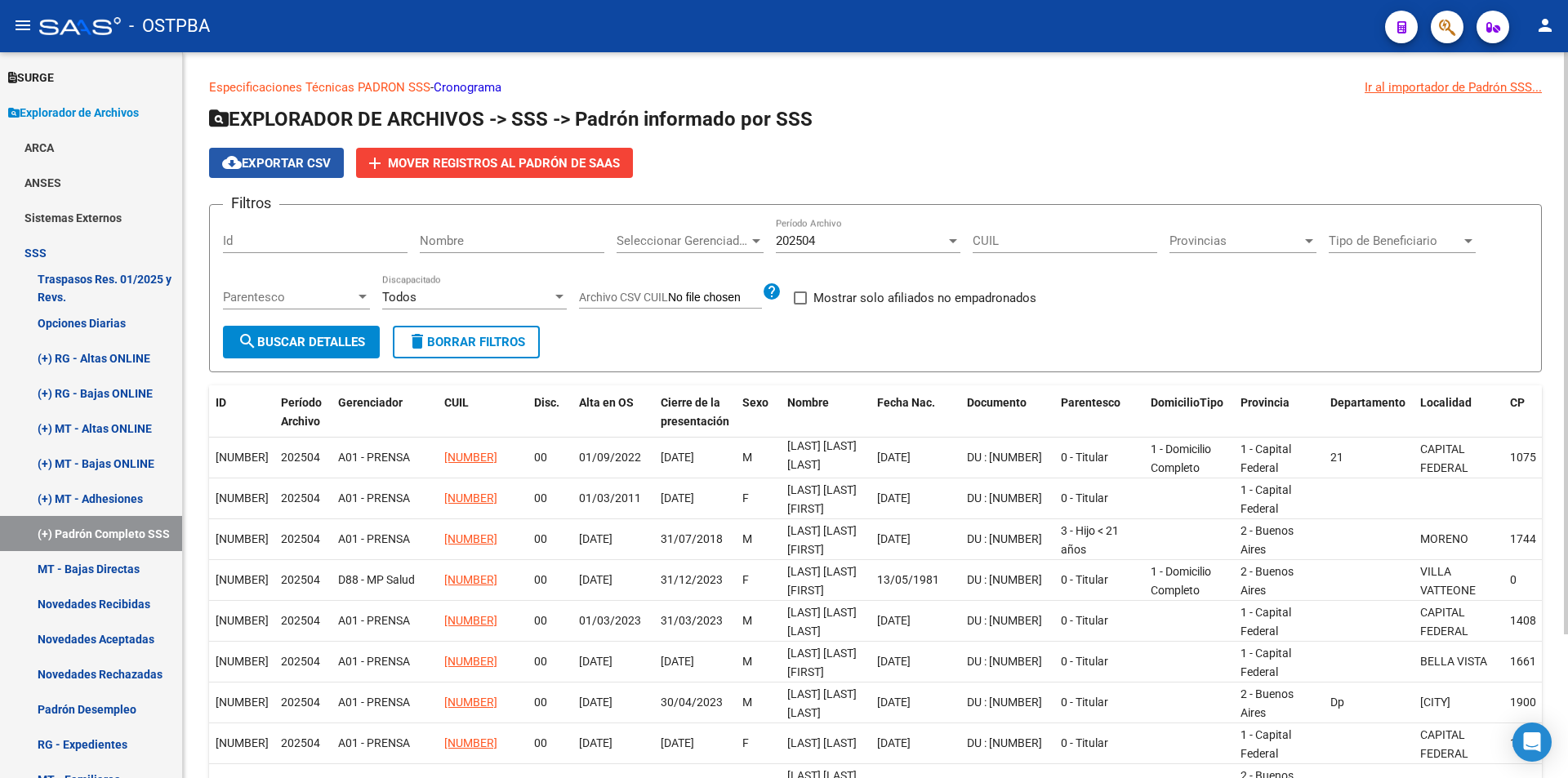 click on "cloud_download" 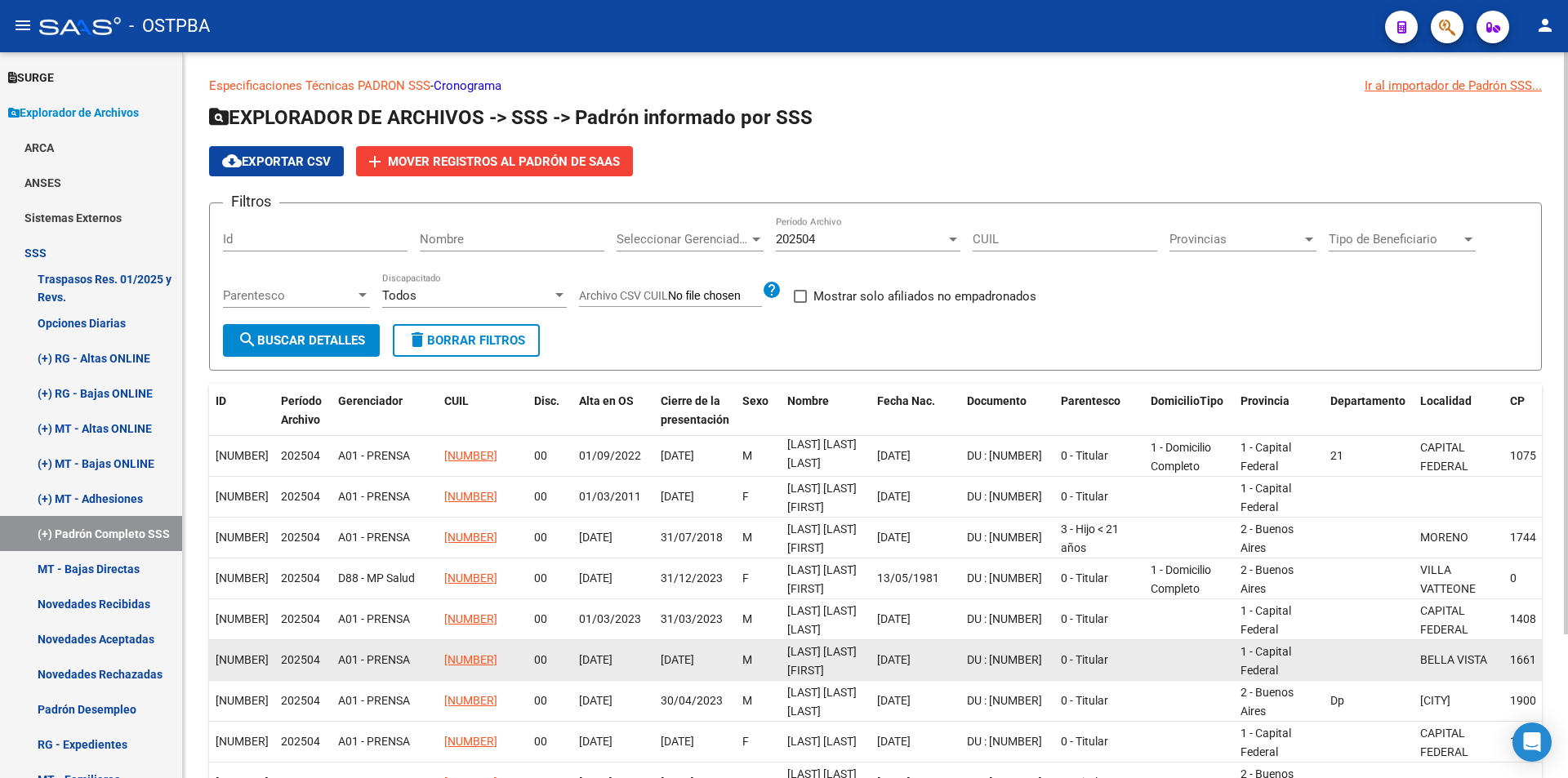 scroll, scrollTop: 0, scrollLeft: 0, axis: both 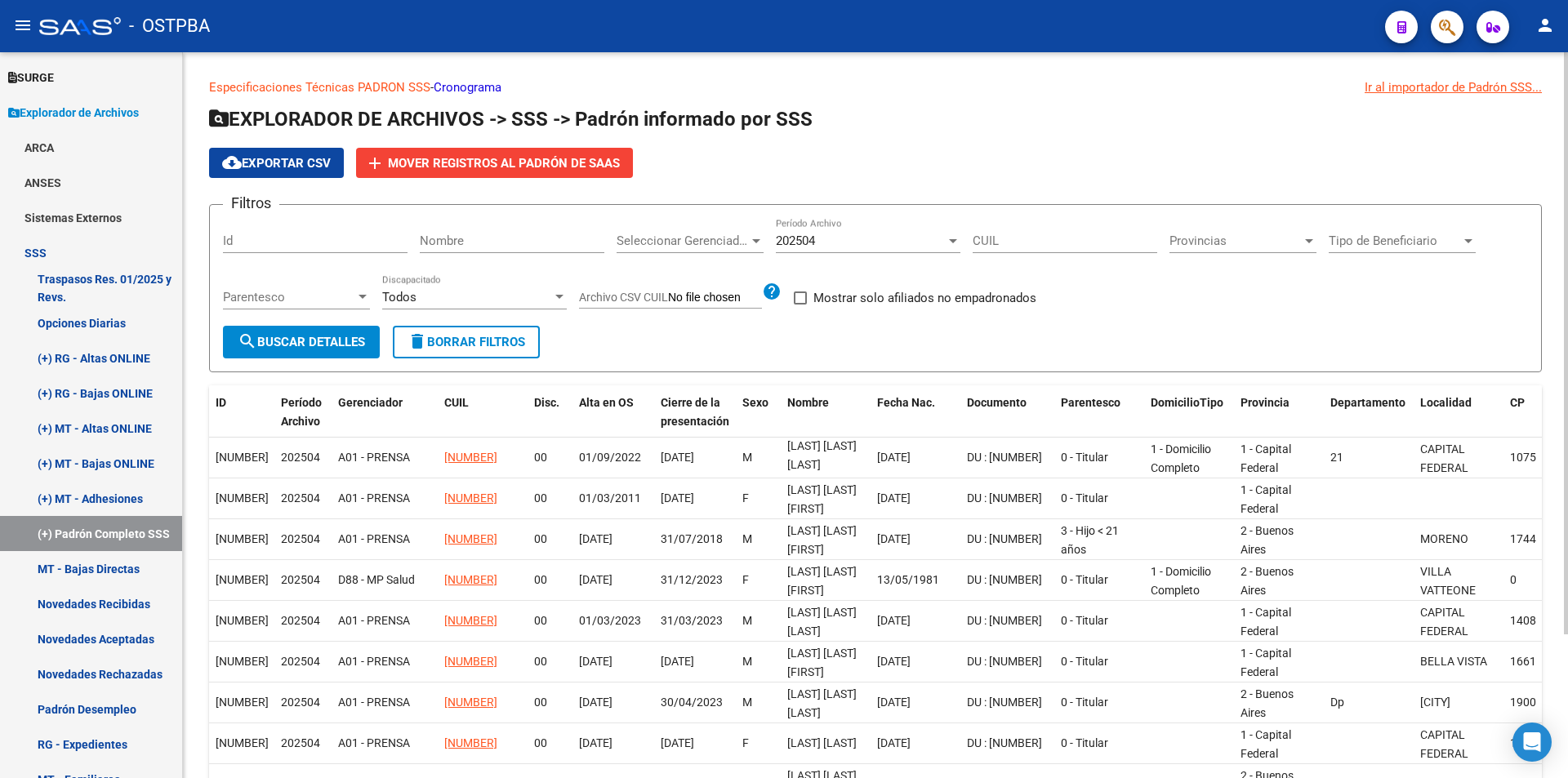 click on "202504 Período Archivo" 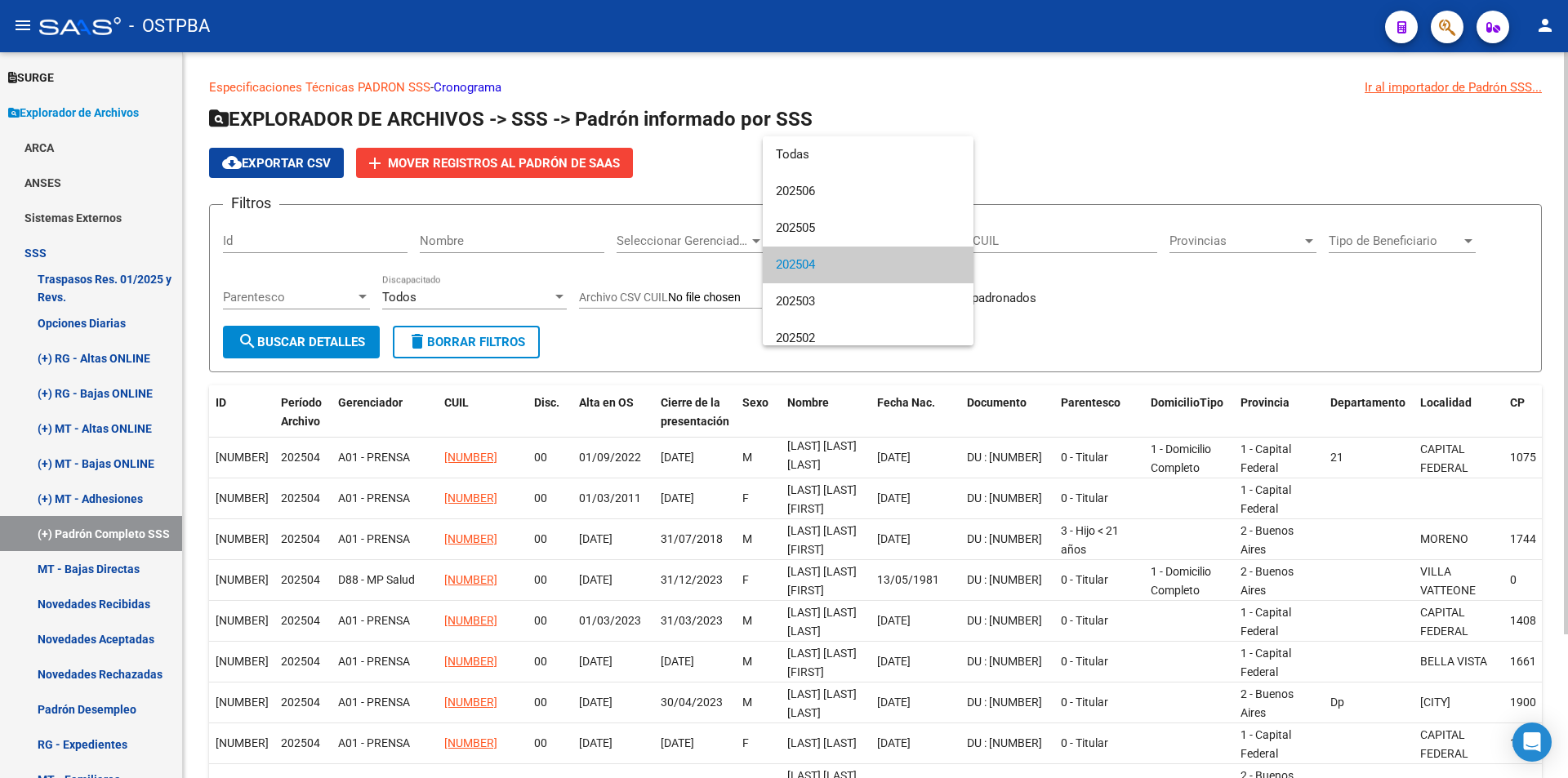 scroll, scrollTop: 24, scrollLeft: 0, axis: vertical 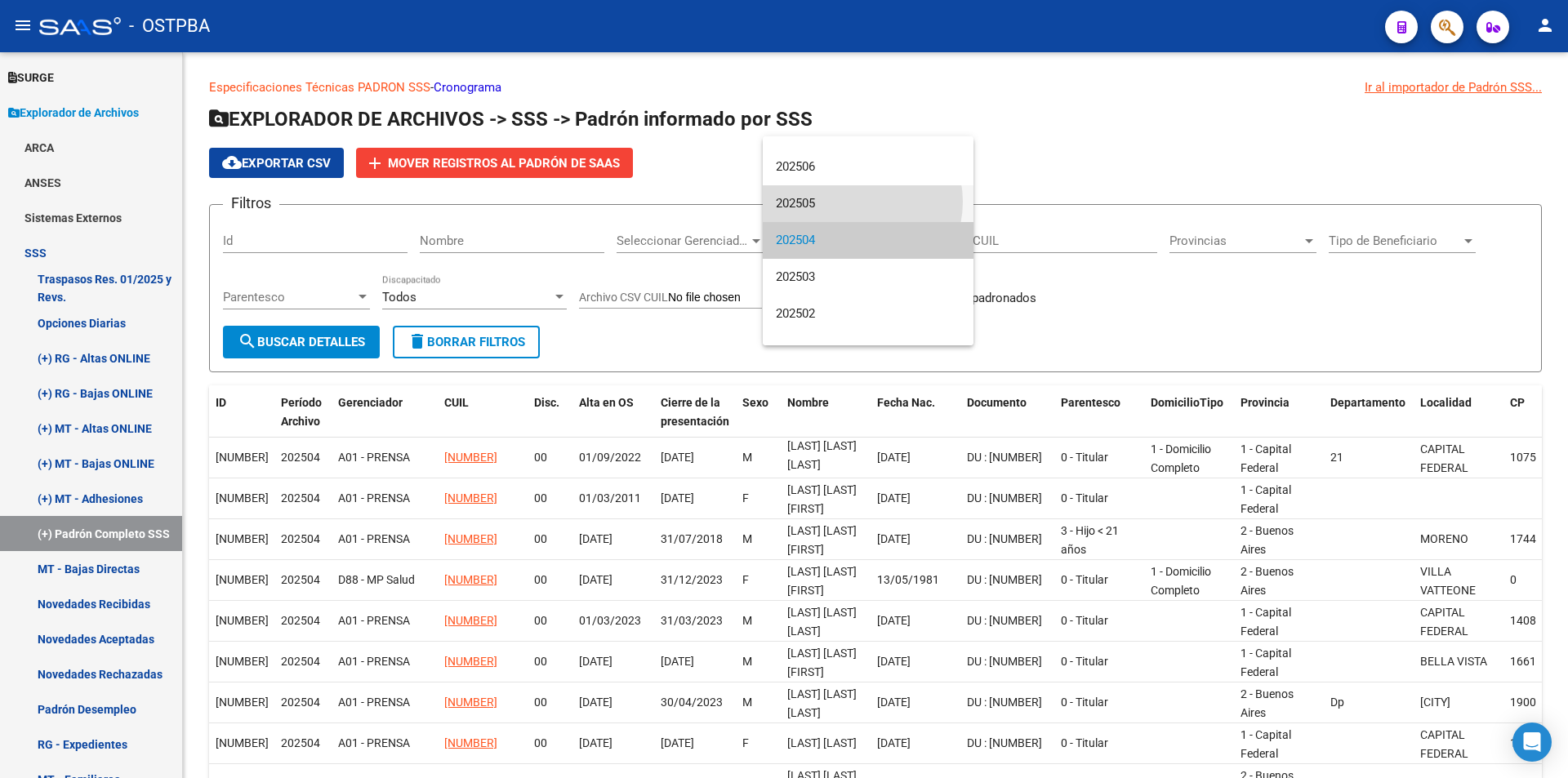 click on "202505" at bounding box center (868, 203) 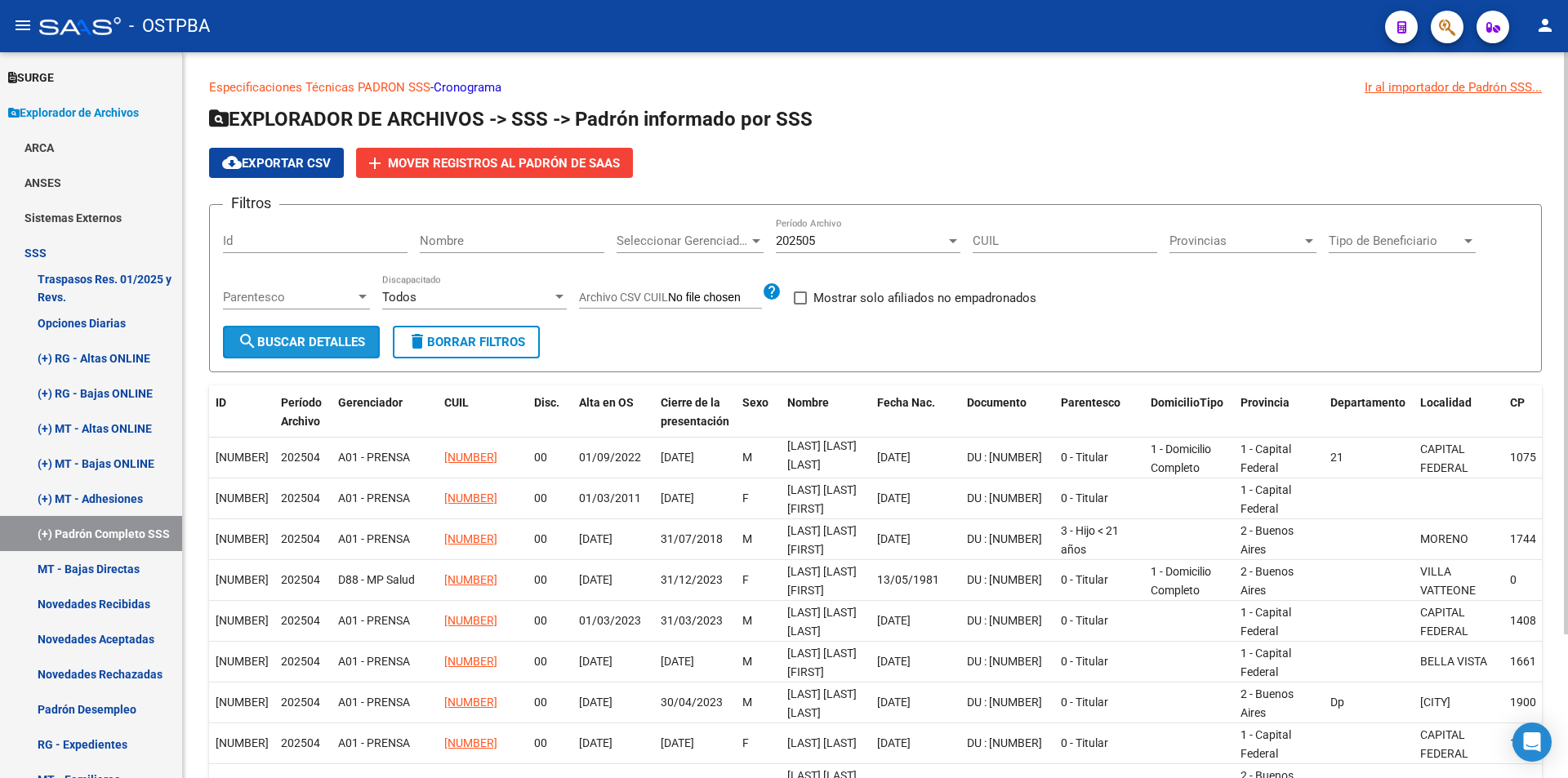 click on "search" 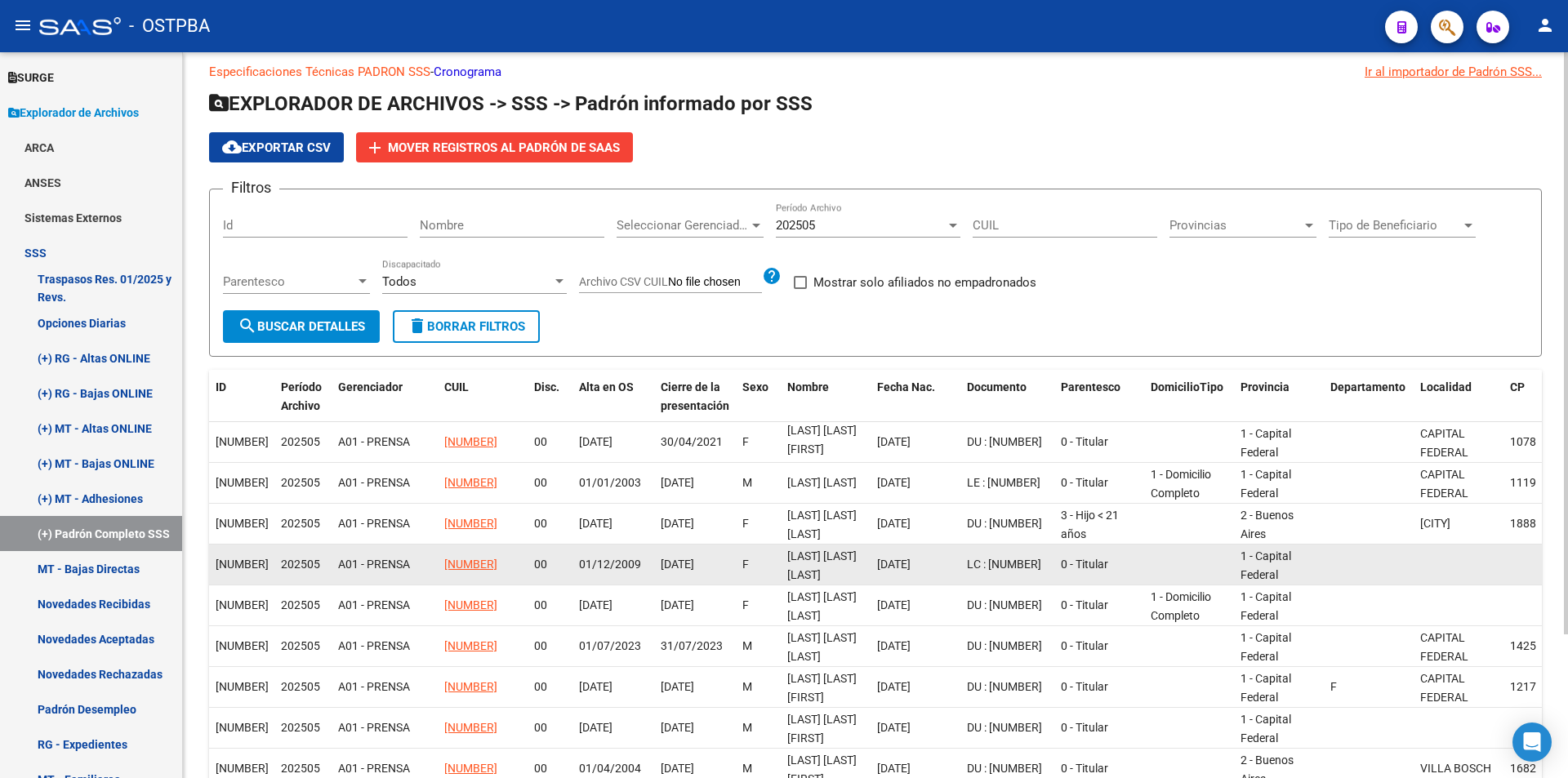 scroll, scrollTop: 0, scrollLeft: 0, axis: both 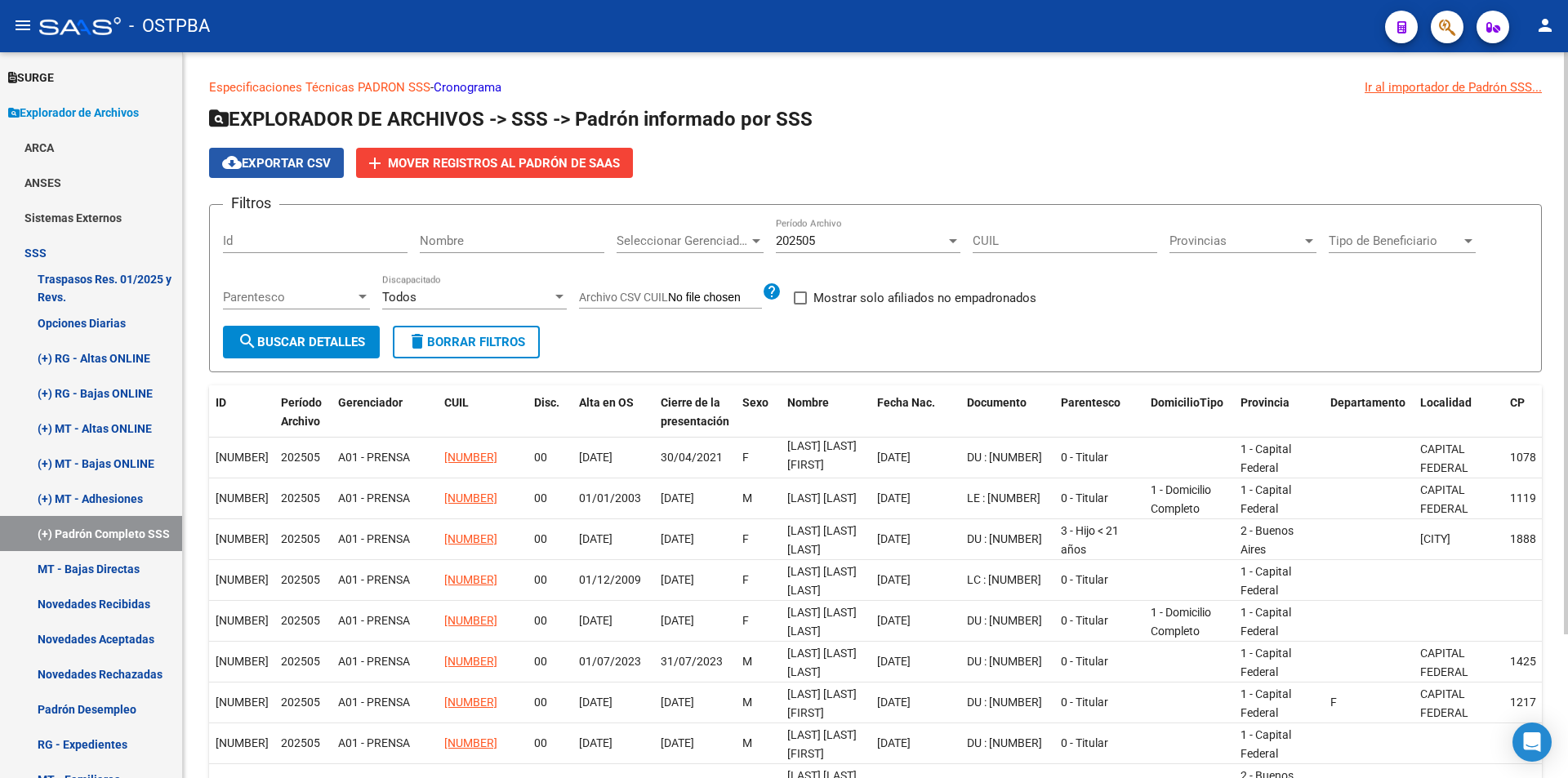 click on "cloud_download  Exportar CSV" 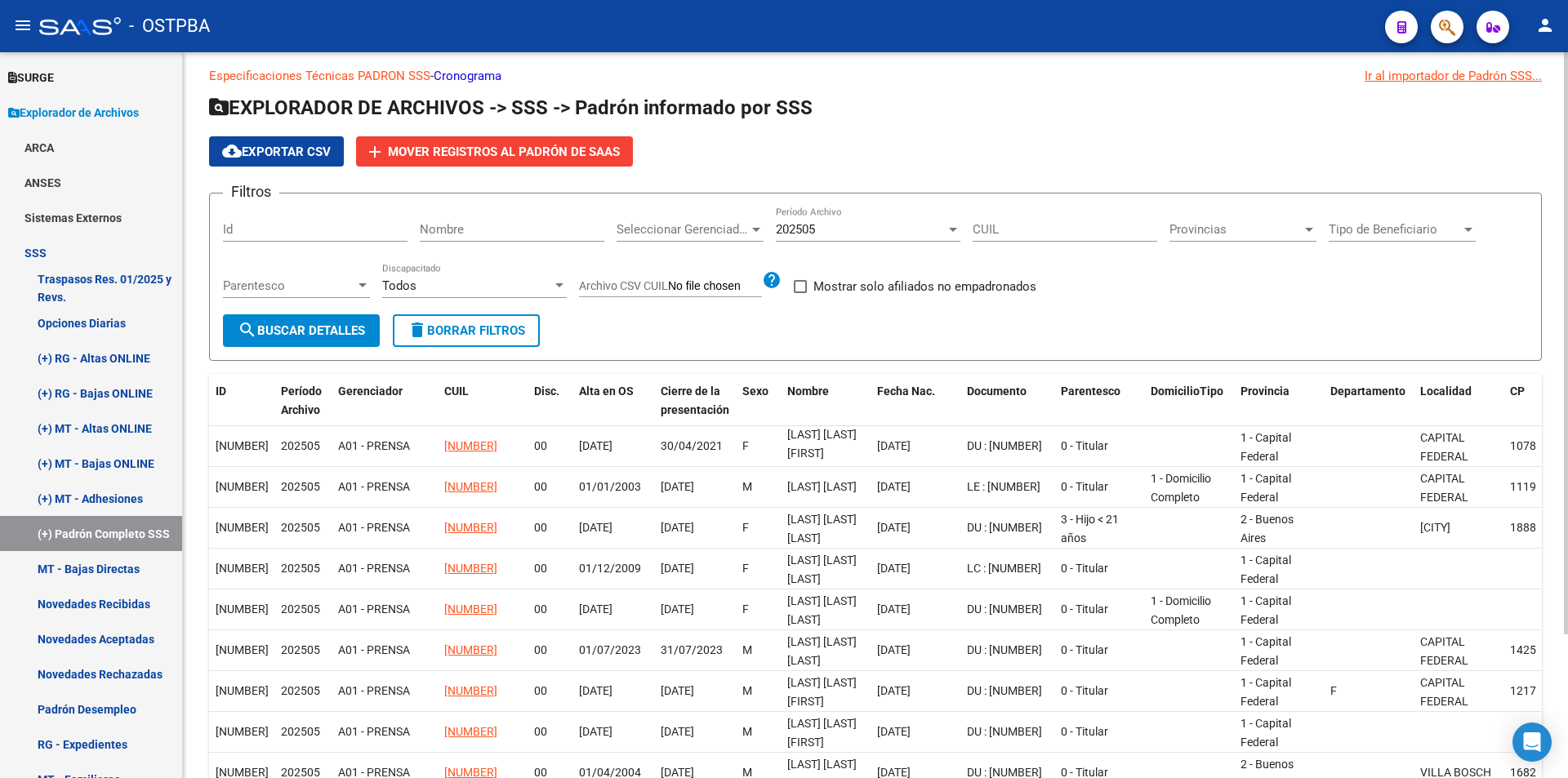 scroll, scrollTop: 0, scrollLeft: 0, axis: both 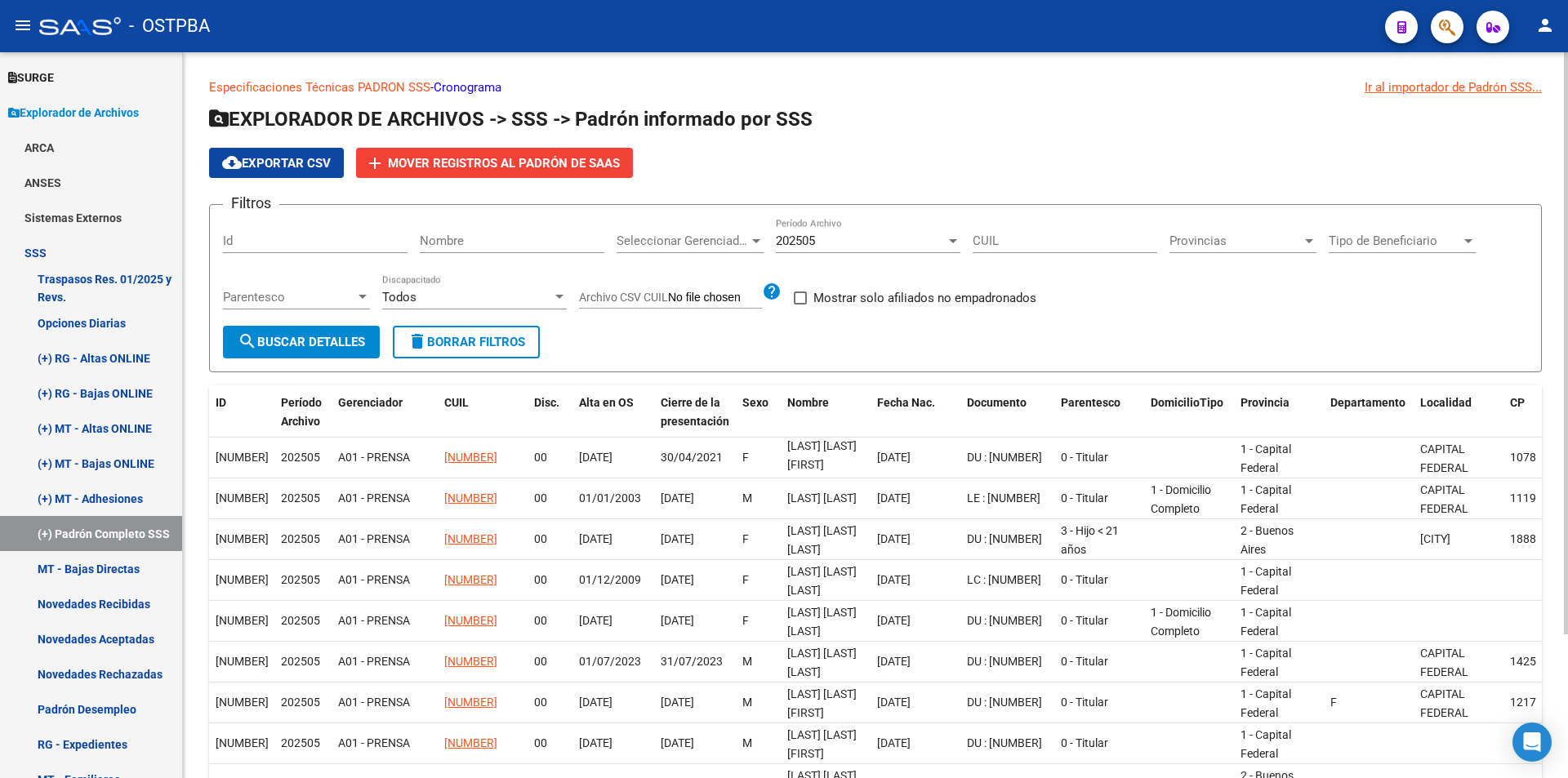 click on "202505" at bounding box center [795, 241] 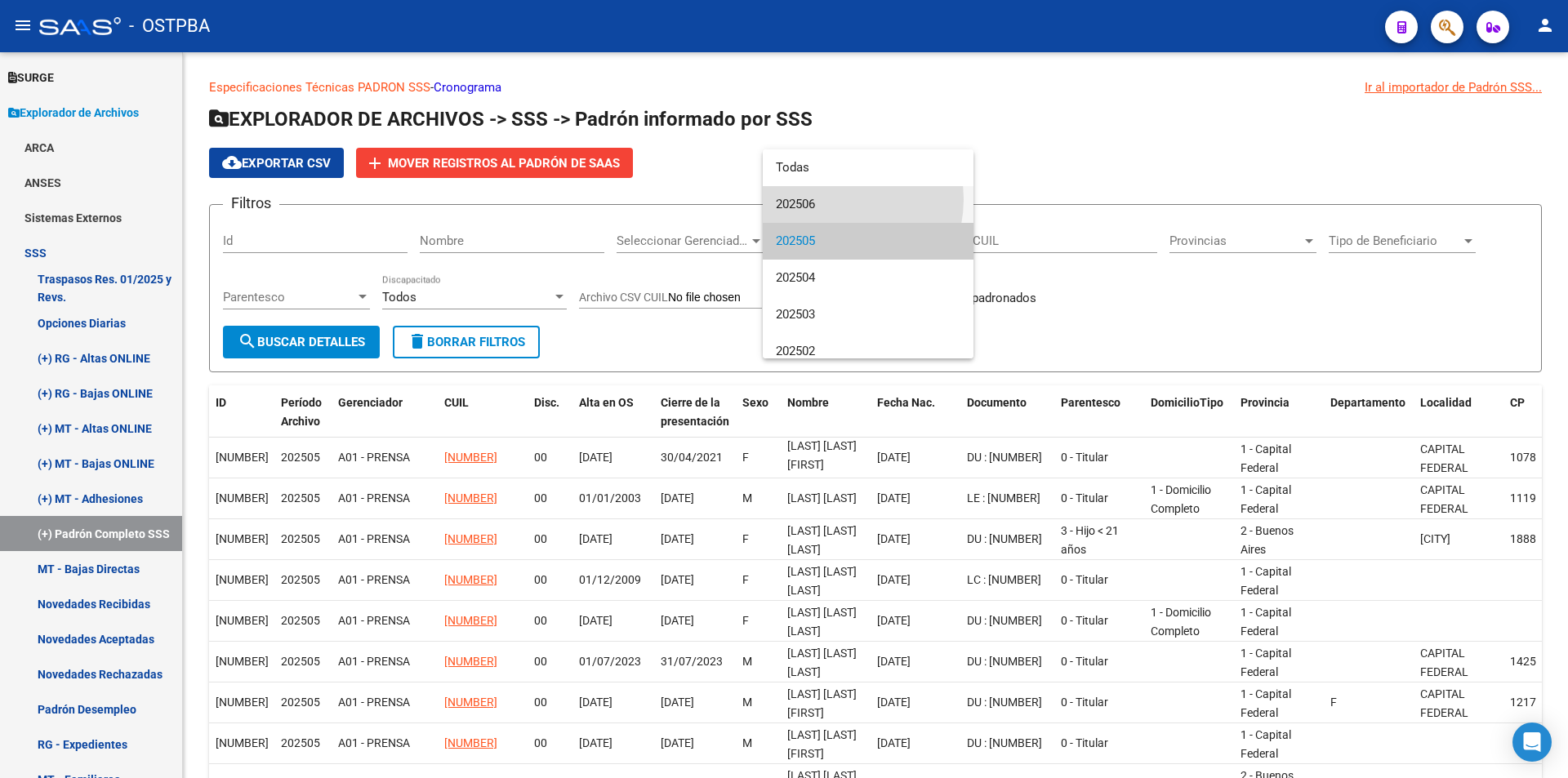 click on "202506" at bounding box center [868, 204] 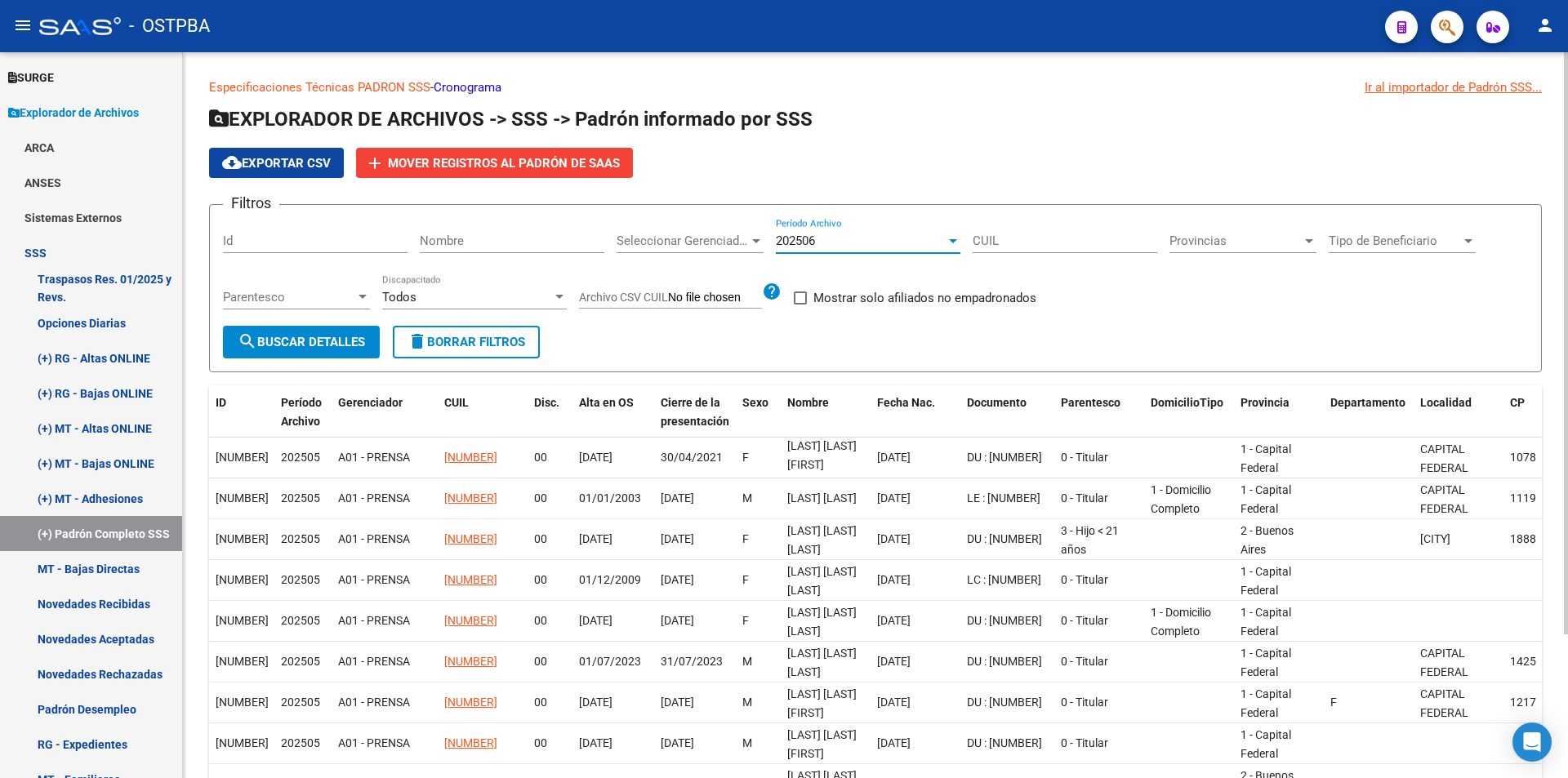 click on "search  Buscar Detalles" 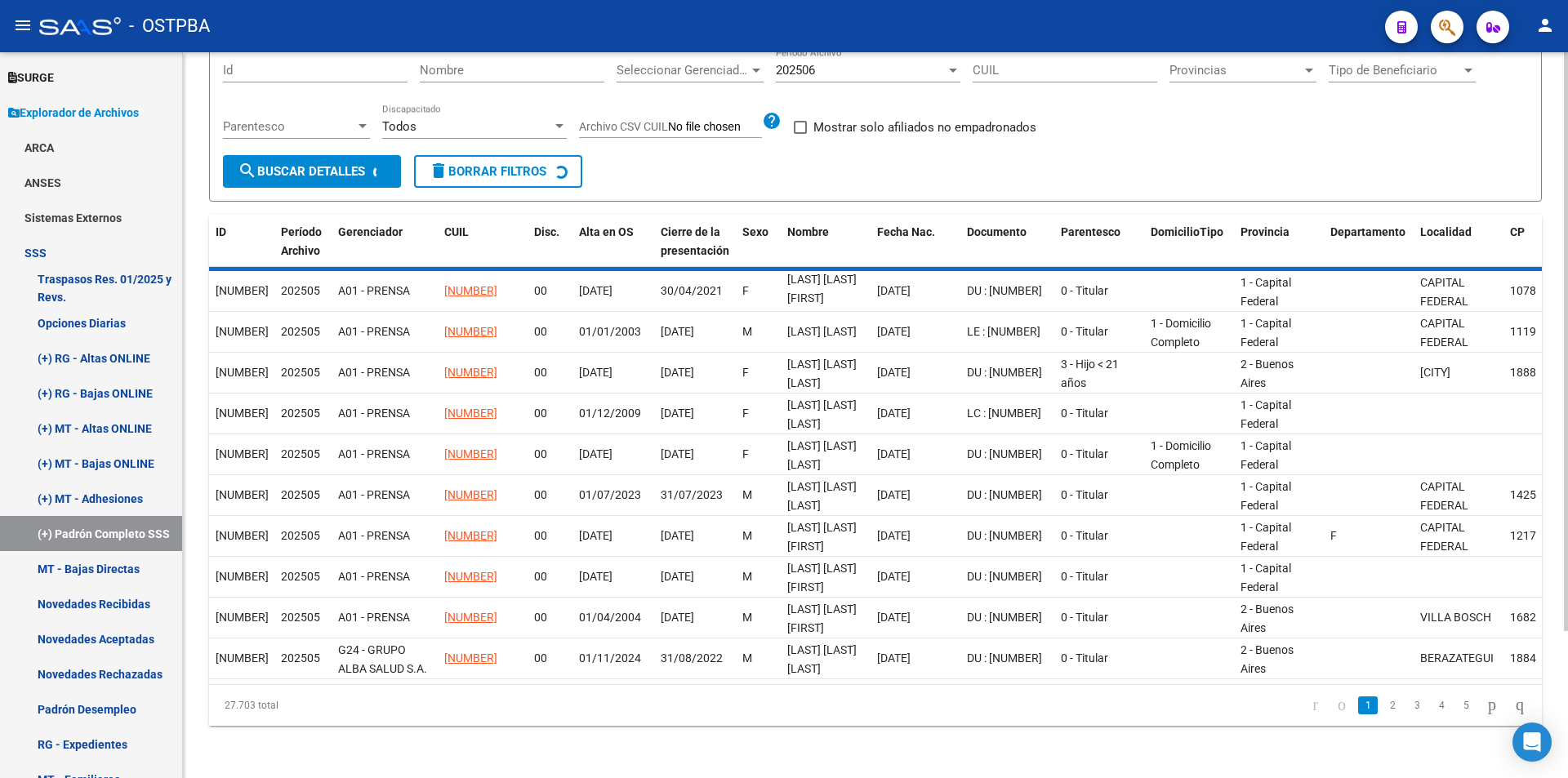scroll, scrollTop: 180, scrollLeft: 0, axis: vertical 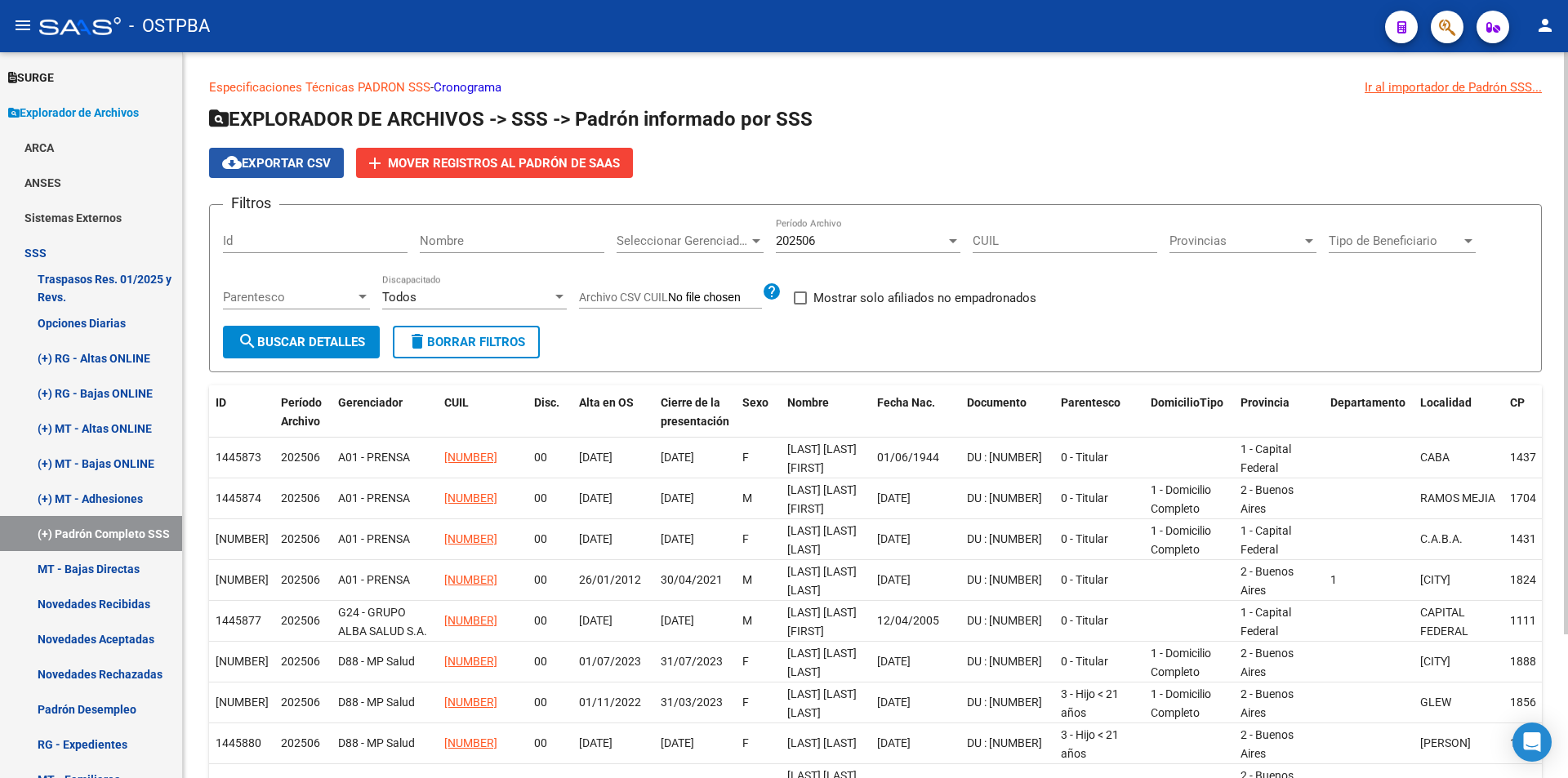 click on "cloud_download  Exportar CSV" 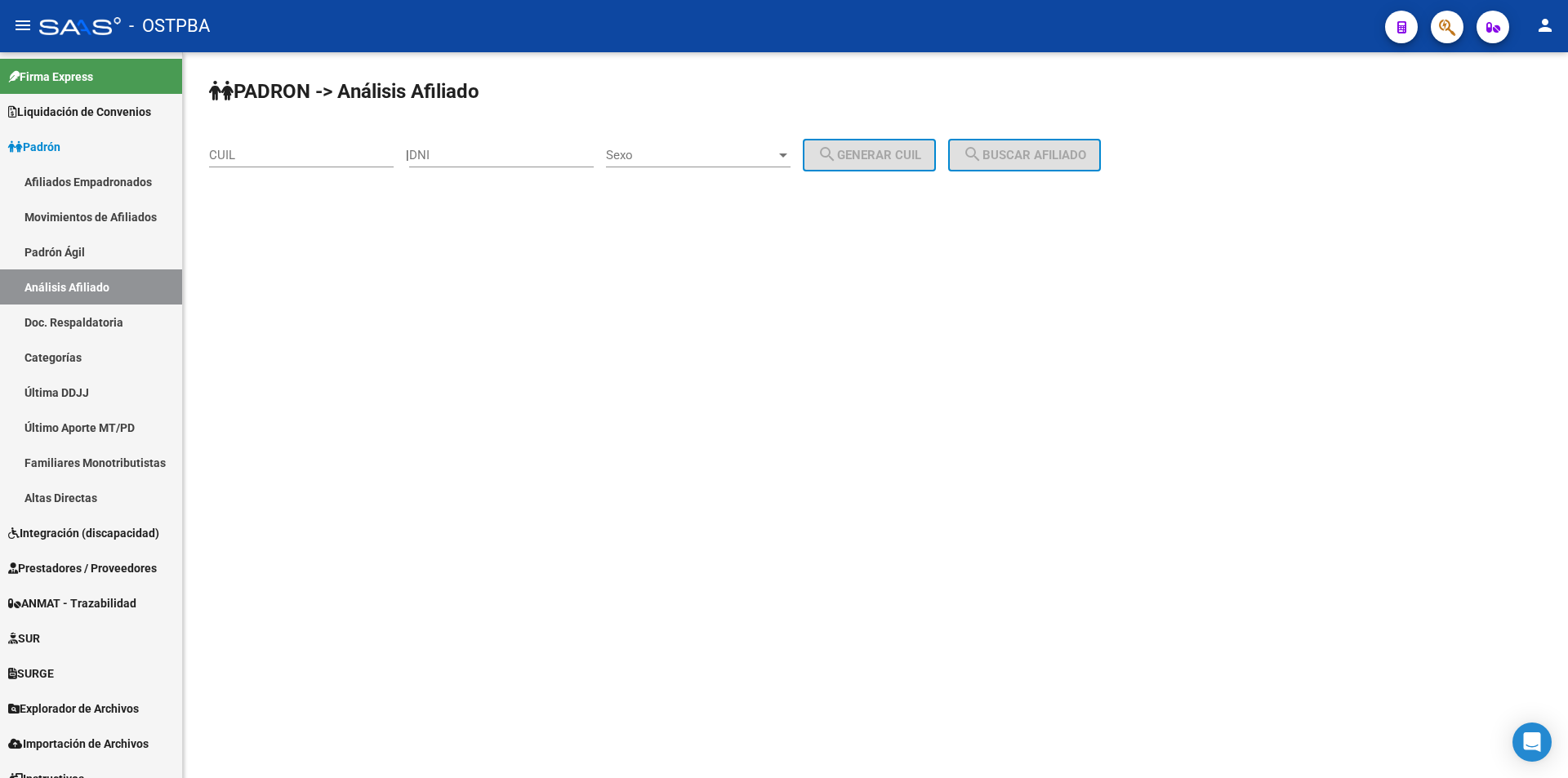 scroll, scrollTop: 0, scrollLeft: 0, axis: both 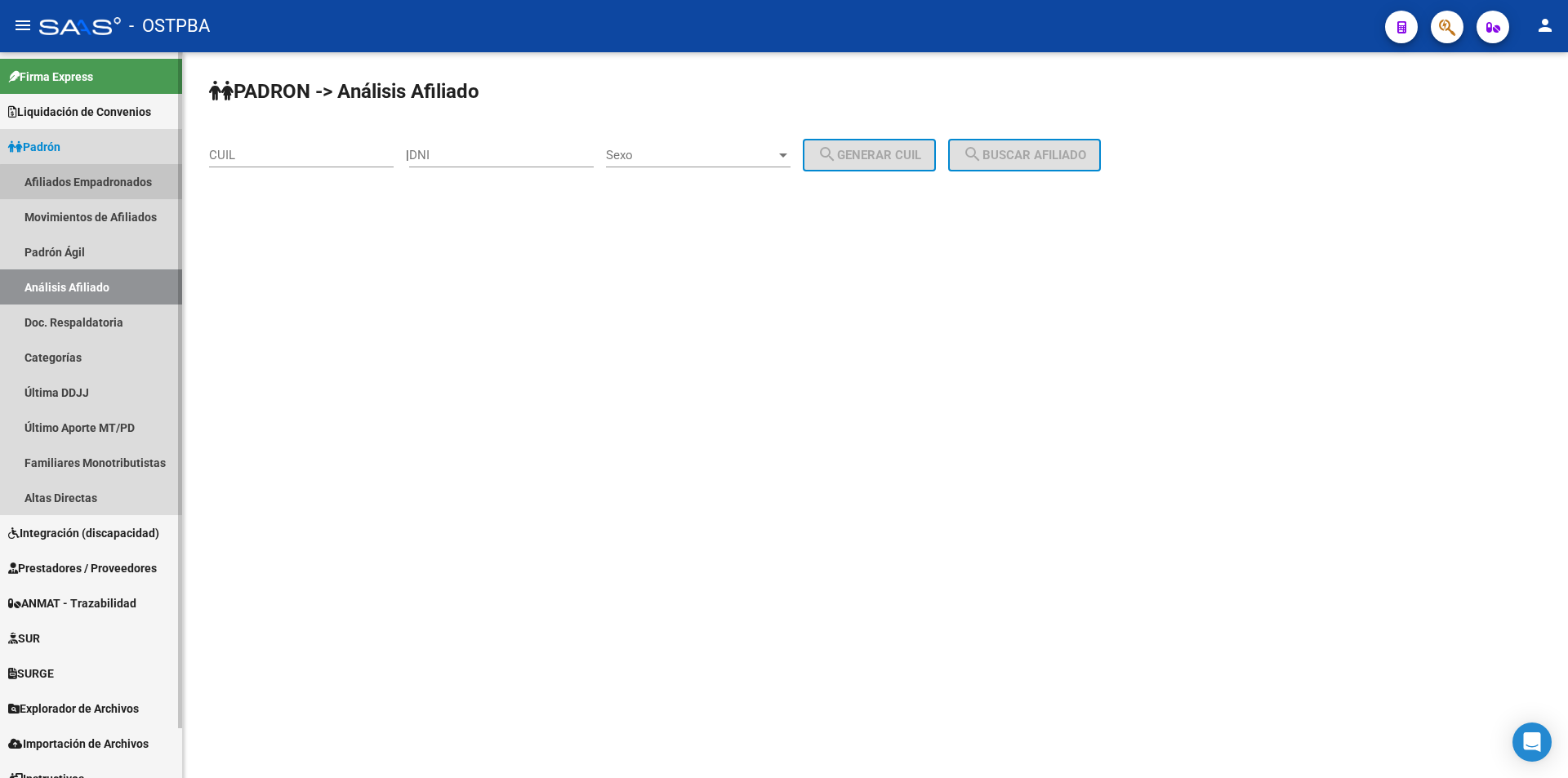 click on "Afiliados Empadronados" at bounding box center (91, 181) 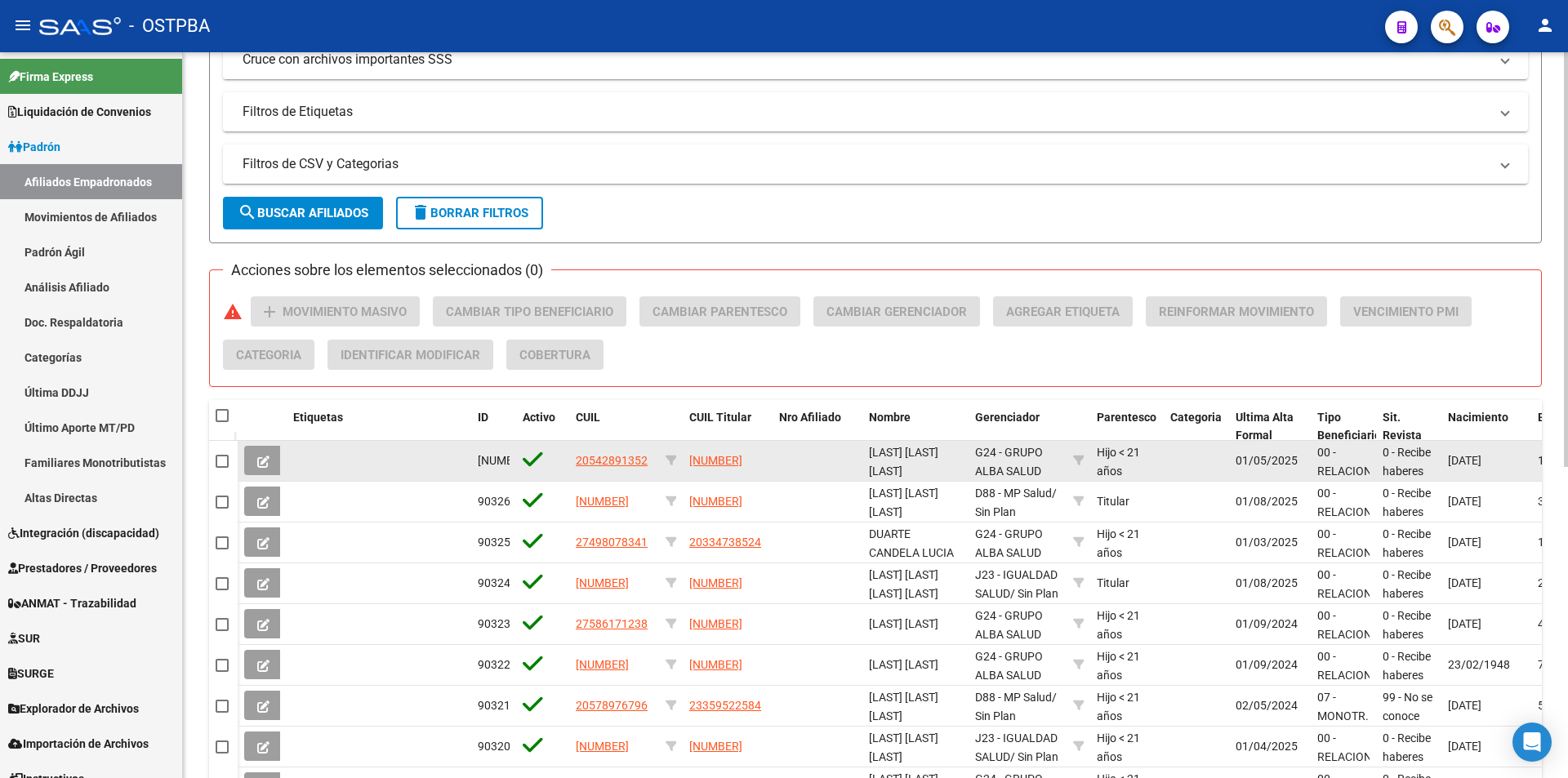 scroll, scrollTop: 545, scrollLeft: 0, axis: vertical 